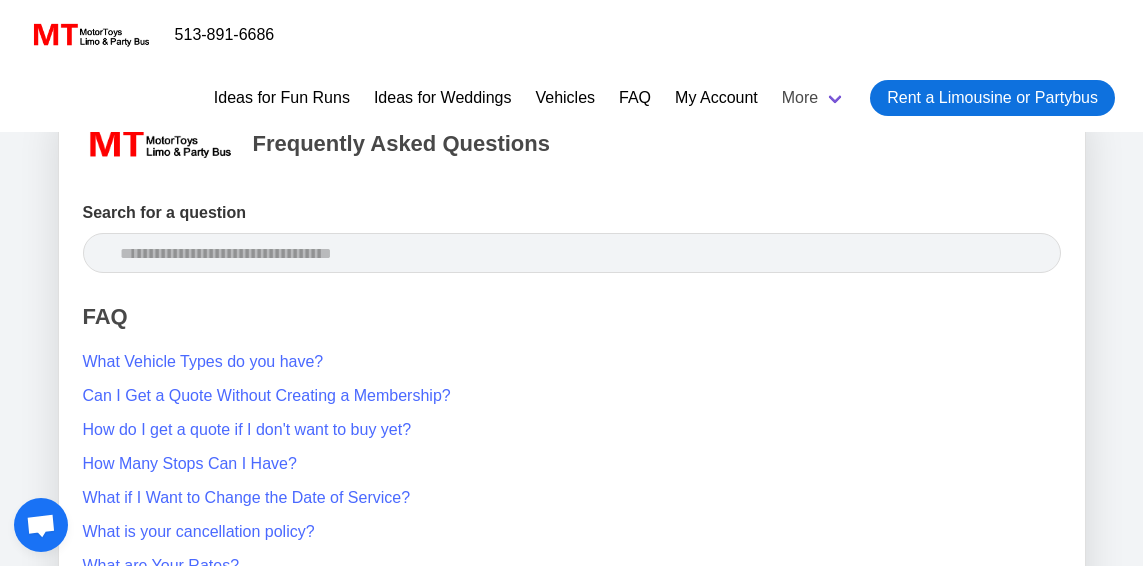 scroll, scrollTop: 5185, scrollLeft: 0, axis: vertical 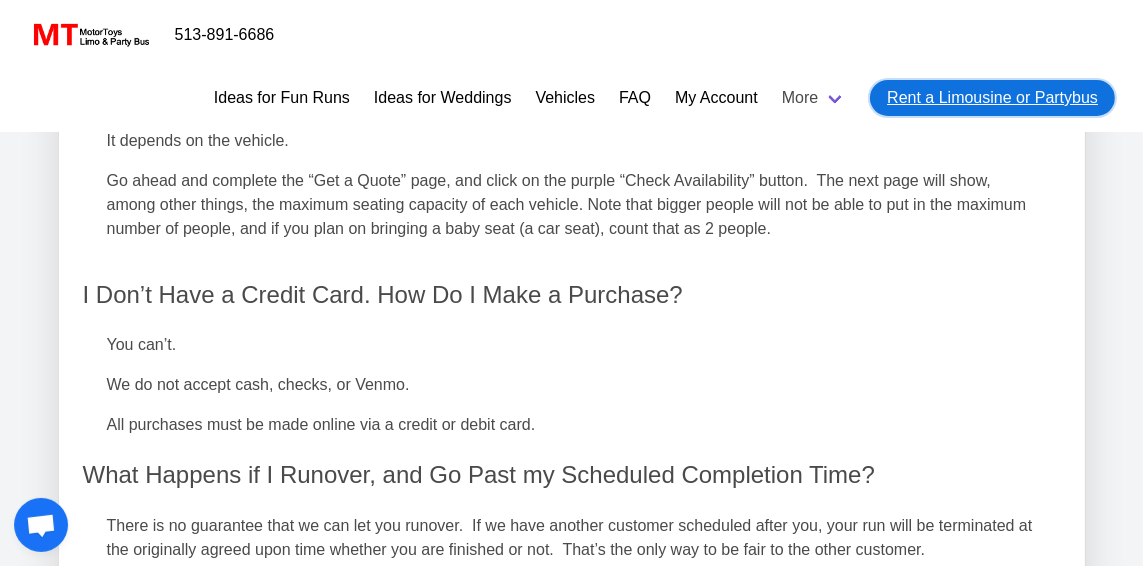 click on "Rent a Limousine or Partybus" at bounding box center (992, 98) 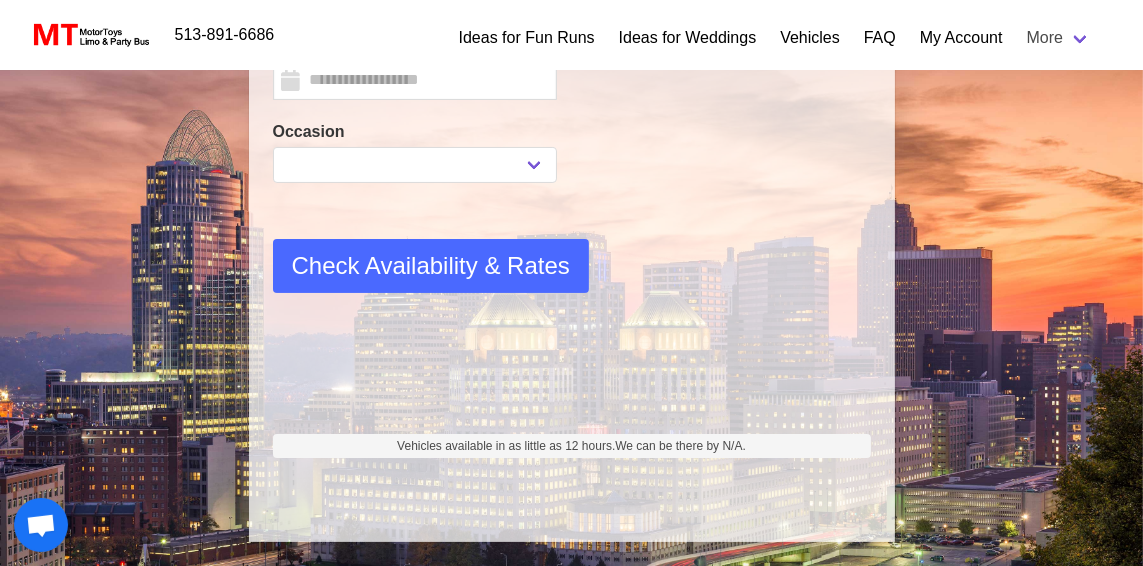 select 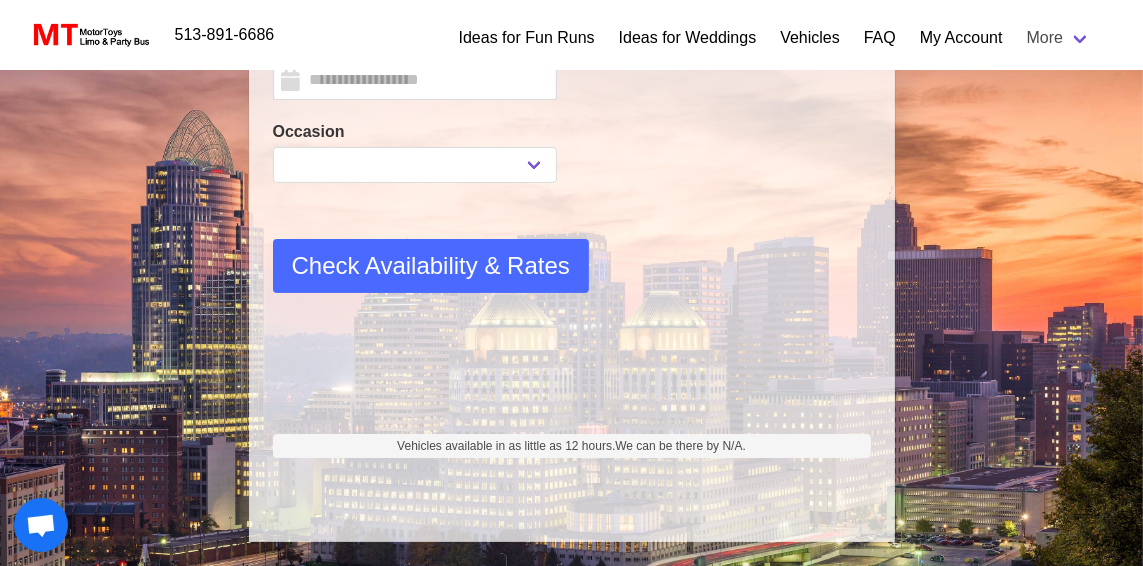 type on "********" 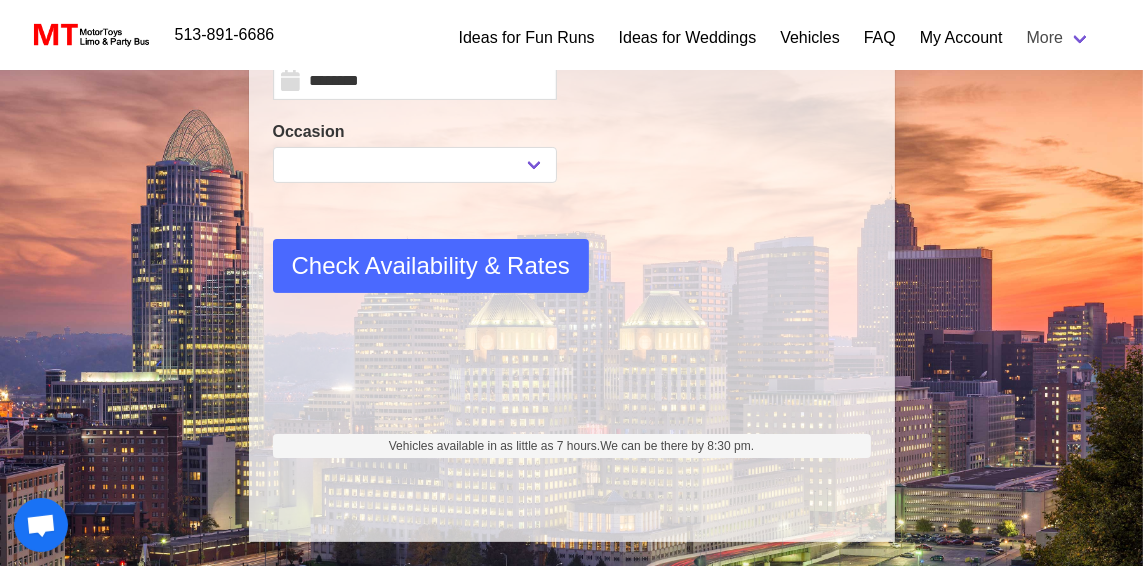 select 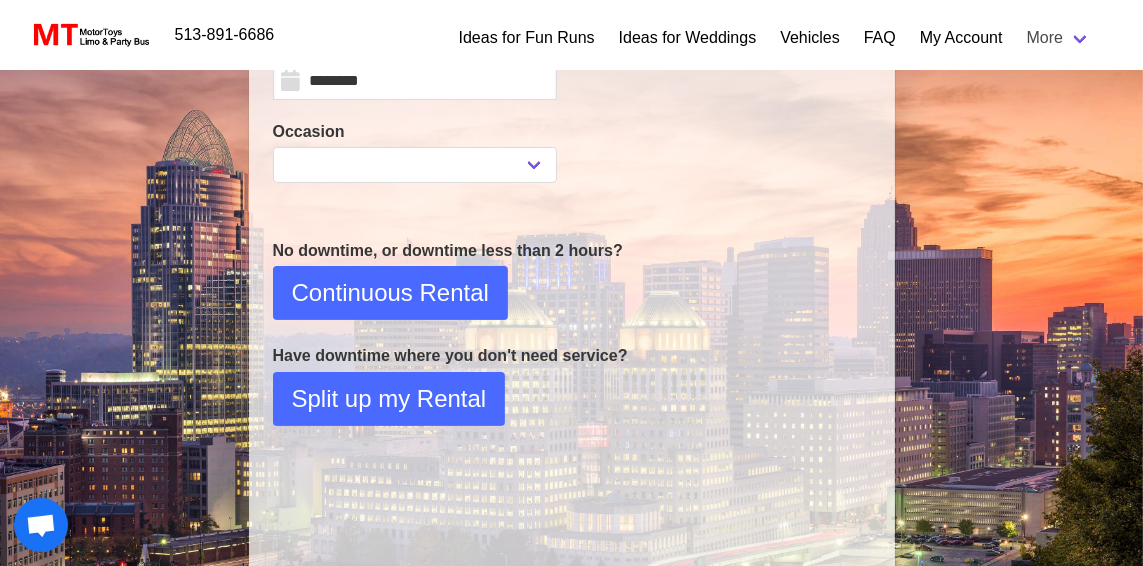 scroll, scrollTop: 556, scrollLeft: 0, axis: vertical 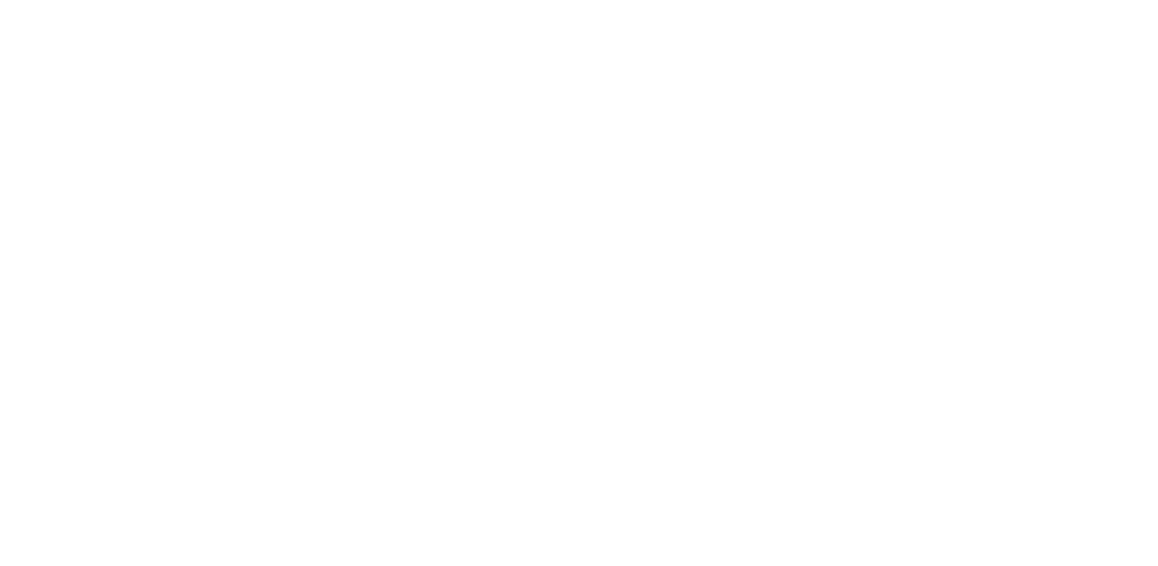 select on "*" 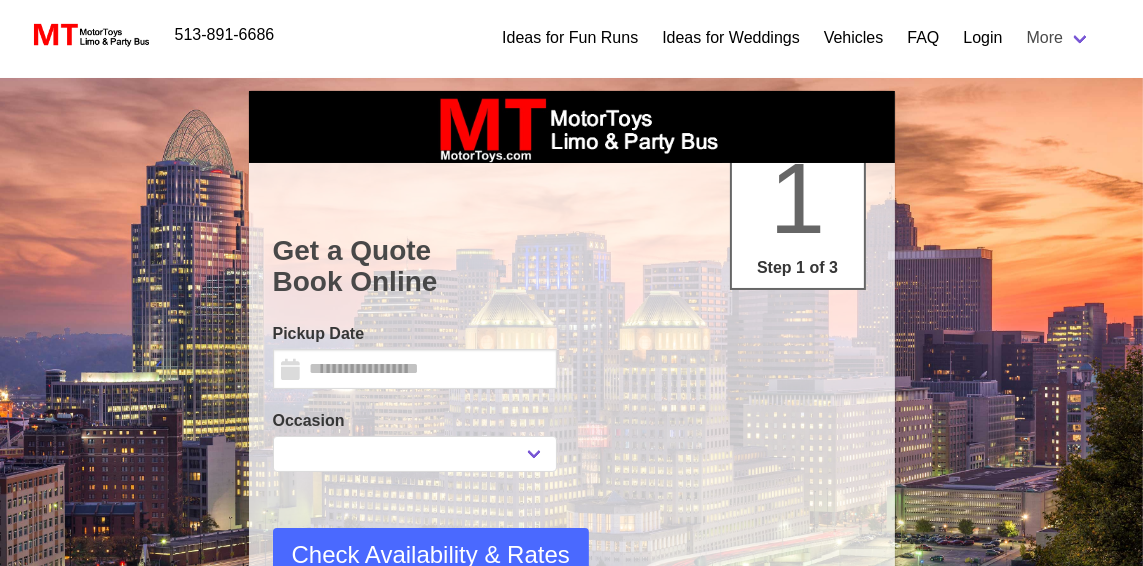 type on "********" 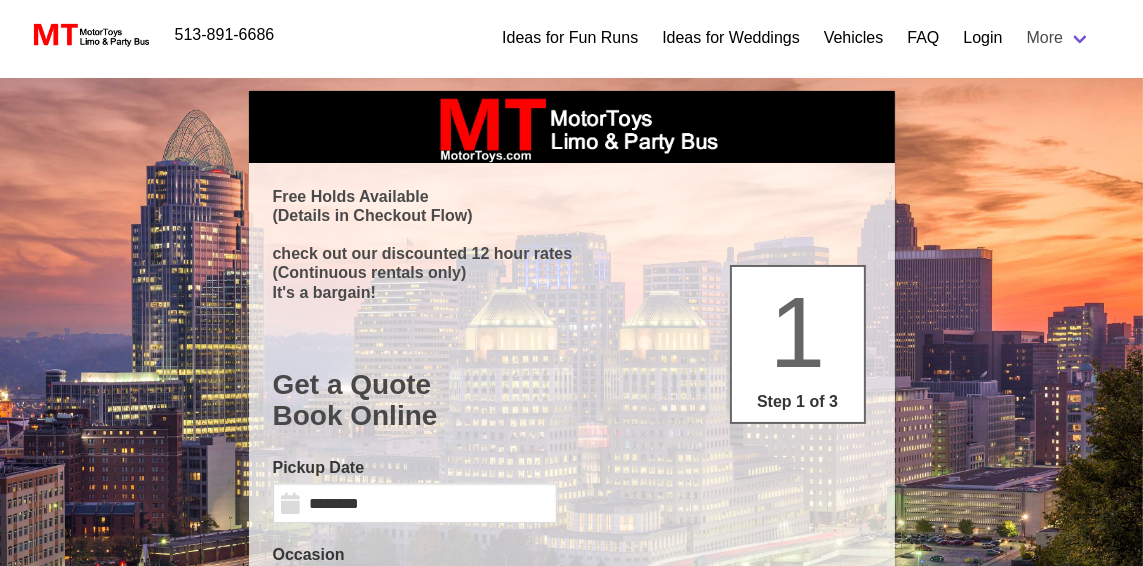scroll, scrollTop: 0, scrollLeft: 0, axis: both 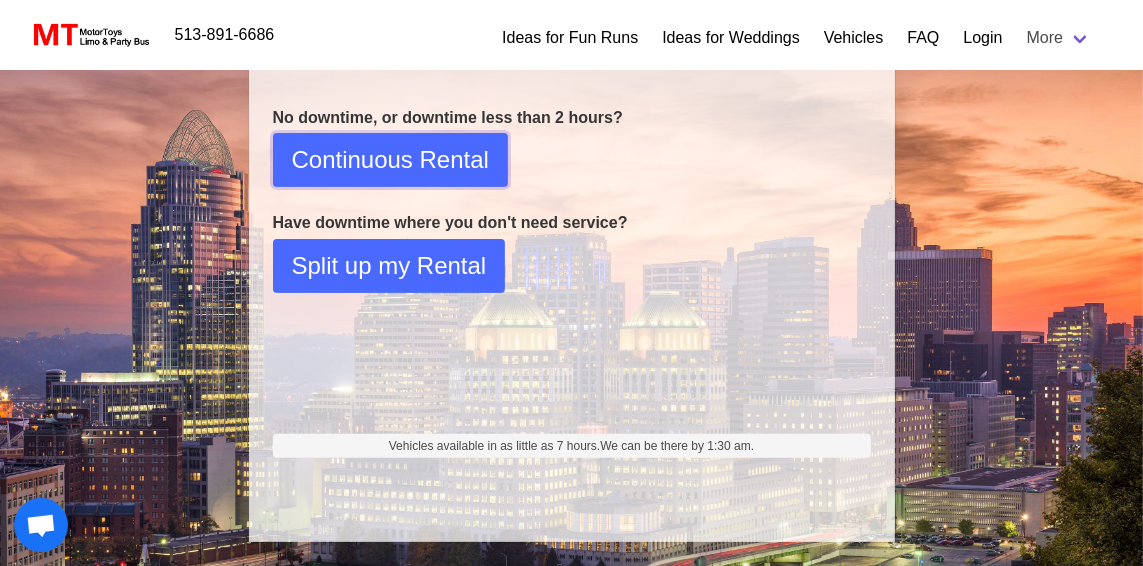 click on "Continuous Rental" at bounding box center (390, 160) 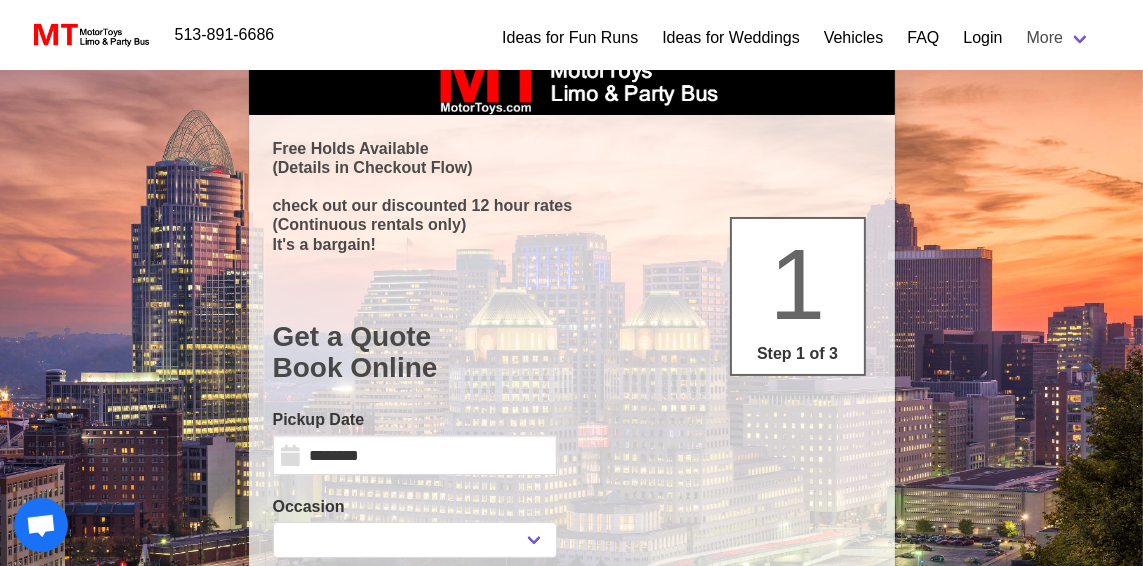 scroll, scrollTop: 0, scrollLeft: 0, axis: both 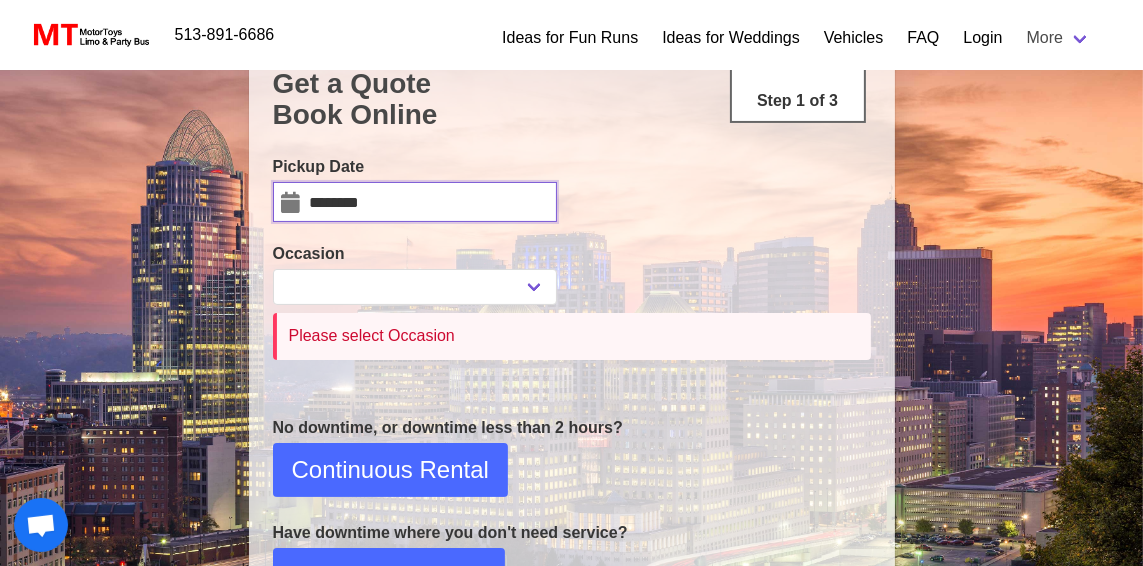 click on "********" at bounding box center [415, 202] 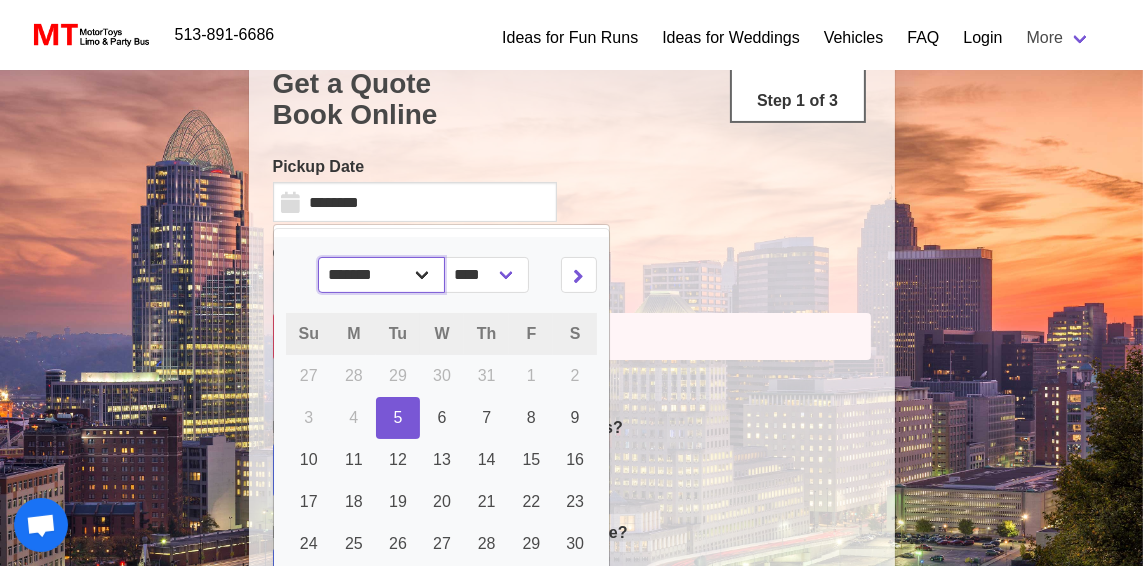 click on "******* ******** ***** ***** *** **** **** ****** ********* ******* ******** ********" at bounding box center (382, 275) 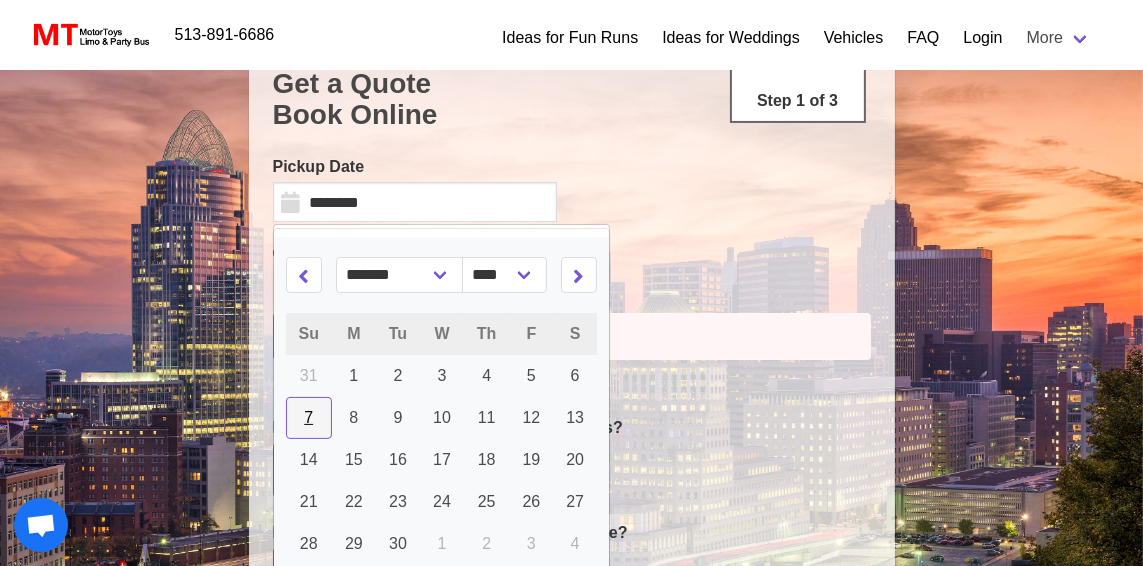 click on "7" at bounding box center (308, 417) 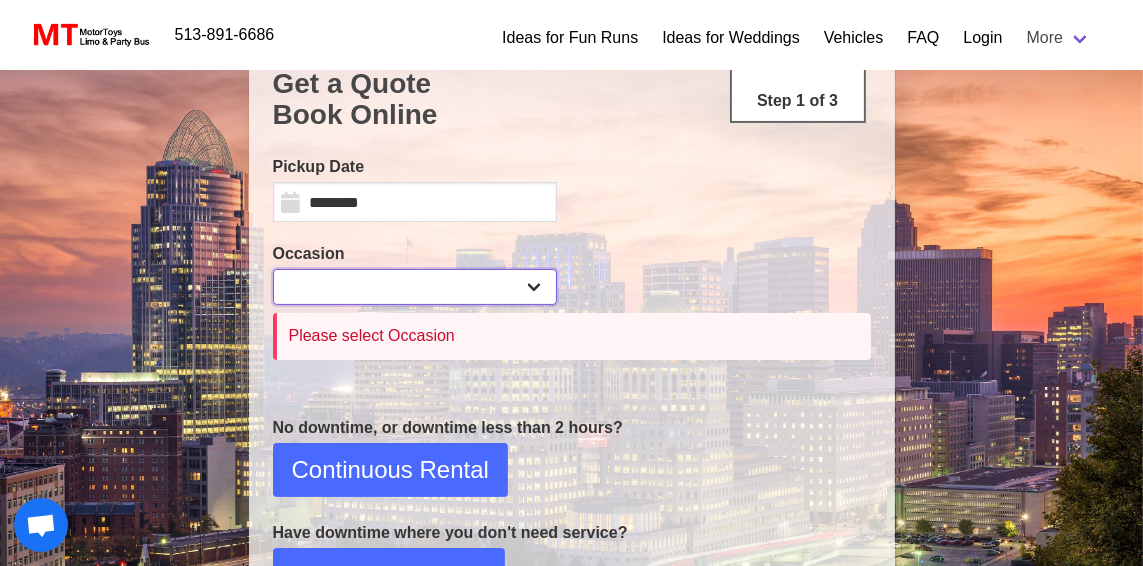 click on "**********" at bounding box center (415, 287) 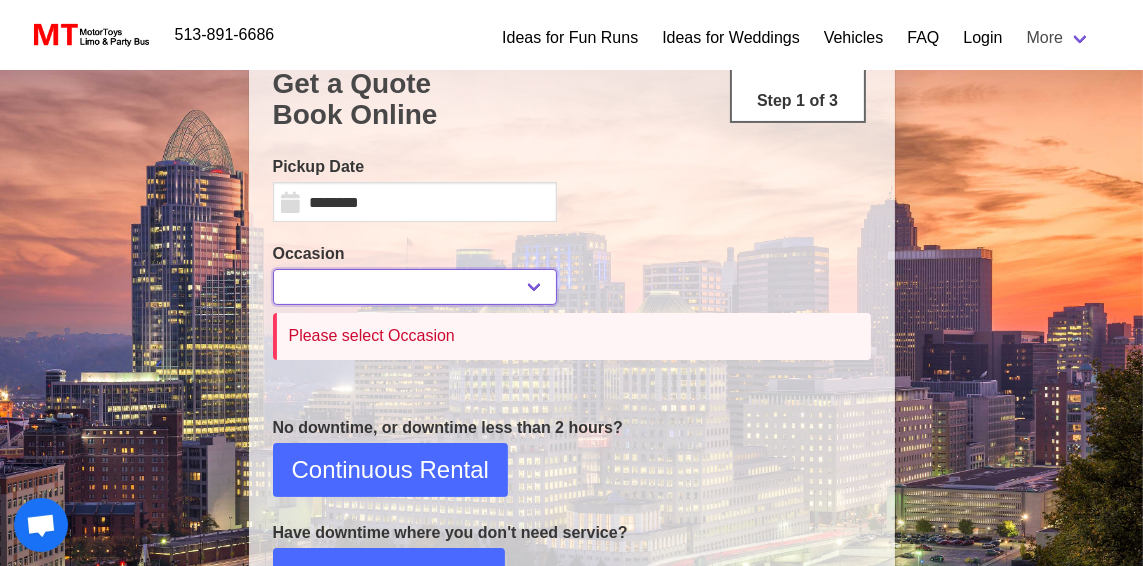 select on "**" 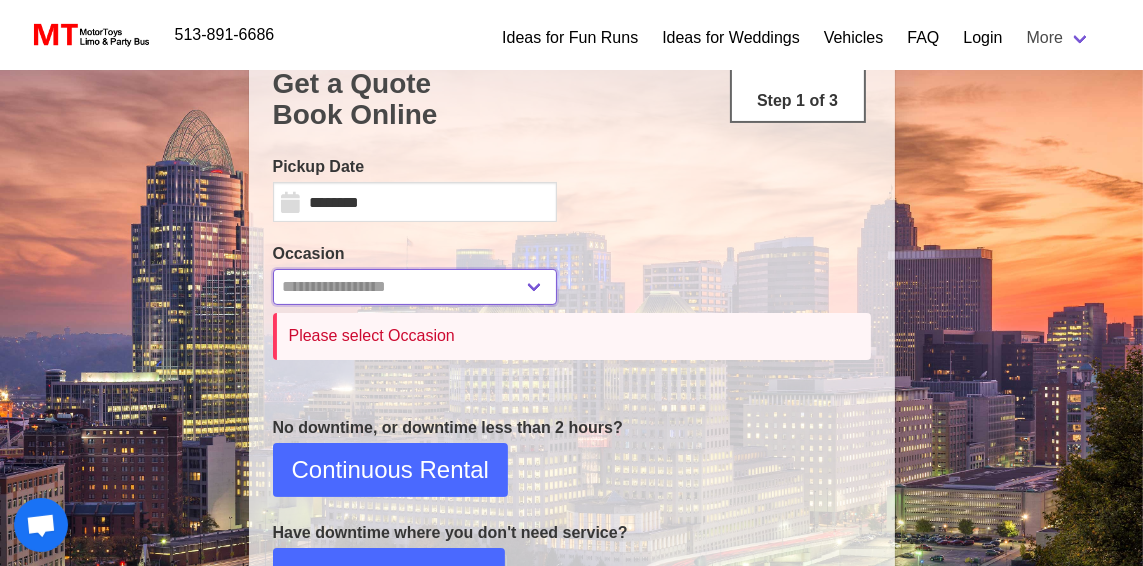 click on "**********" at bounding box center (415, 287) 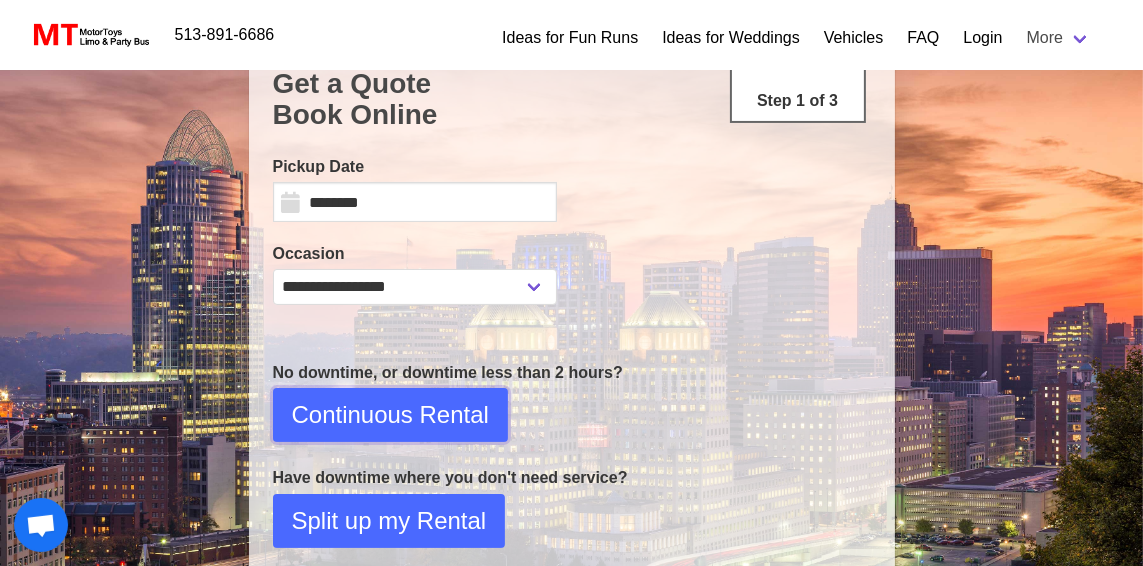 drag, startPoint x: 425, startPoint y: 422, endPoint x: 675, endPoint y: 427, distance: 250.04999 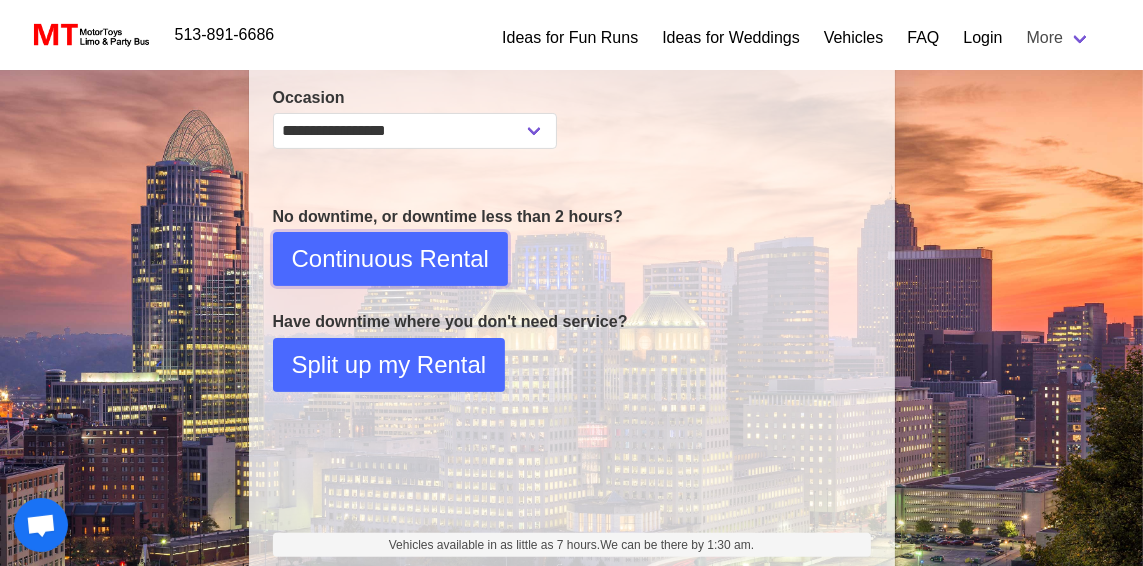 scroll, scrollTop: 459, scrollLeft: 0, axis: vertical 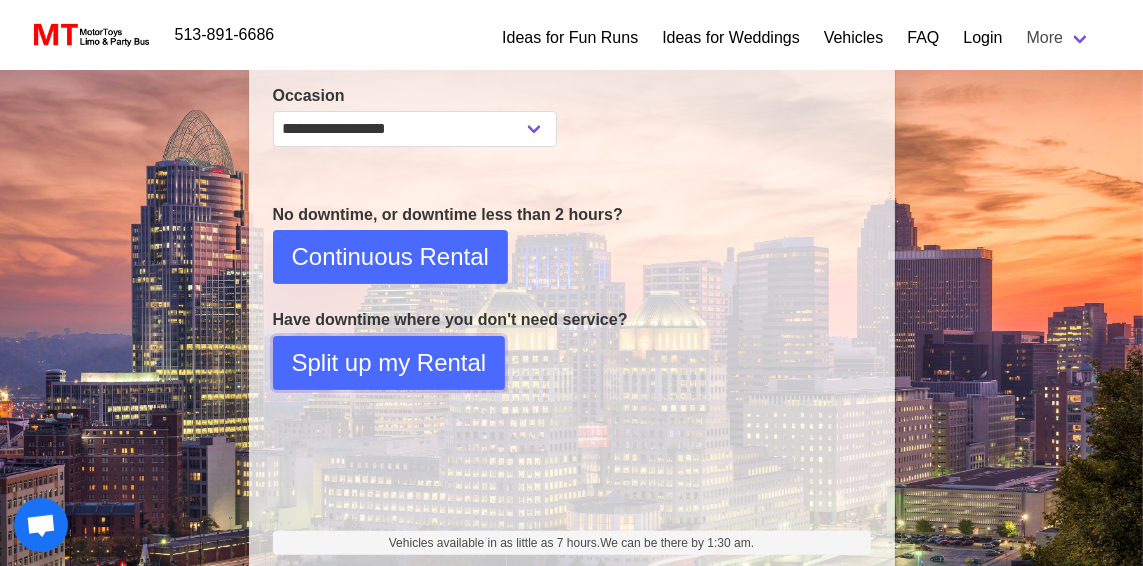 click on "Split up my Rental" at bounding box center [389, 363] 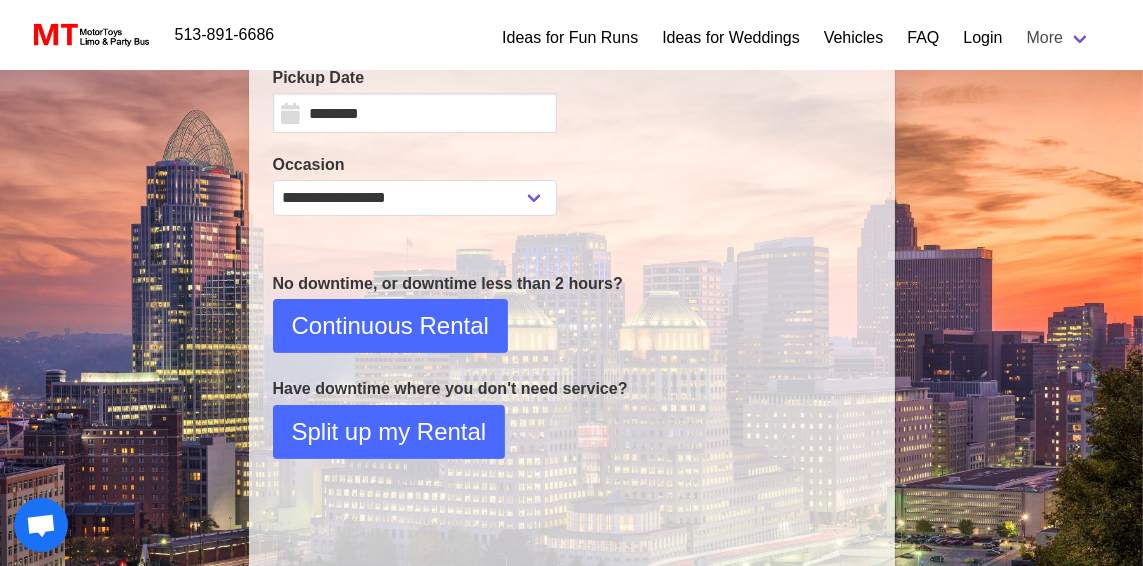 select on "*" 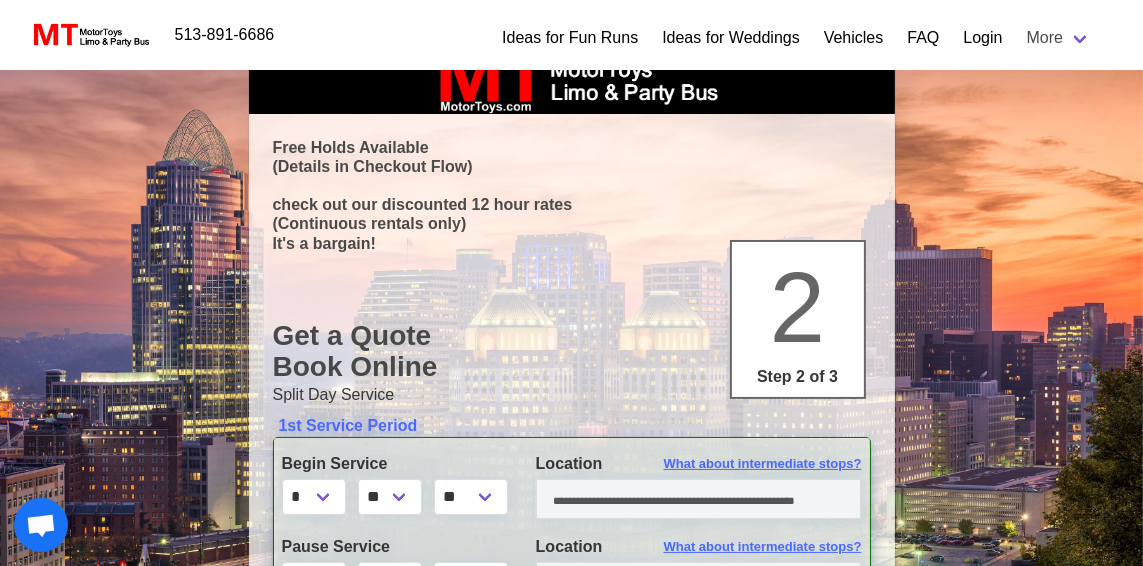 scroll, scrollTop: 0, scrollLeft: 0, axis: both 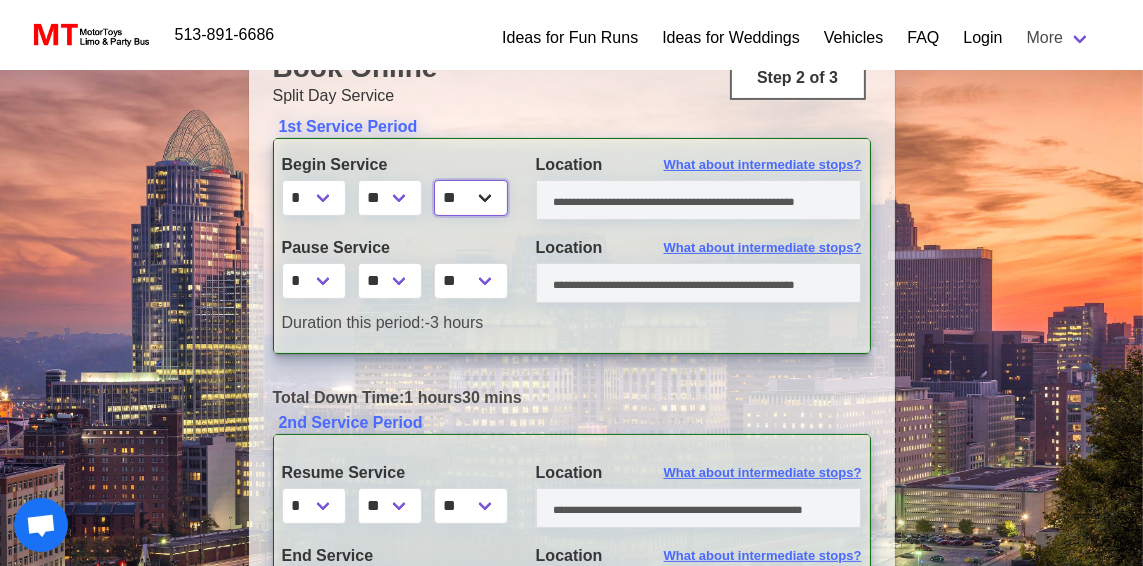 click on "**   **" at bounding box center (471, 198) 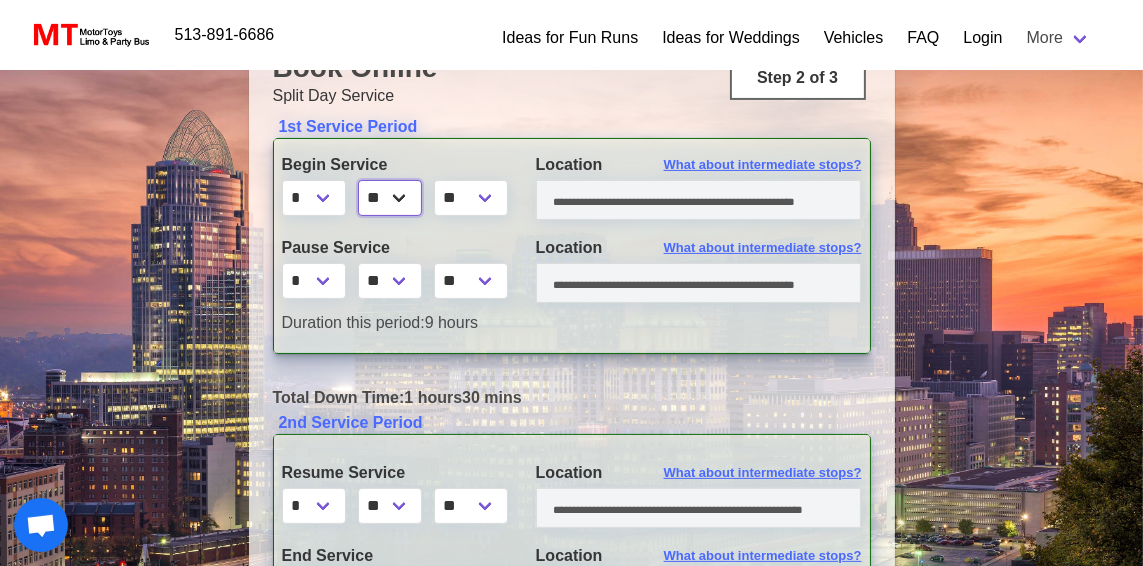 click on "** ** ** **" at bounding box center [390, 198] 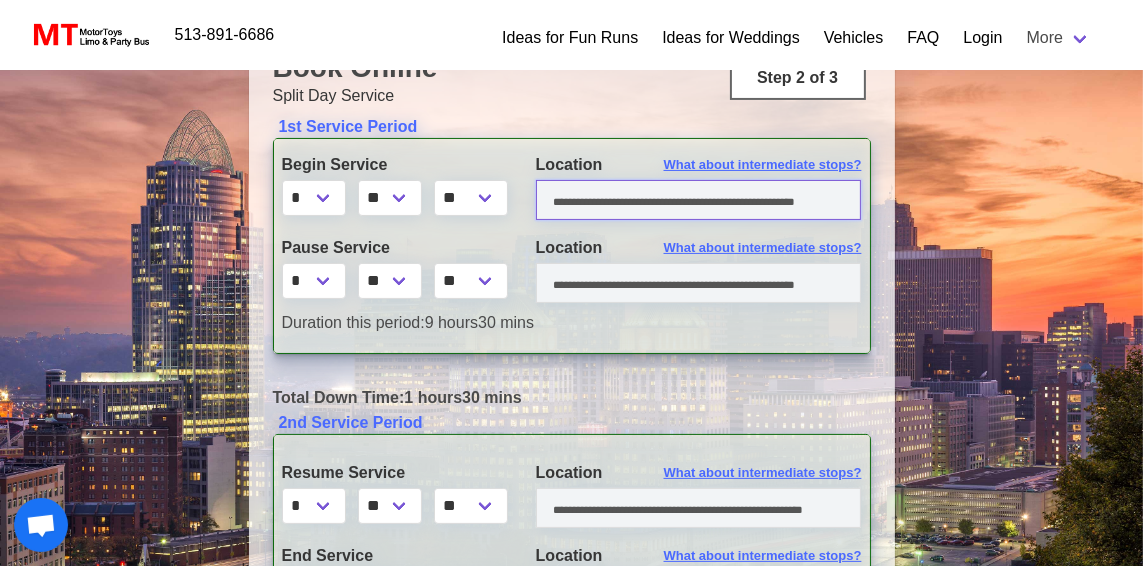 click at bounding box center [699, 200] 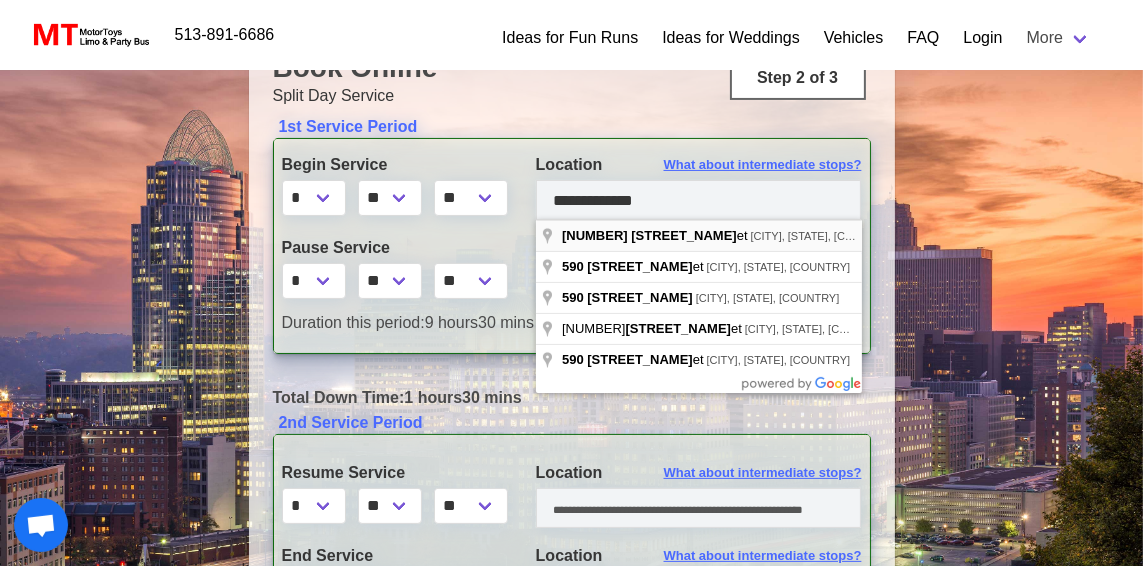 type on "**********" 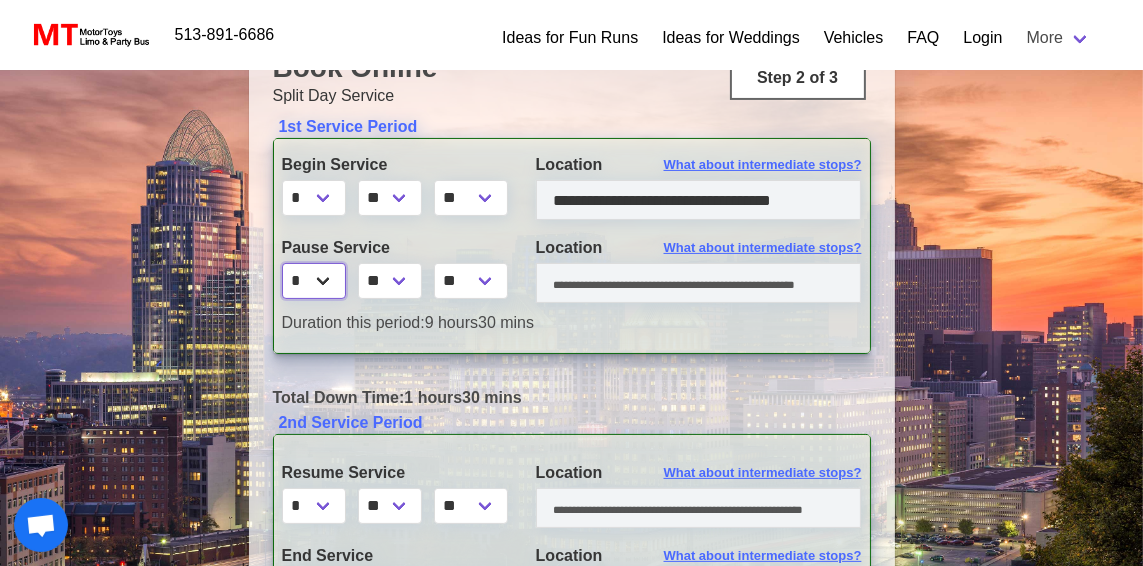 click on "* * * * * * * * * ** ** **" at bounding box center [314, 281] 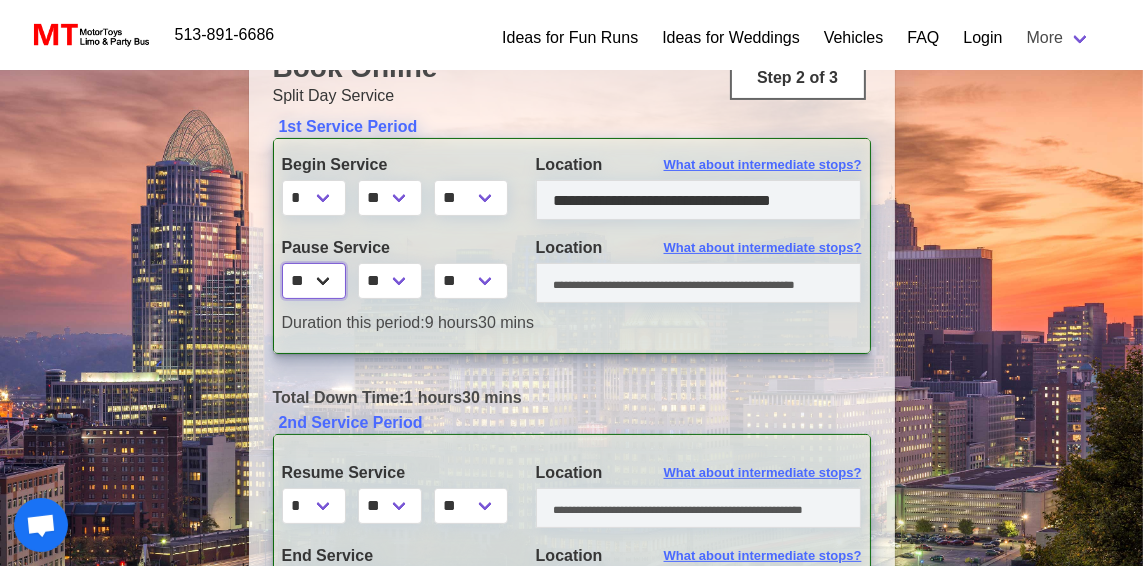 click on "* * * * * * * * * ** ** **" at bounding box center [314, 281] 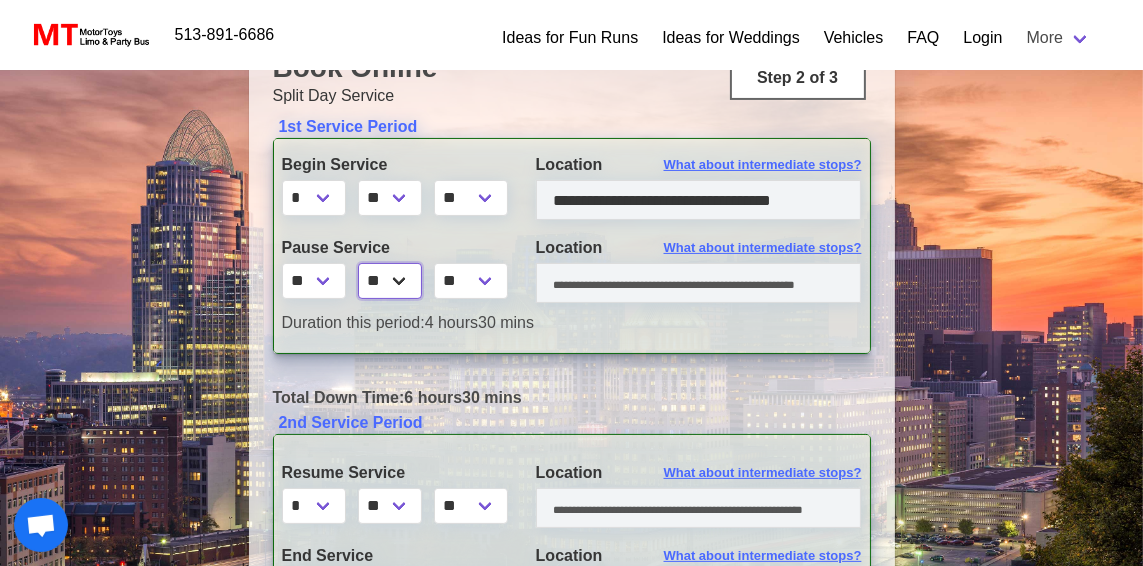 click on "** ** ** **" at bounding box center [390, 281] 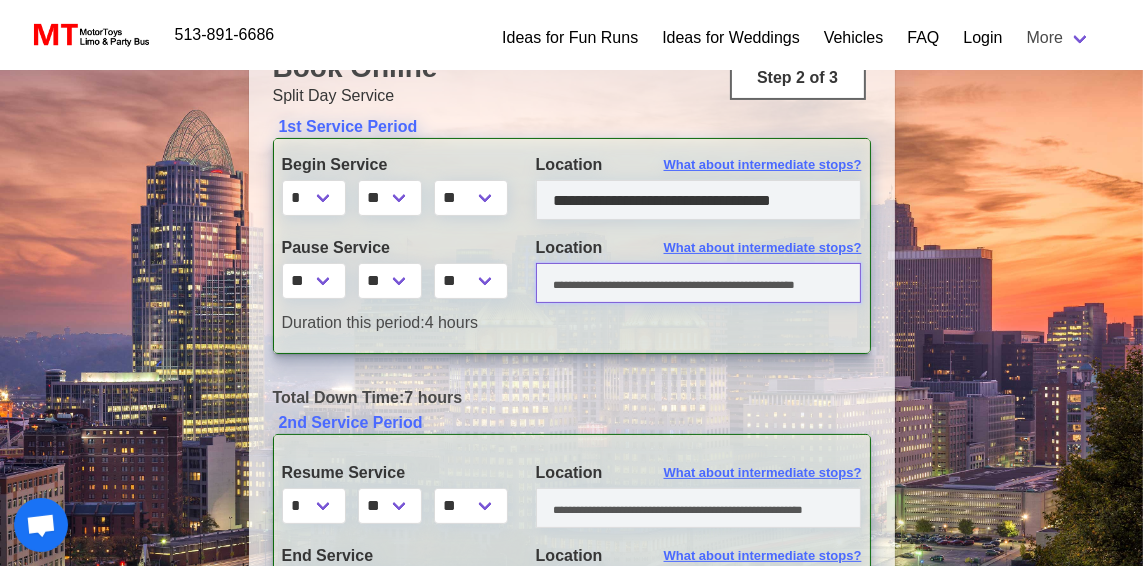 click at bounding box center [699, 283] 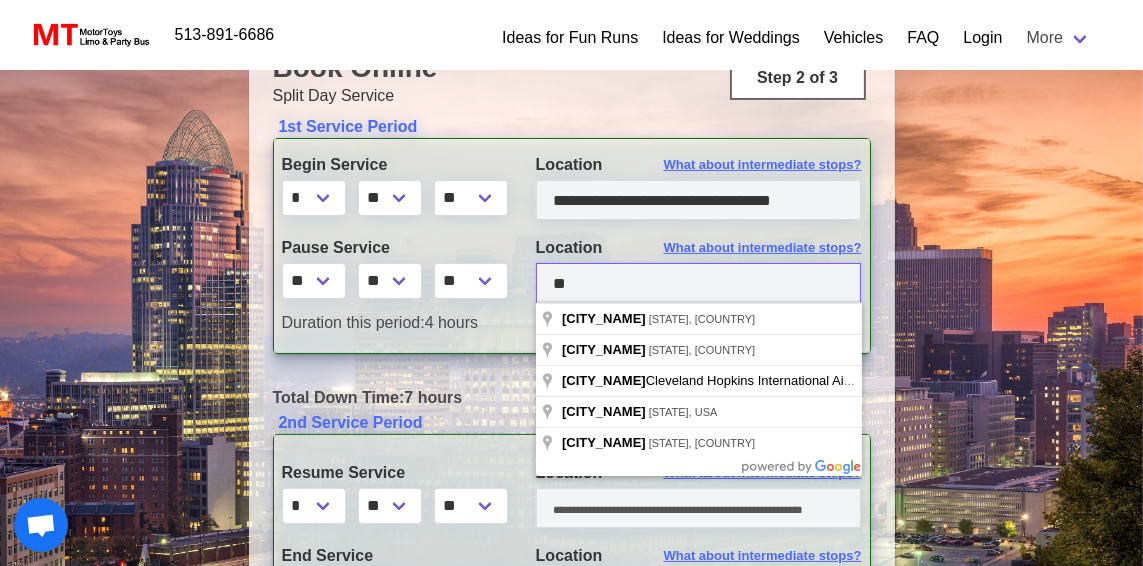 type on "*" 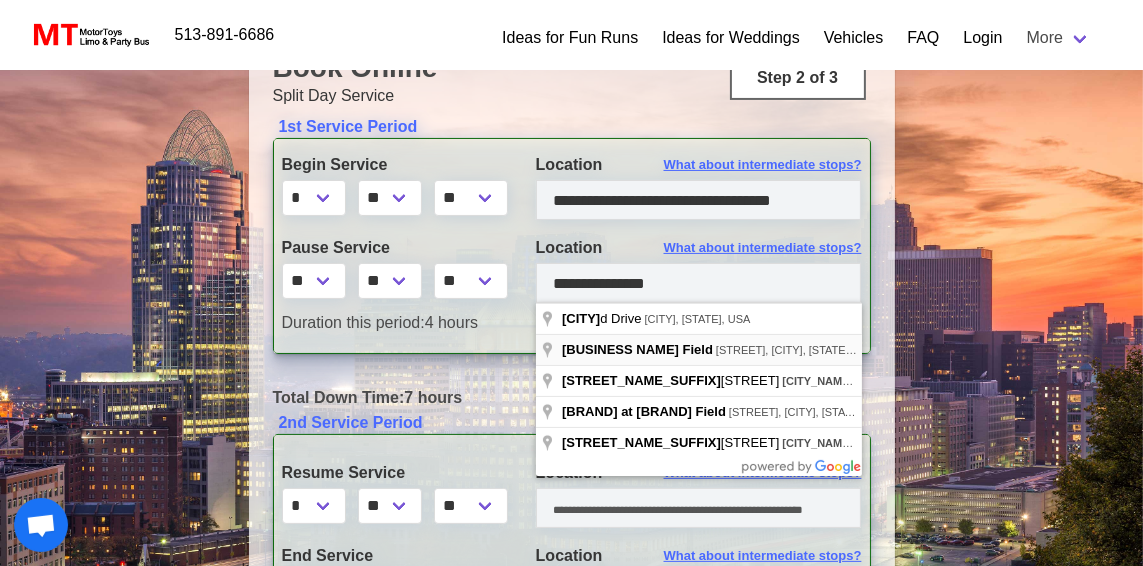 type on "**********" 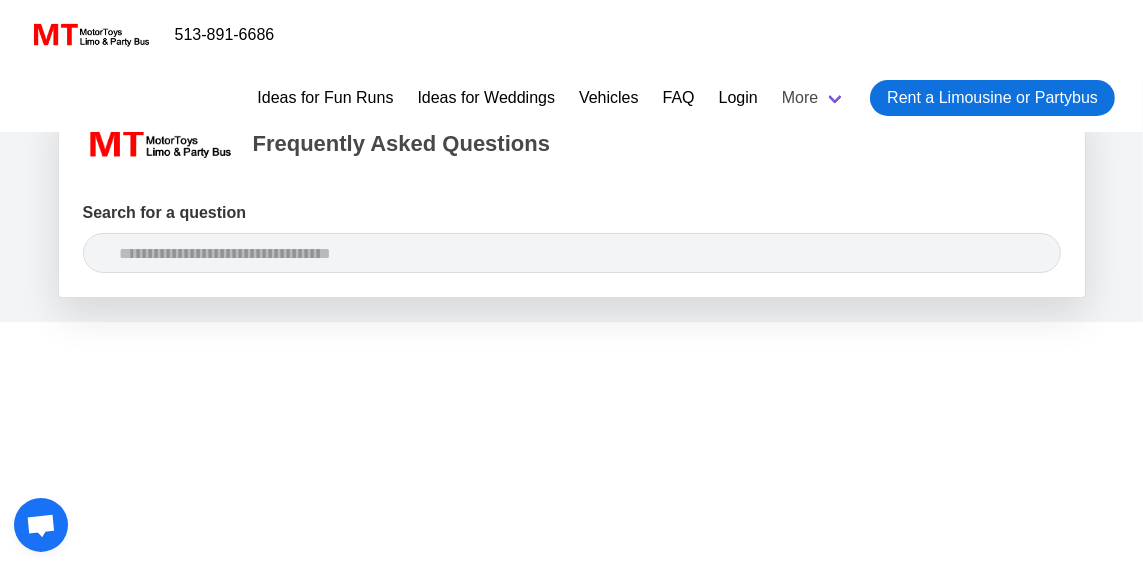 scroll, scrollTop: 0, scrollLeft: 0, axis: both 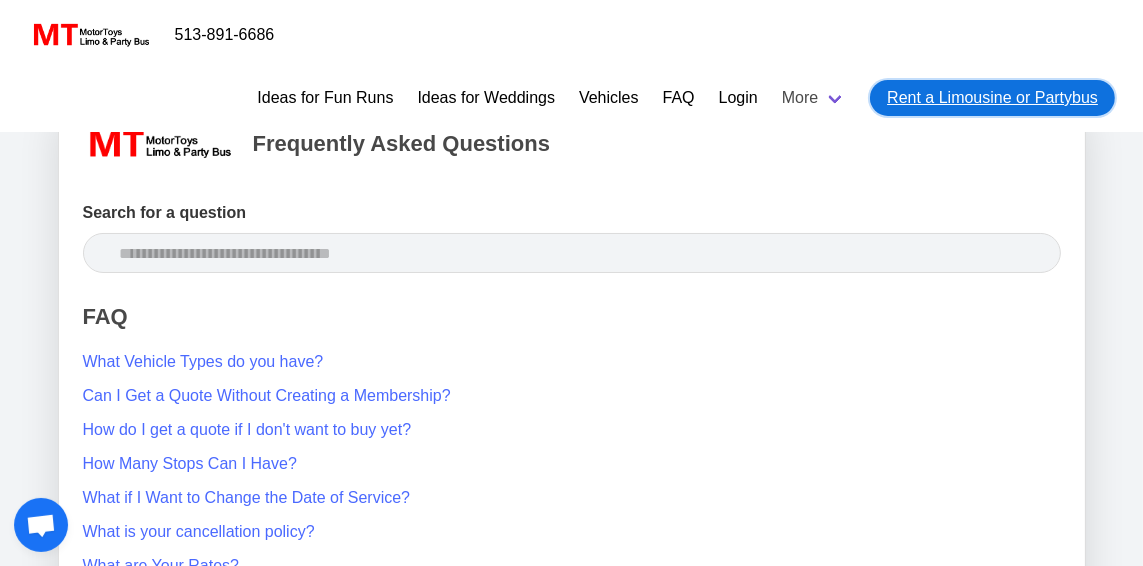 click on "Rent a Limousine or Partybus" at bounding box center (992, 98) 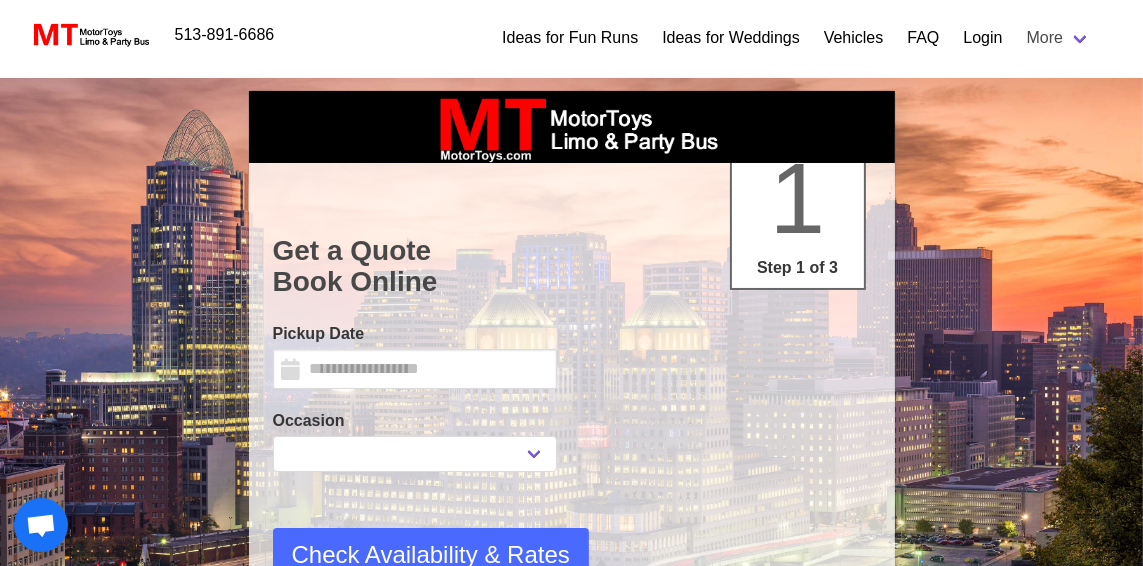 select 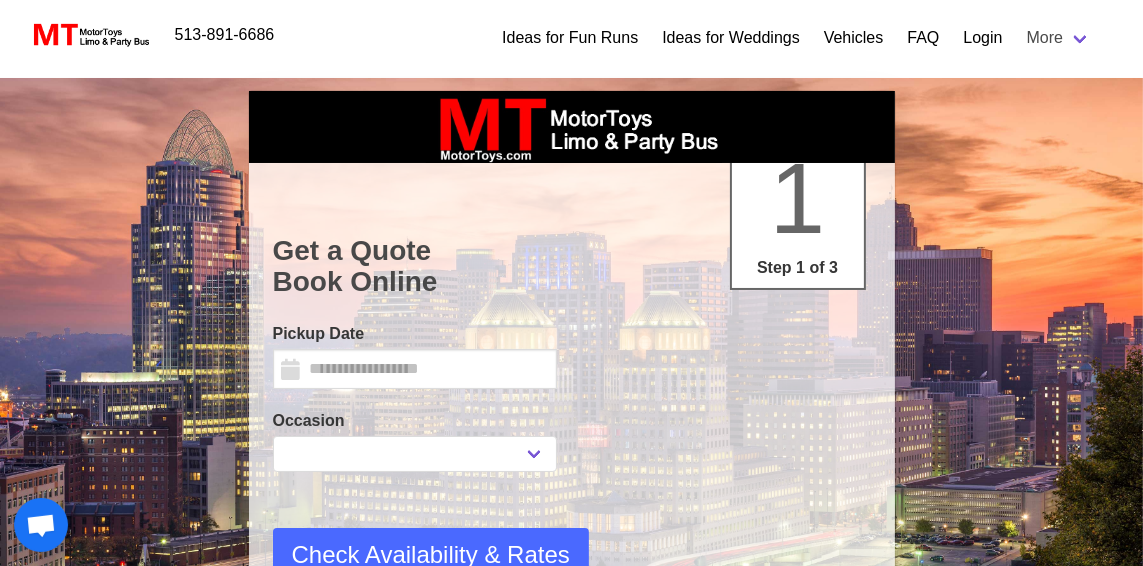 type on "********" 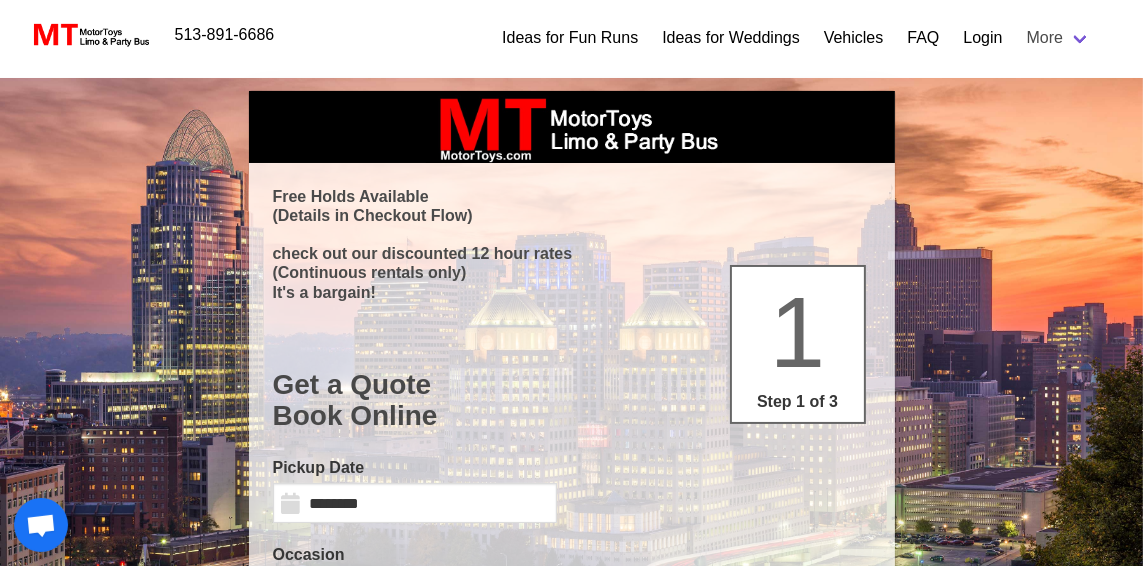 select 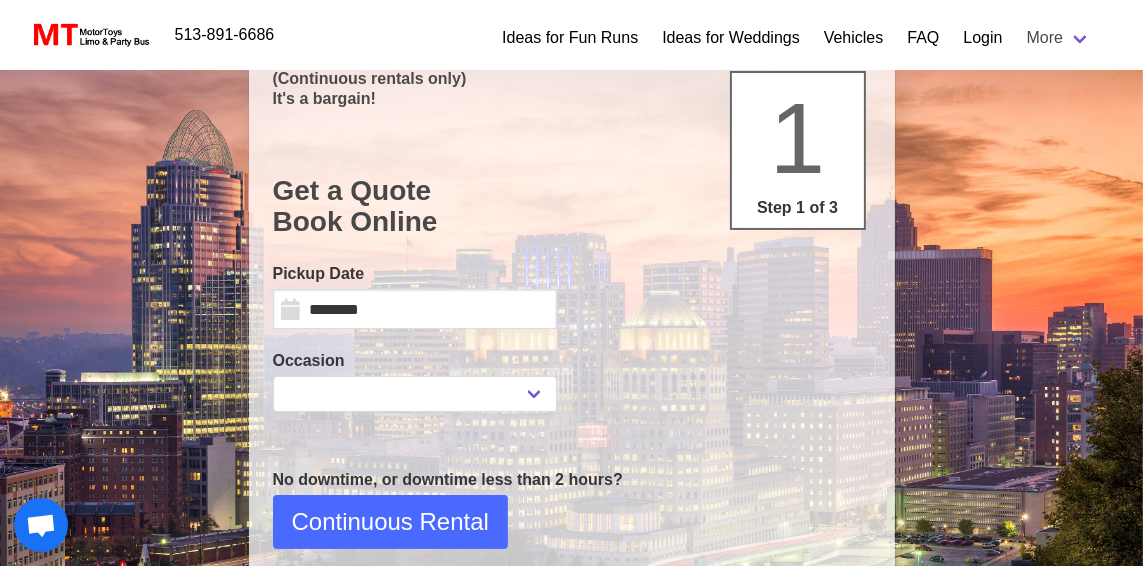 scroll, scrollTop: 193, scrollLeft: 0, axis: vertical 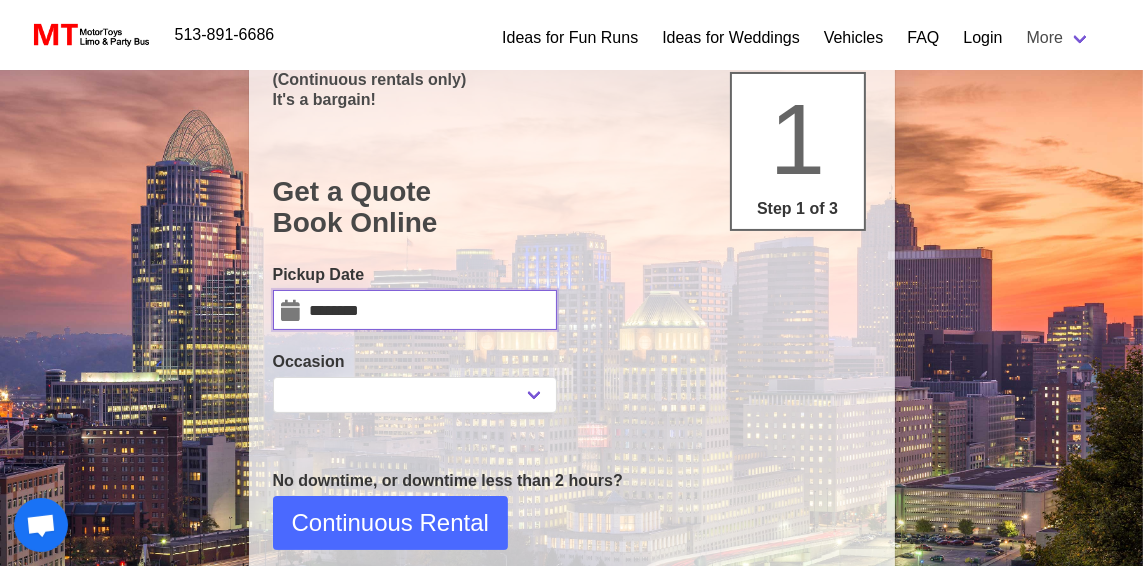 click on "********" at bounding box center (415, 310) 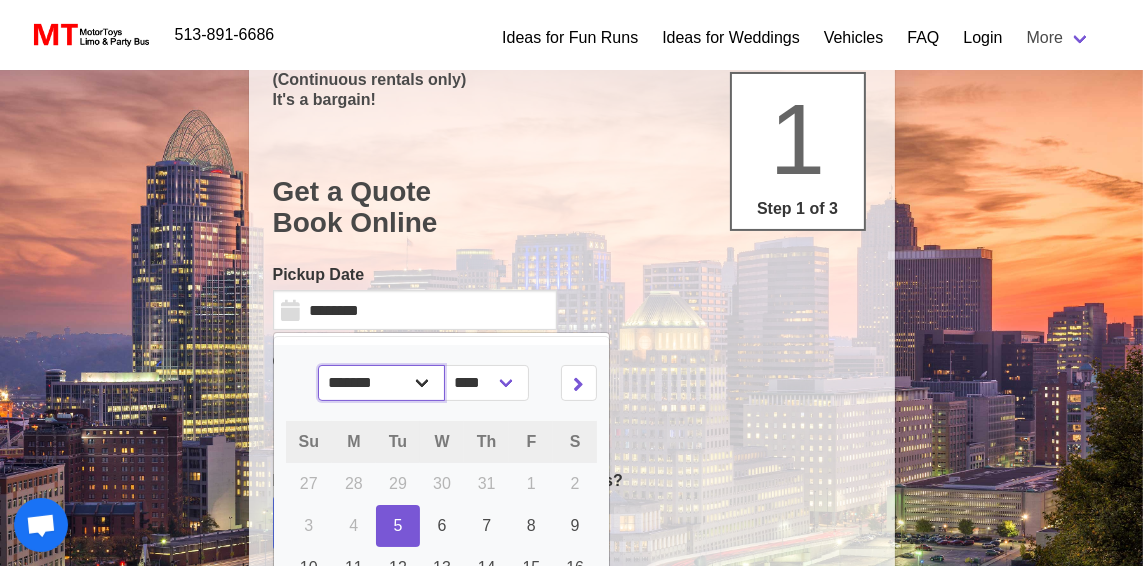 click on "******* ******** ***** ***** *** **** **** ****** ********* ******* ******** ********" at bounding box center (382, 383) 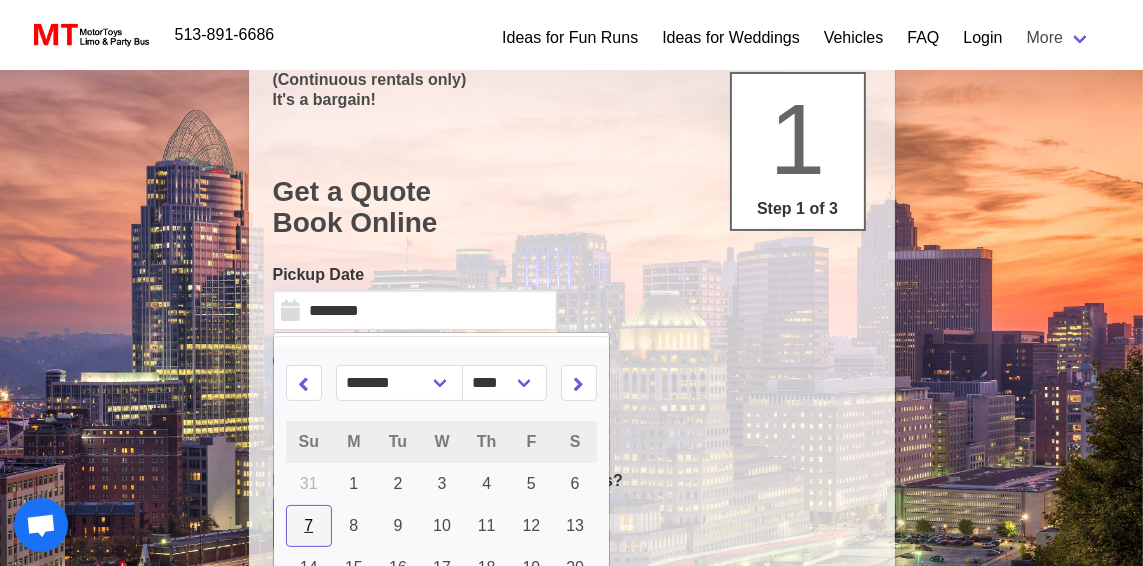 click on "7" at bounding box center [309, 526] 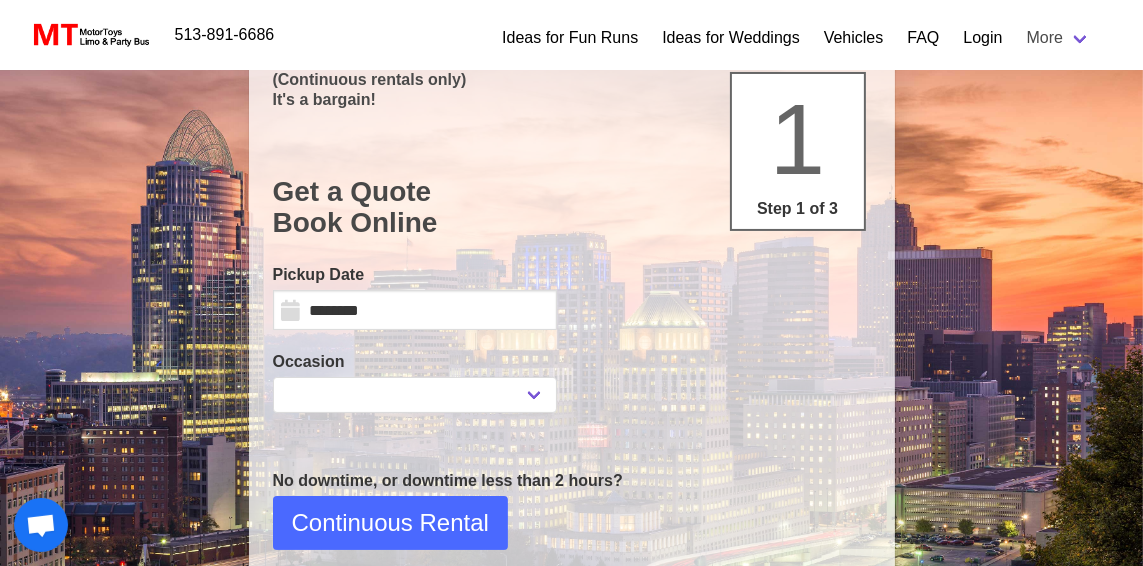 scroll, scrollTop: 322, scrollLeft: 0, axis: vertical 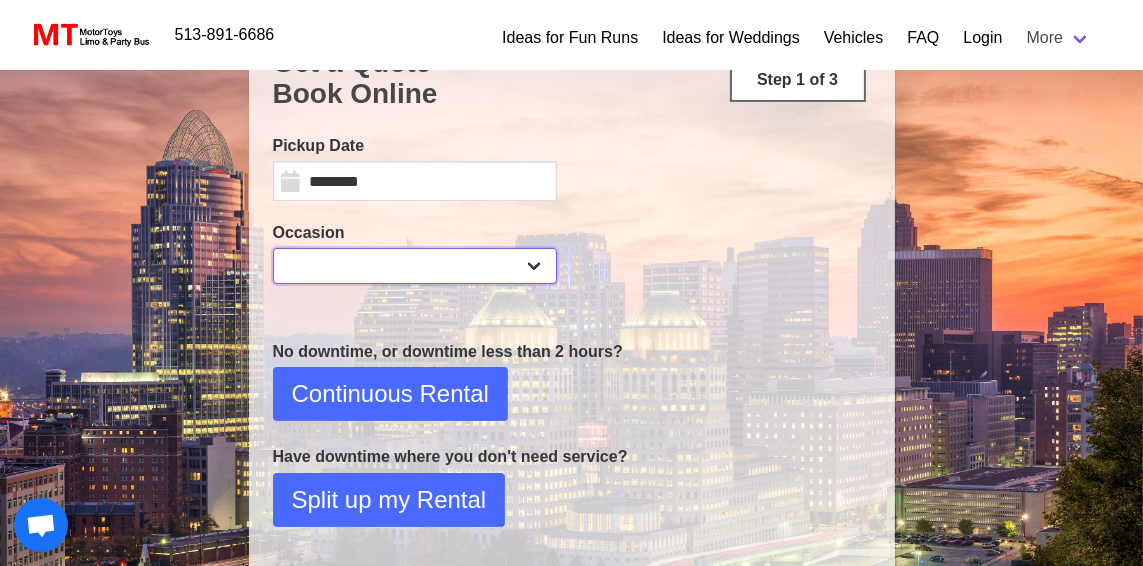 click on "**********" at bounding box center (415, 266) 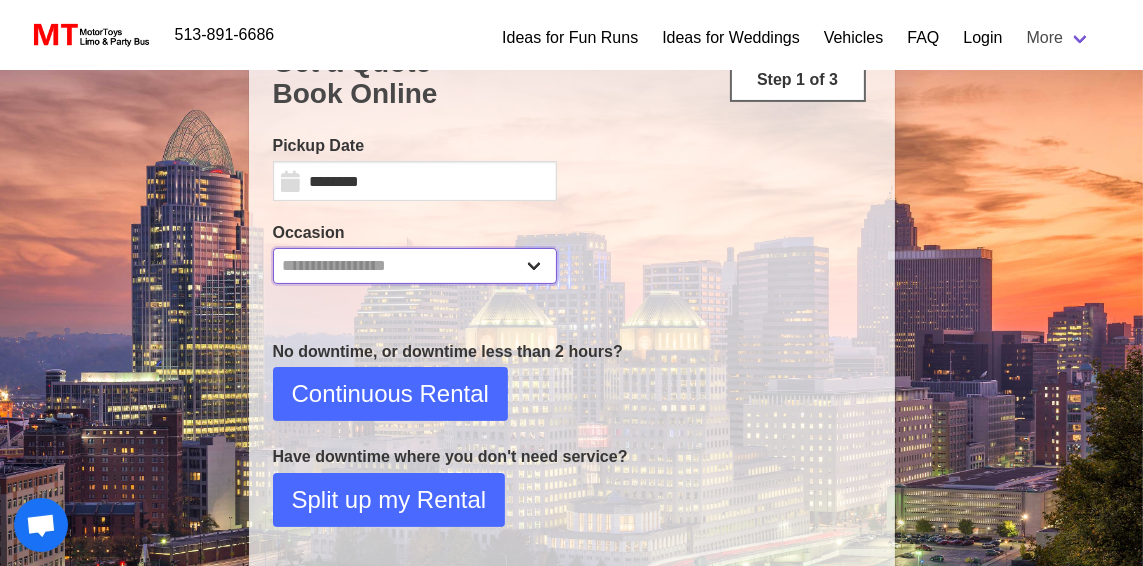 click on "**********" at bounding box center (415, 266) 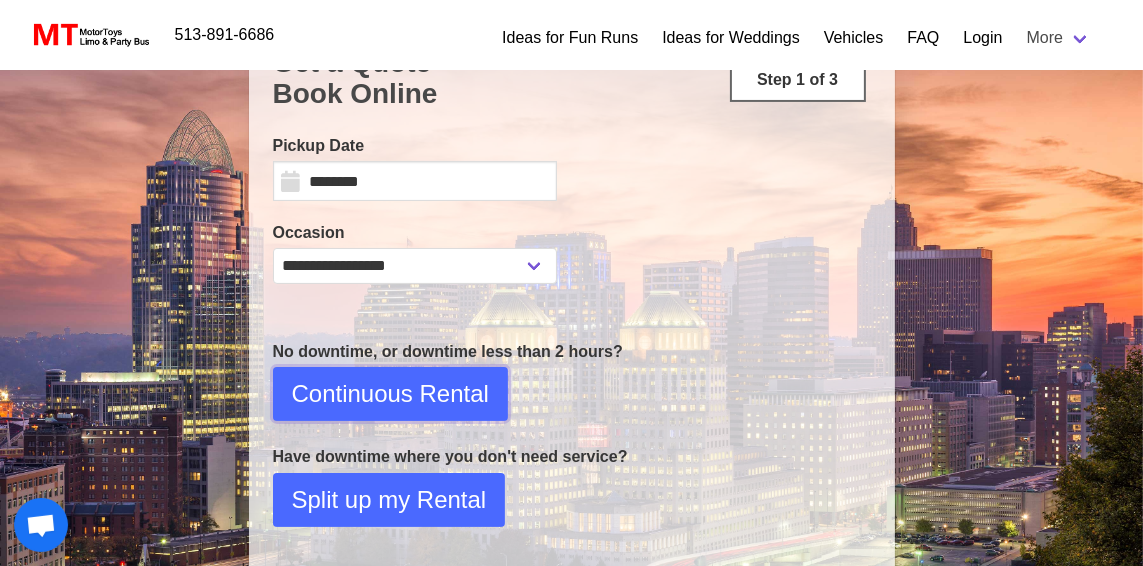 click on "Continuous Rental" at bounding box center (390, 394) 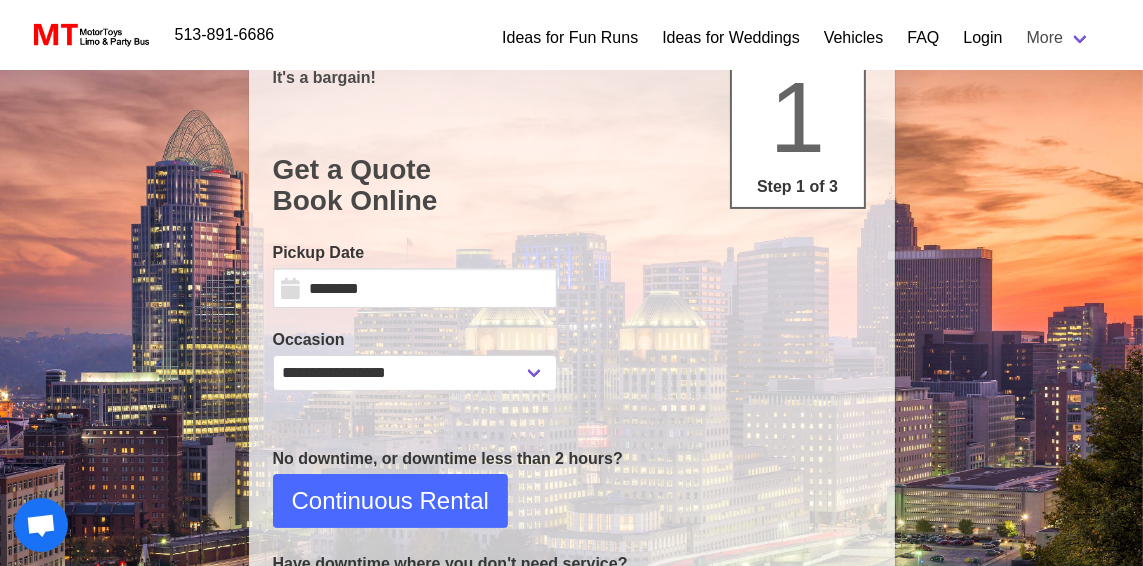 select on "*" 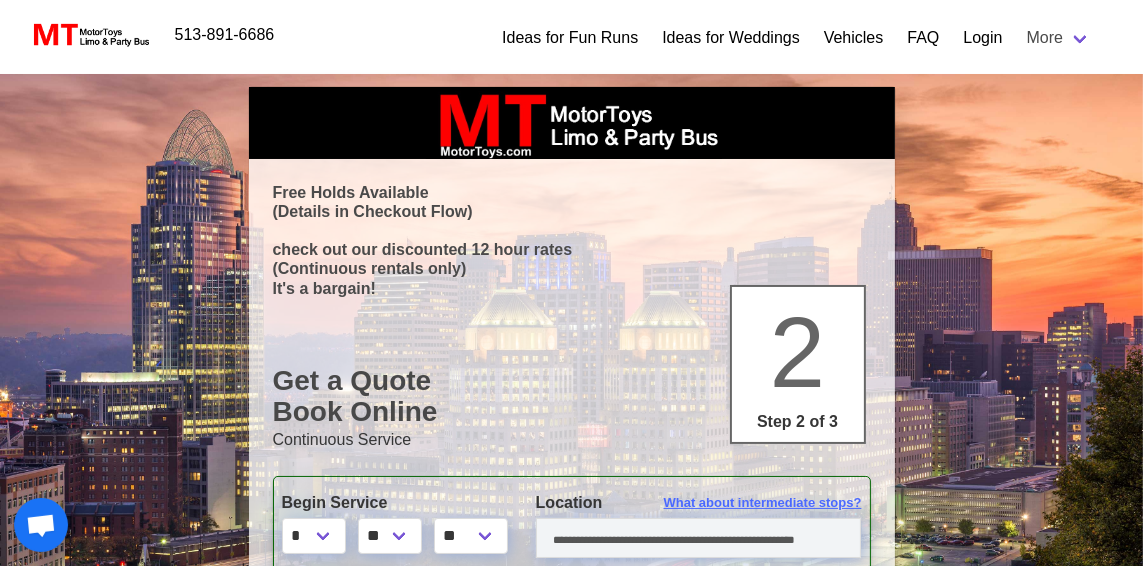 scroll, scrollTop: 0, scrollLeft: 0, axis: both 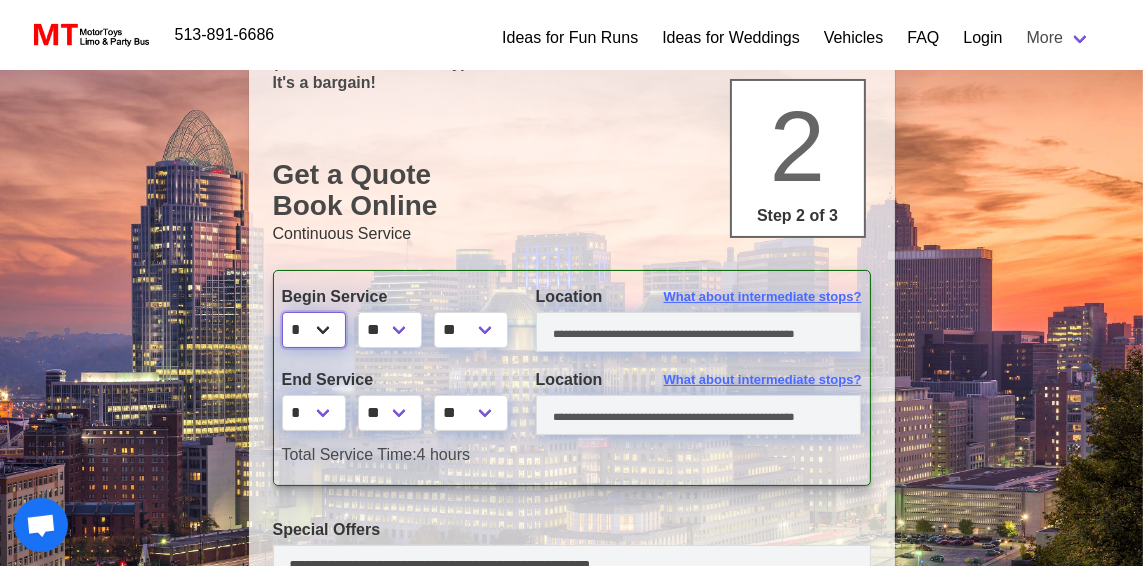 click on "* * * * * * * * * ** ** **" at bounding box center [314, 330] 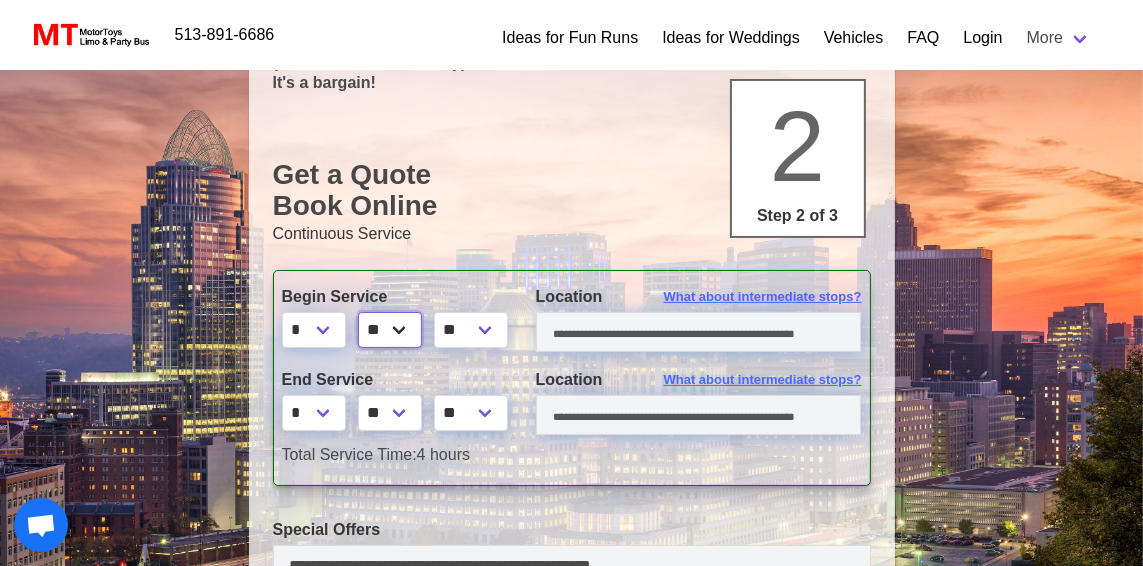 click on "** ** ** **" at bounding box center [390, 330] 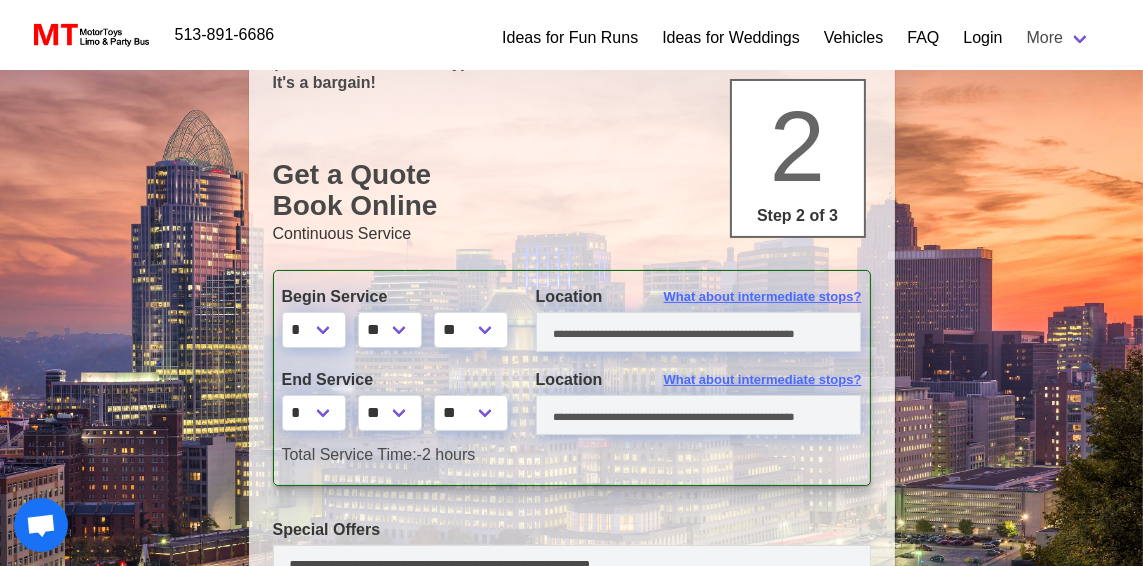 click on "Location
What about intermediate stops?" at bounding box center (699, 322) 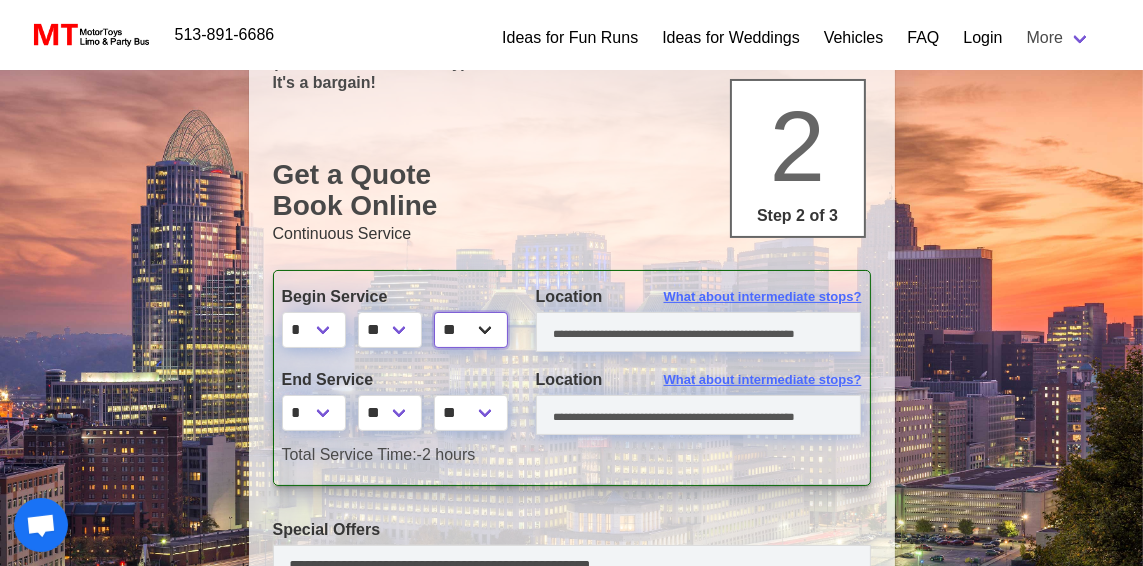 click on "**   **" at bounding box center (471, 330) 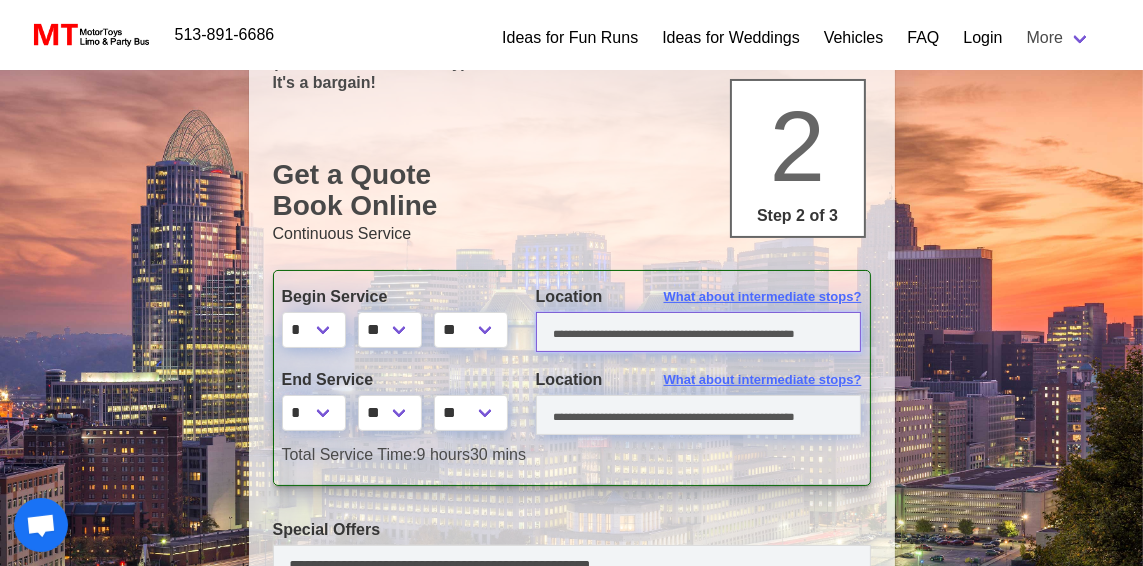 click at bounding box center (699, 332) 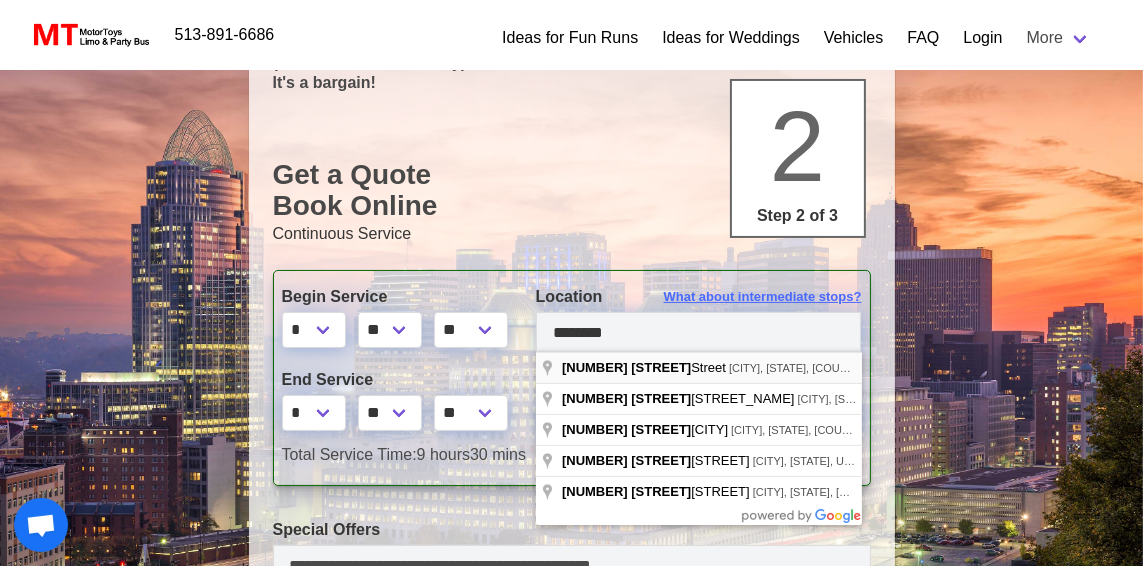 type on "**********" 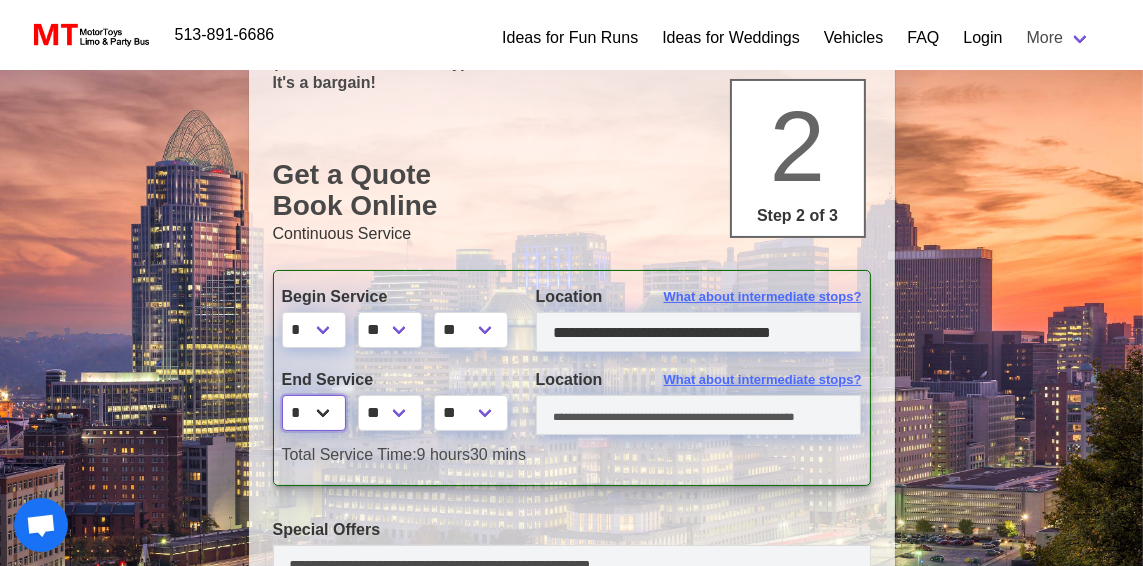 click on "* * * * * * * * * ** ** **" at bounding box center (314, 413) 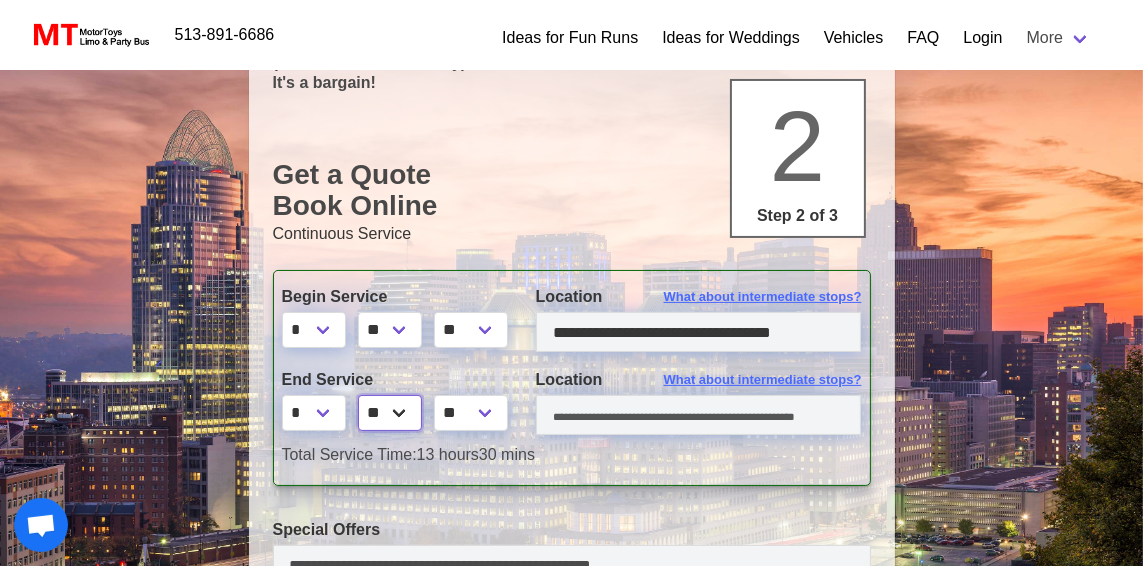 click on "** ** ** **" at bounding box center (390, 413) 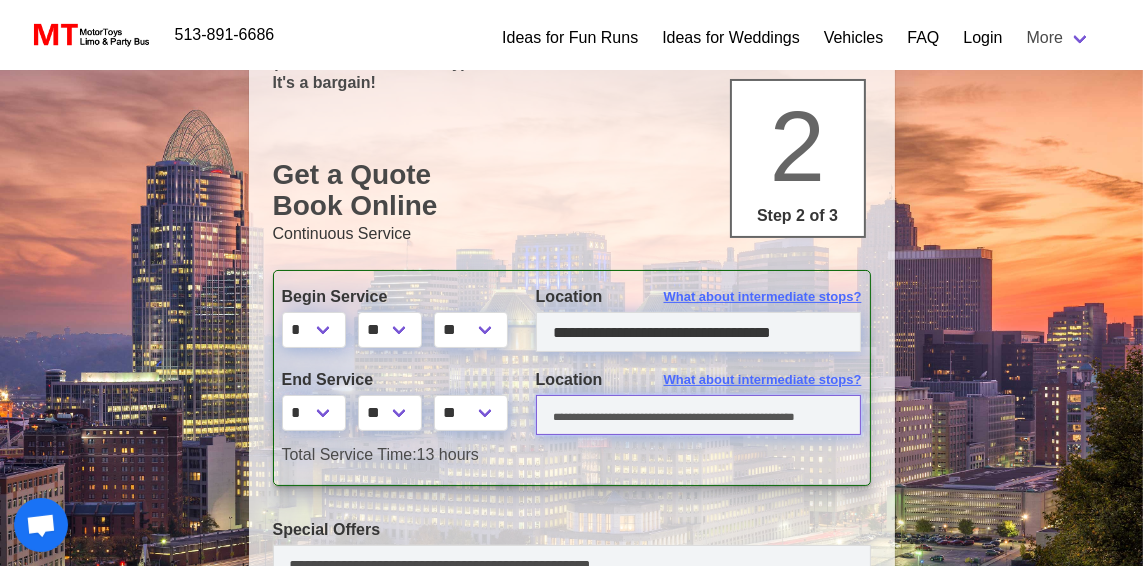 click at bounding box center (699, 415) 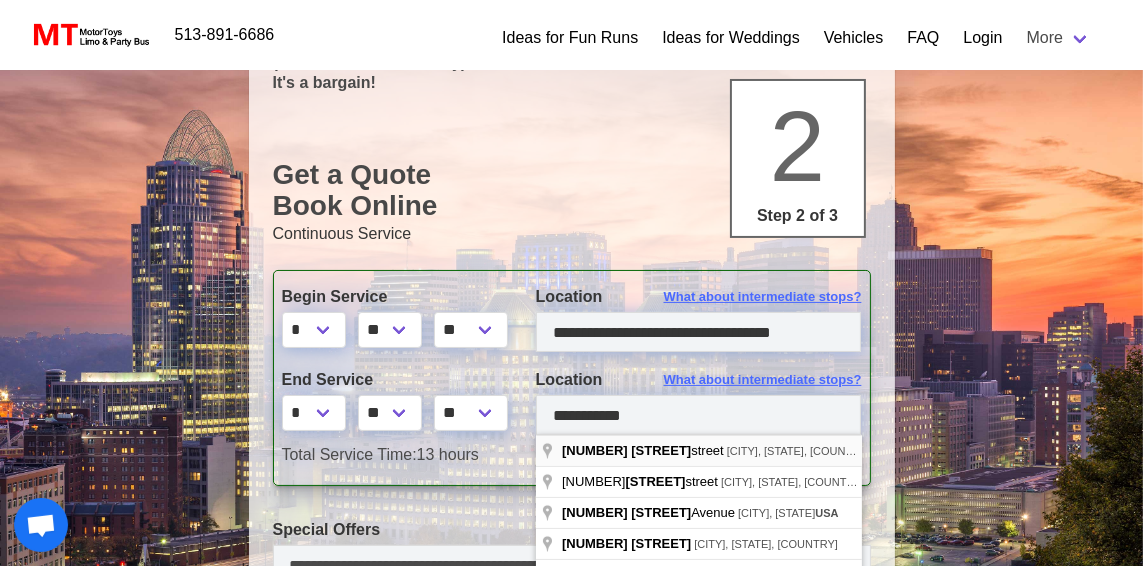 type on "**********" 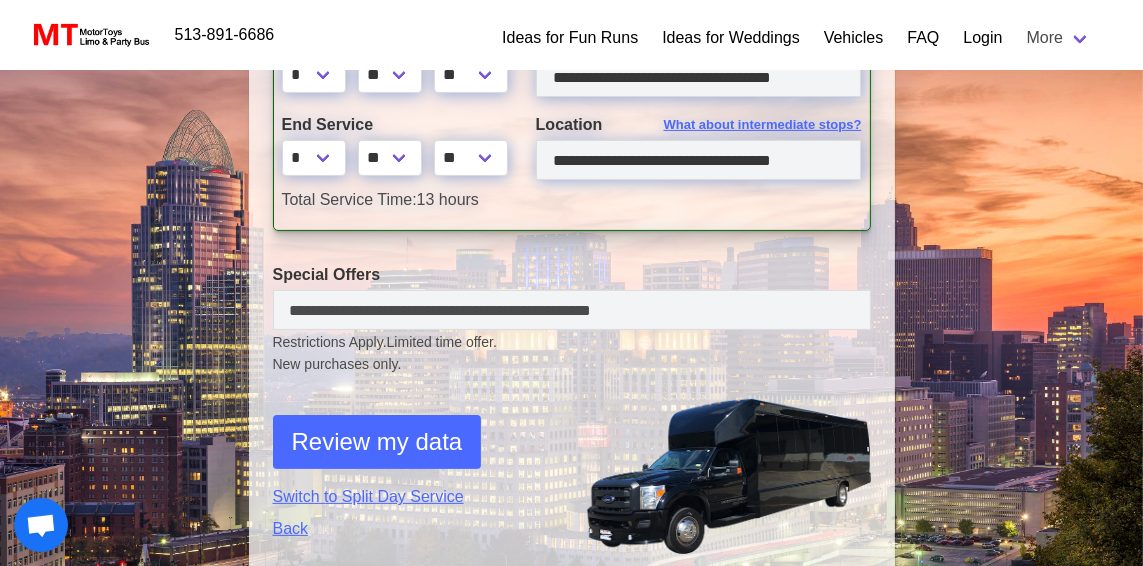 scroll, scrollTop: 464, scrollLeft: 0, axis: vertical 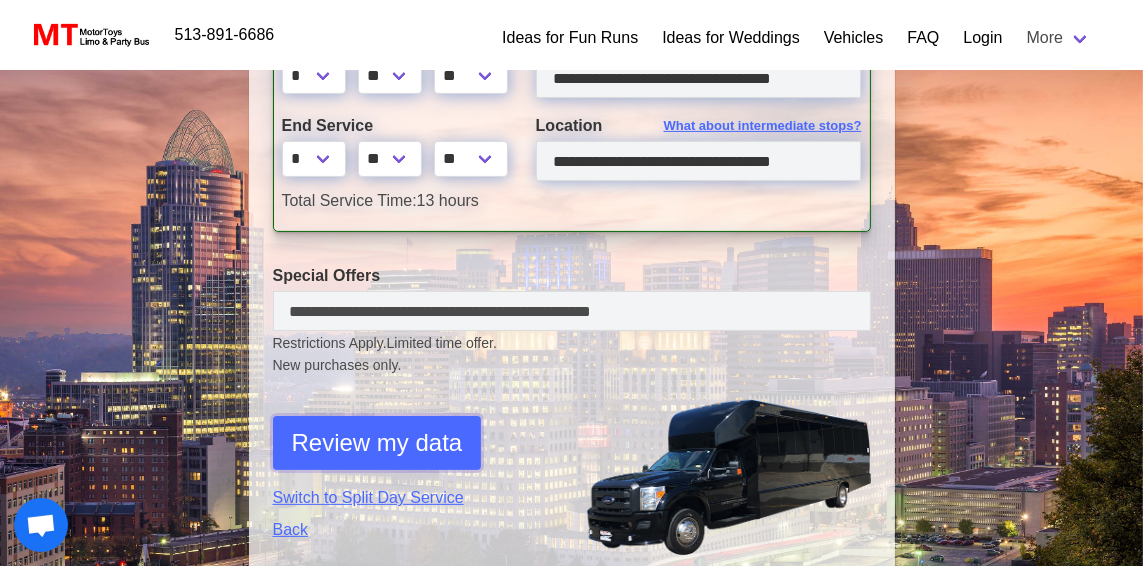 click on "Review my data" at bounding box center [377, 443] 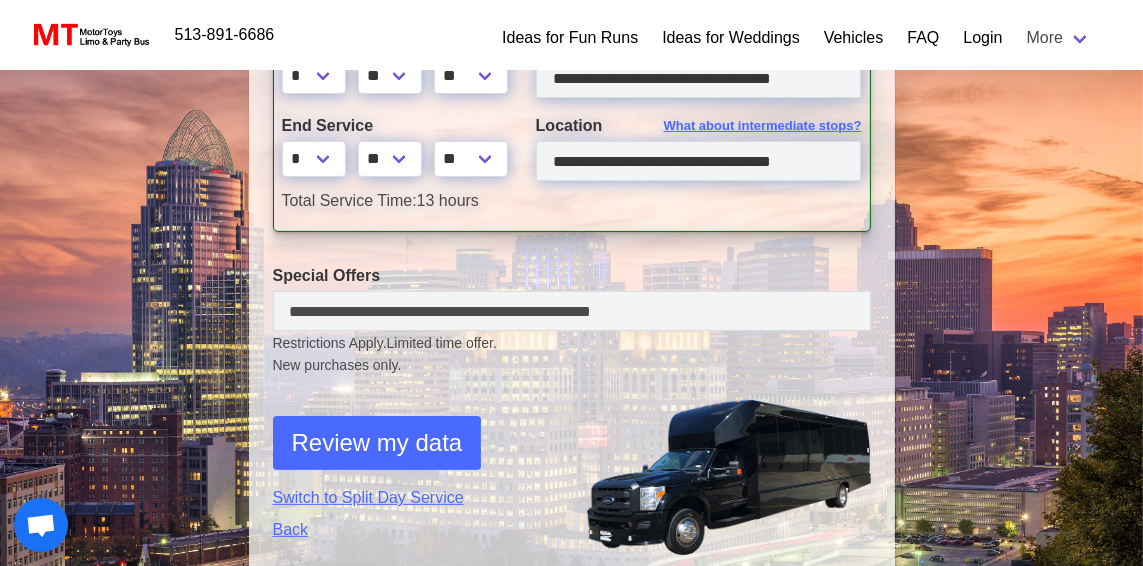 select on "**" 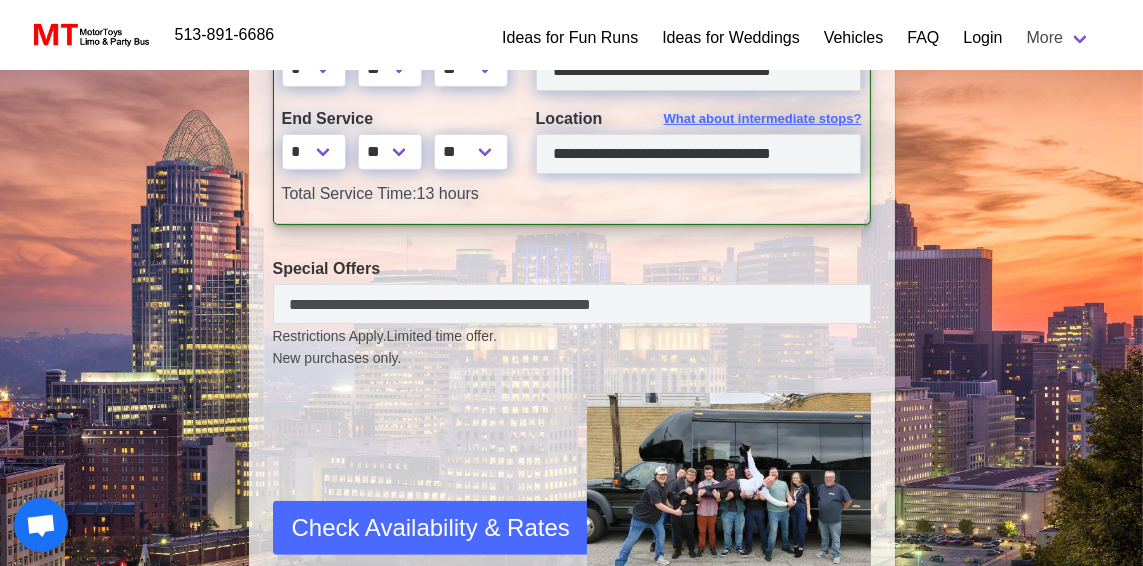 scroll, scrollTop: 716, scrollLeft: 0, axis: vertical 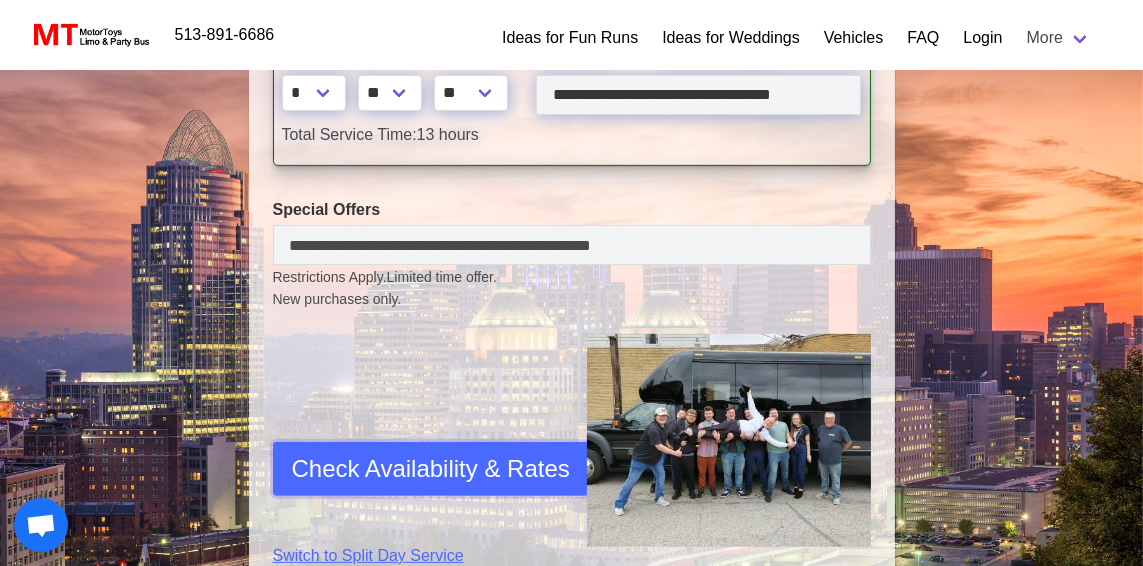 click on "Check Availability & Rates" at bounding box center [431, 469] 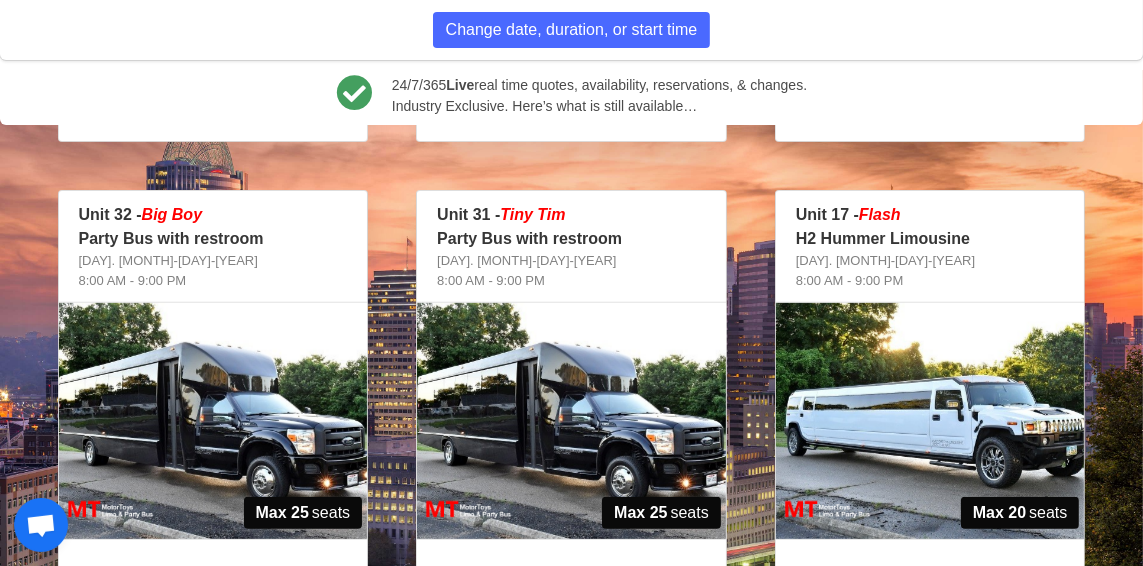 scroll, scrollTop: 716, scrollLeft: 0, axis: vertical 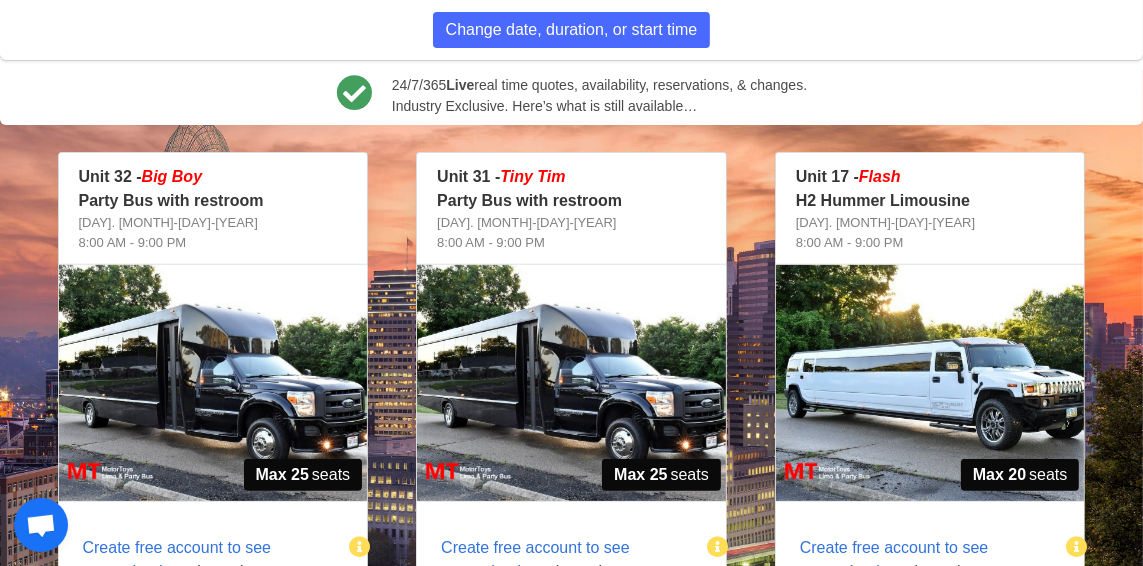 click on "Unit 31 -  Tiny Tim   Party Bus with restroom   Sun. 9-7-2025   8:00 AM - 9:00 PM       Tiny Tim   Vehicle not eligible for discount             Max 25  seats
Create free account to see rates   or  Login  to view price" at bounding box center (571, 385) 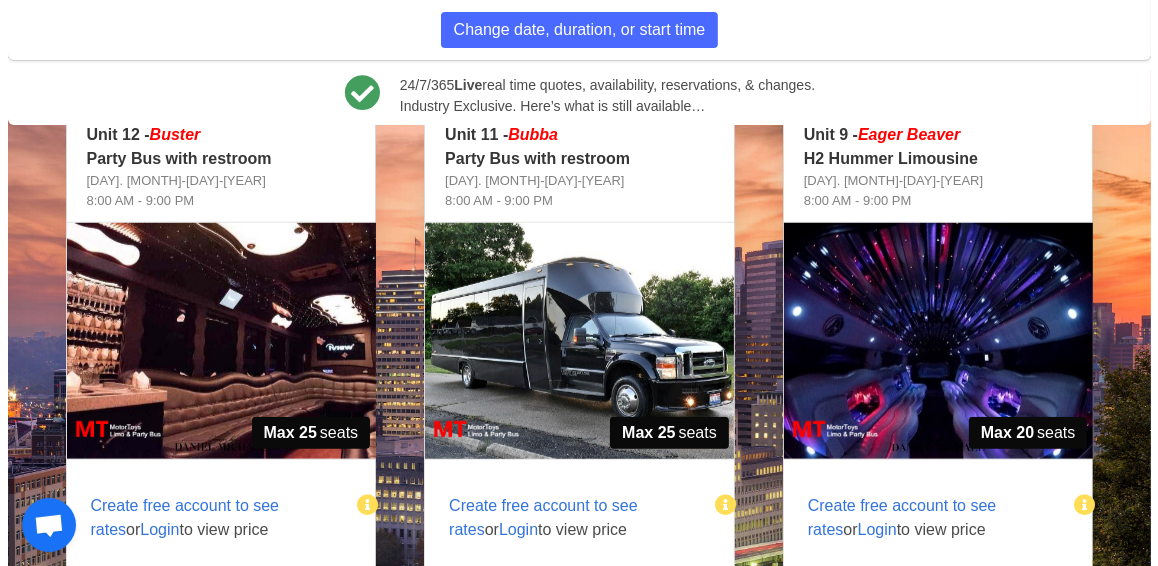scroll, scrollTop: 1273, scrollLeft: 0, axis: vertical 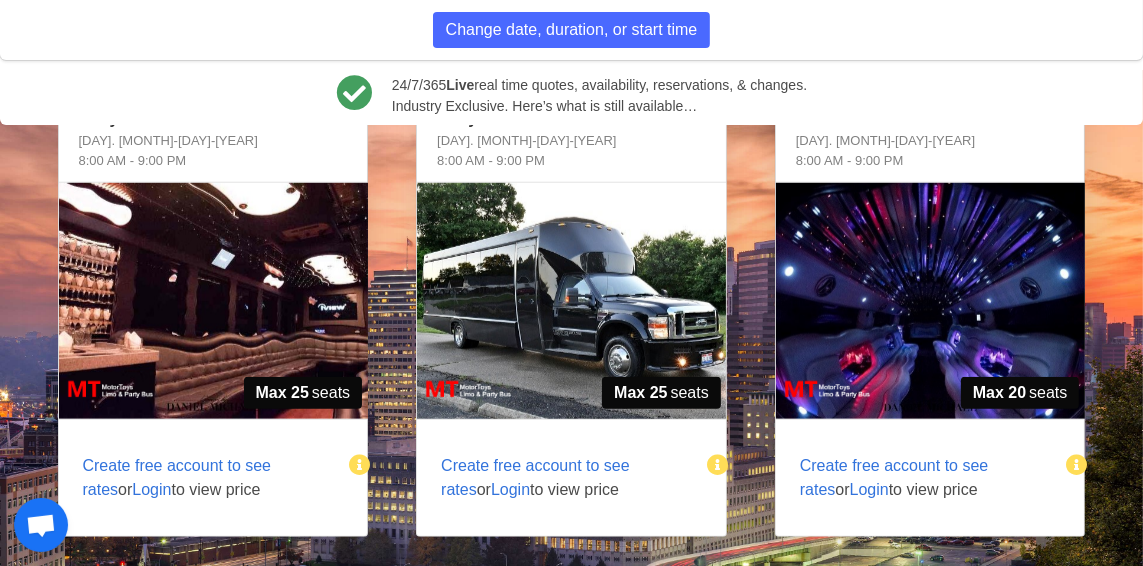 click on "Login" at bounding box center [510, 489] 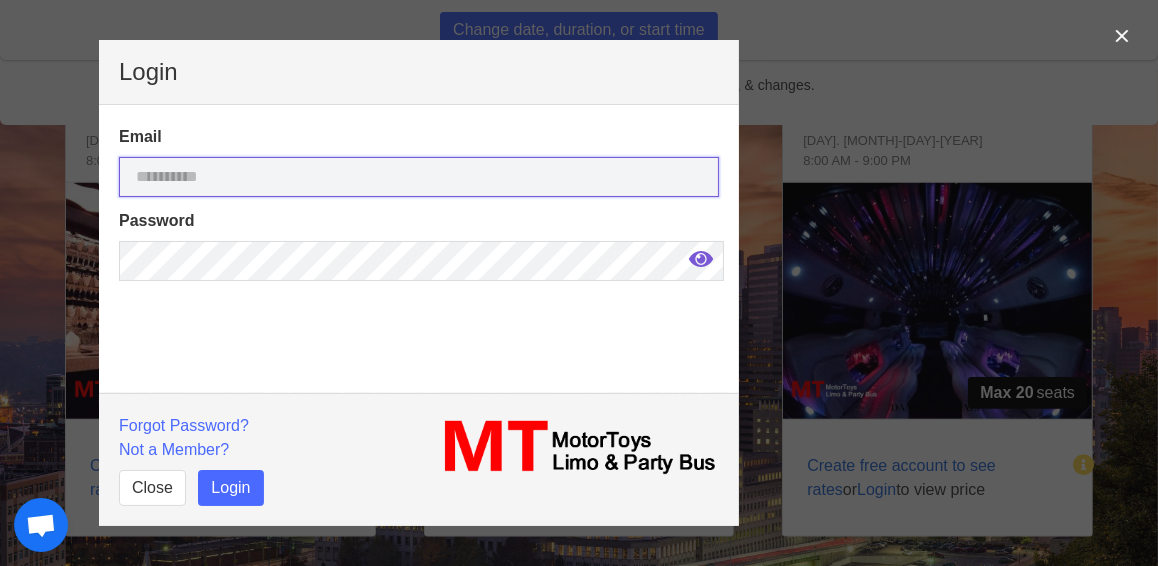 type on "**********" 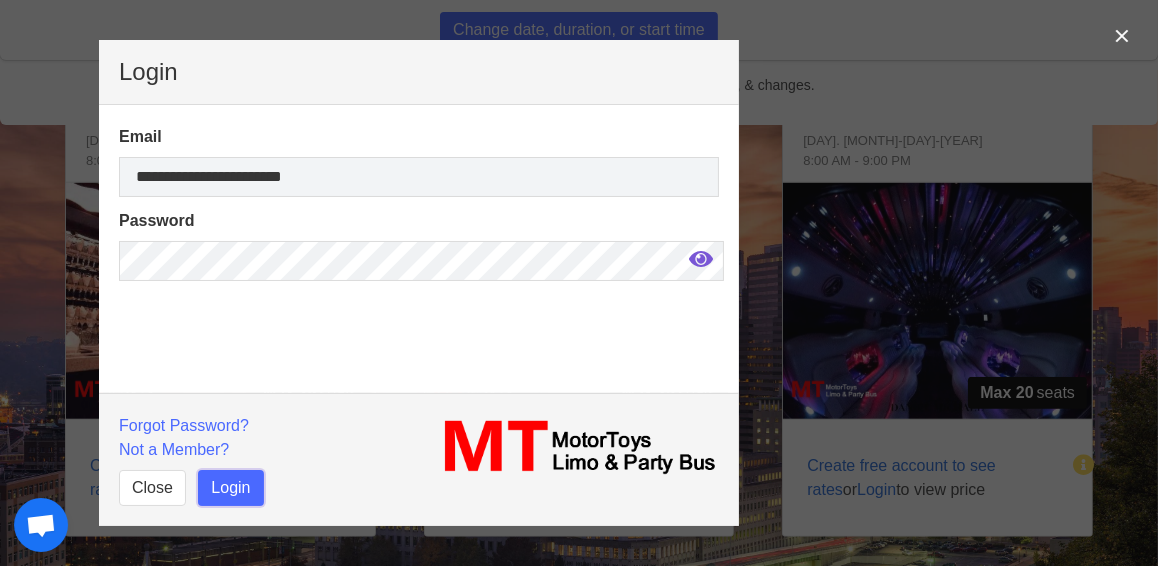 click on "Login" at bounding box center (230, 488) 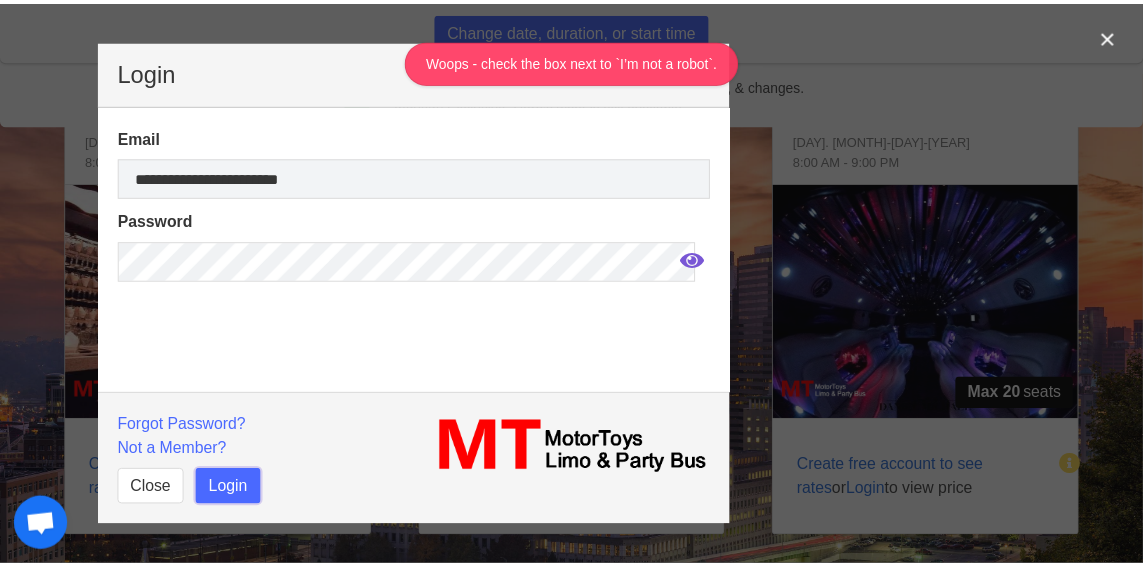 scroll, scrollTop: 55, scrollLeft: 0, axis: vertical 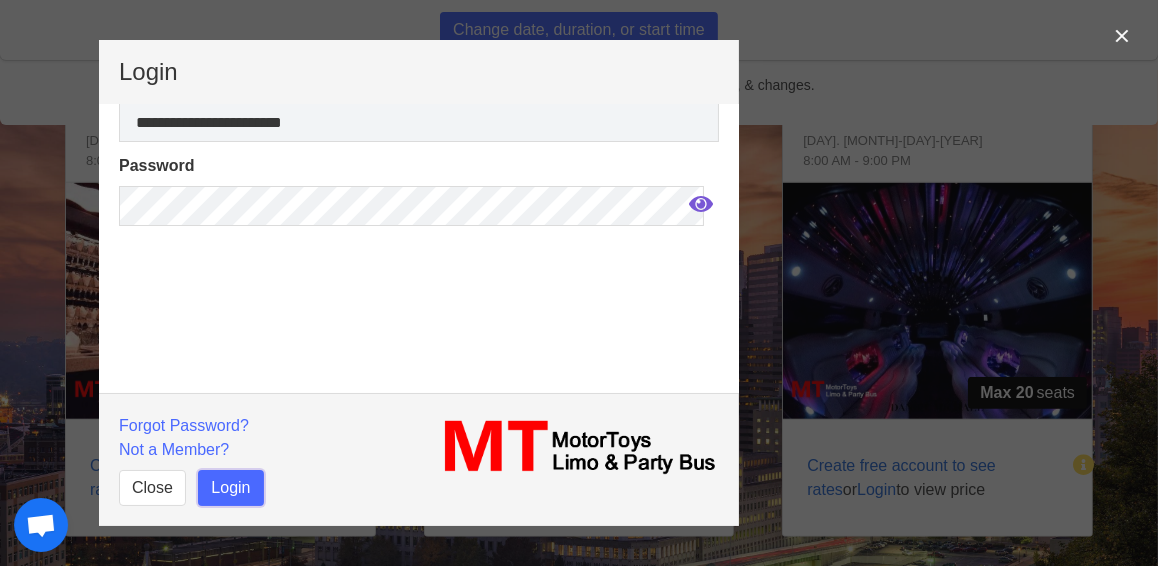 click on "Login" at bounding box center [230, 488] 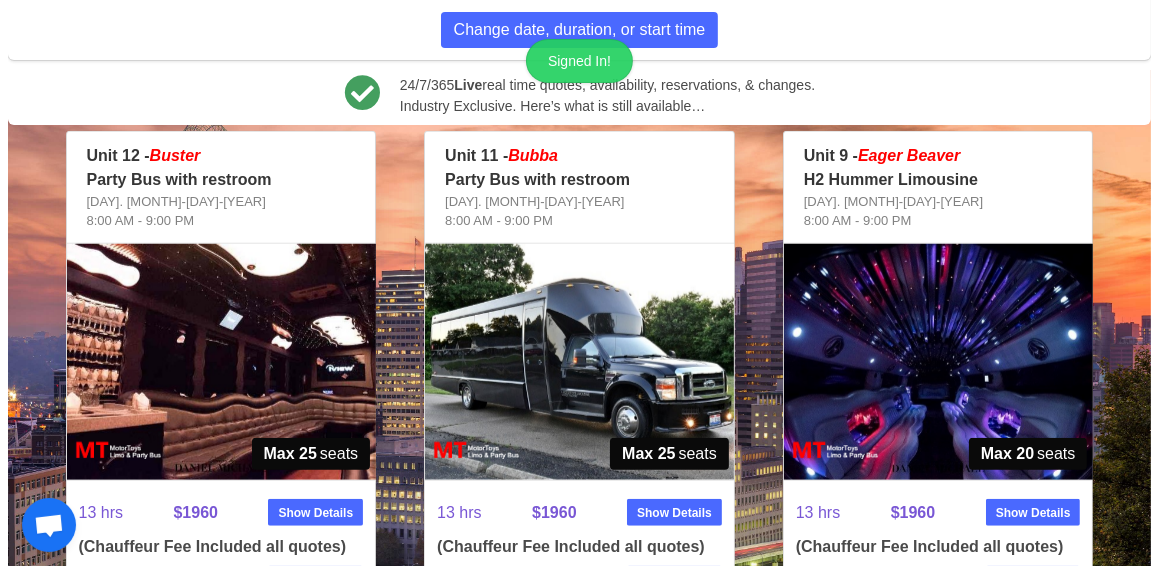 scroll, scrollTop: 1671, scrollLeft: 0, axis: vertical 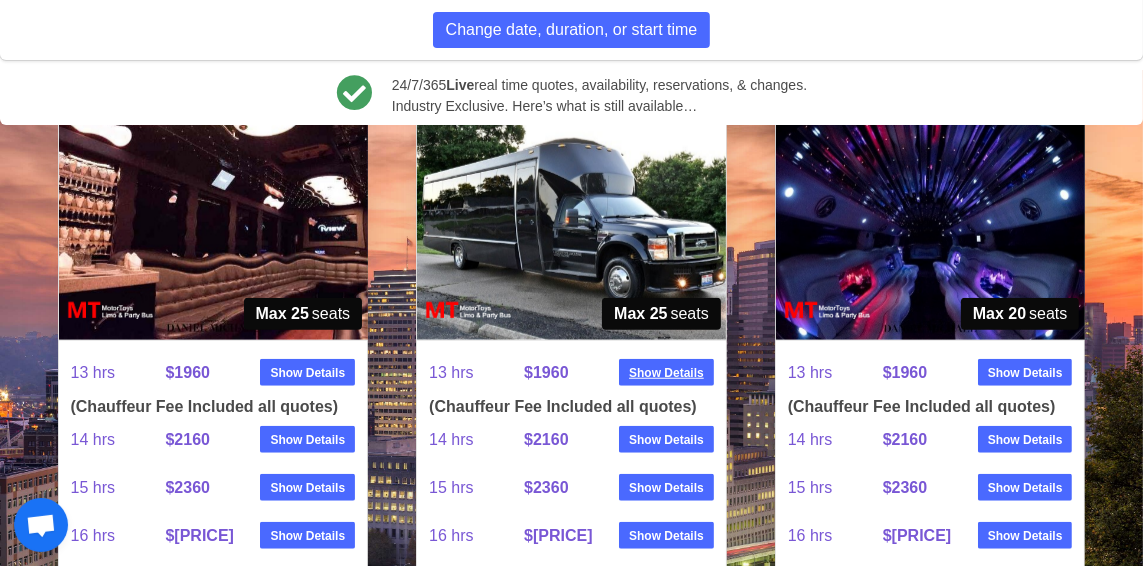 click on "Show Details" at bounding box center [666, 373] 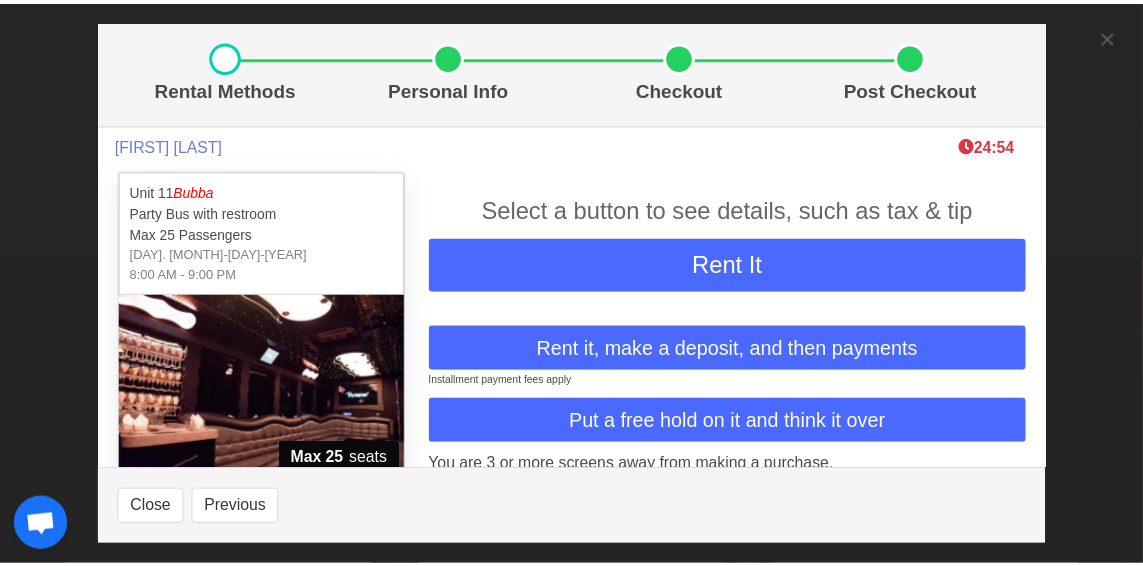 scroll, scrollTop: 67, scrollLeft: 0, axis: vertical 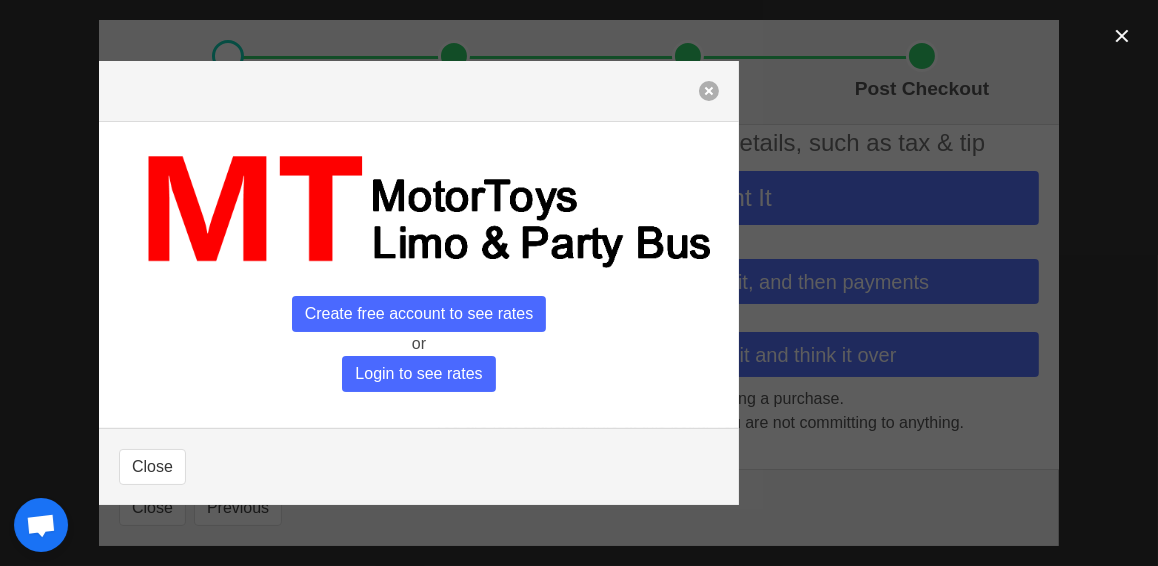 click at bounding box center (709, 91) 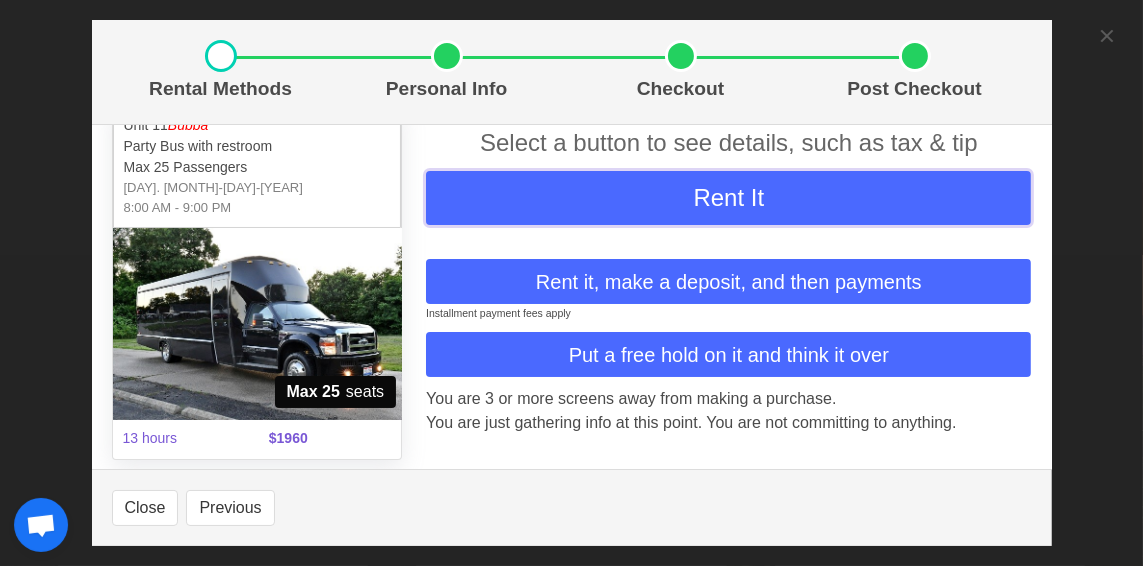 click on "Rent It" at bounding box center [728, 198] 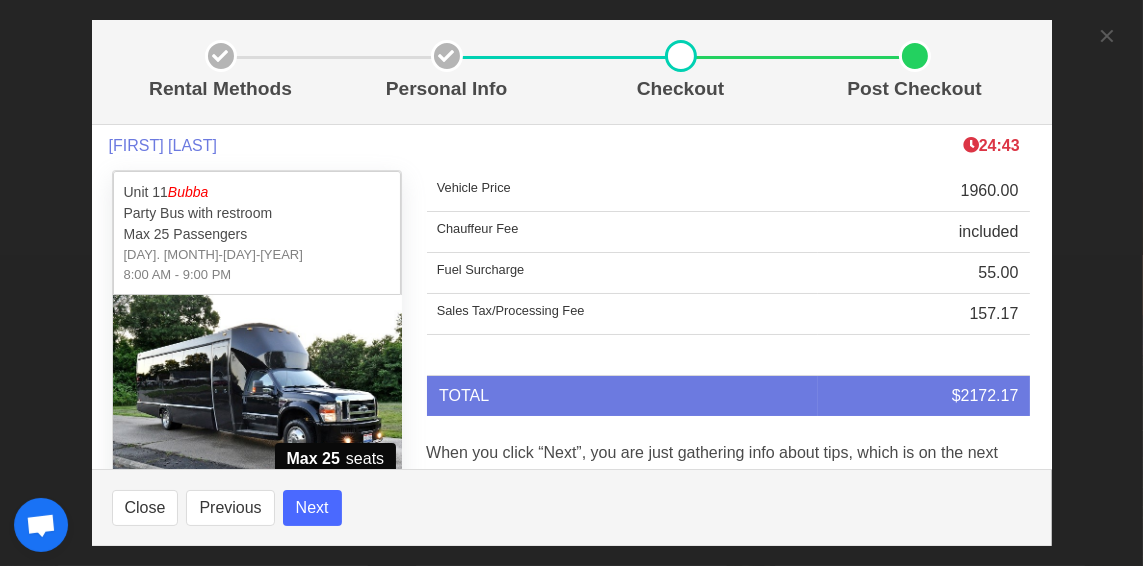 scroll, scrollTop: 71, scrollLeft: 0, axis: vertical 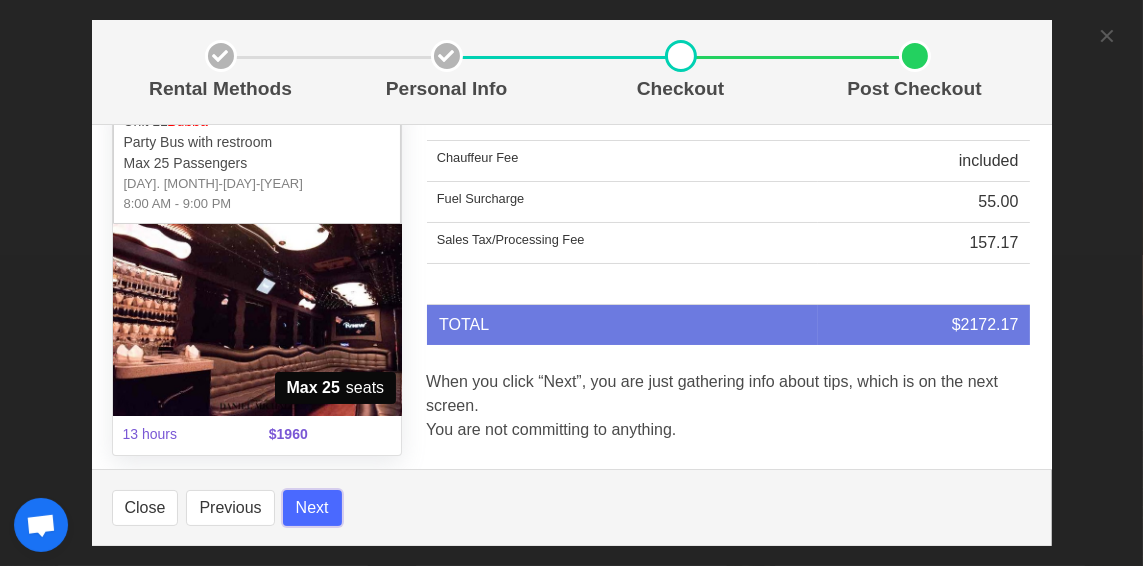 click on "Next" at bounding box center (312, 508) 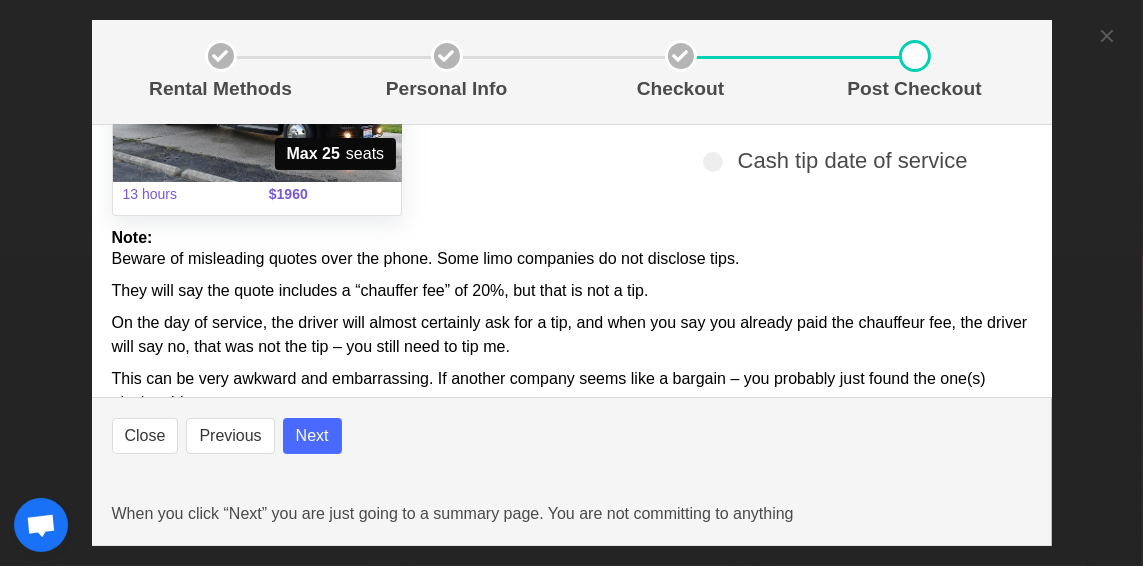 scroll, scrollTop: 312, scrollLeft: 0, axis: vertical 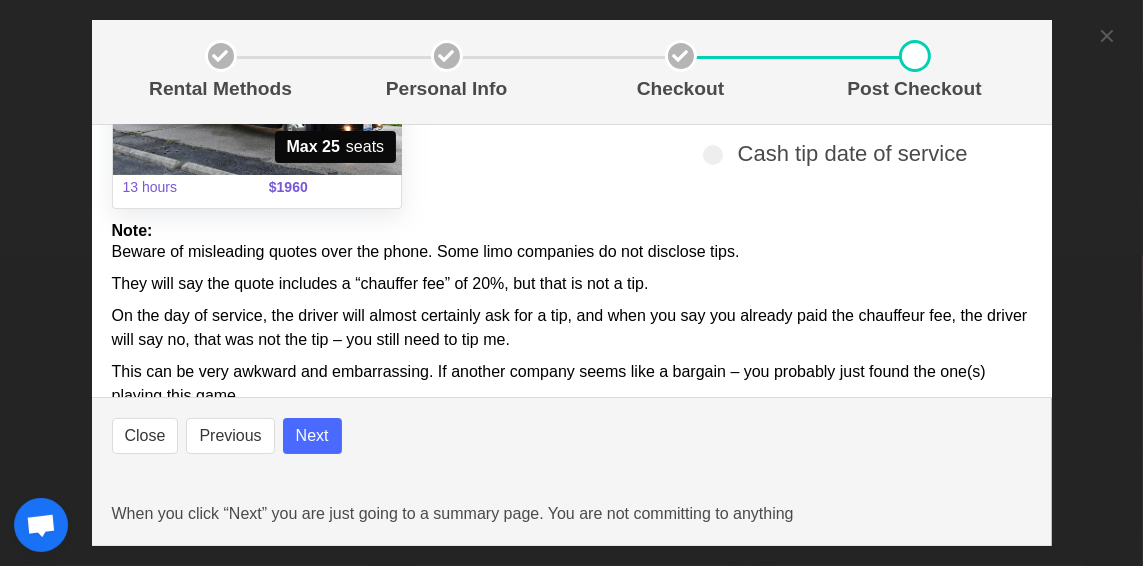 select 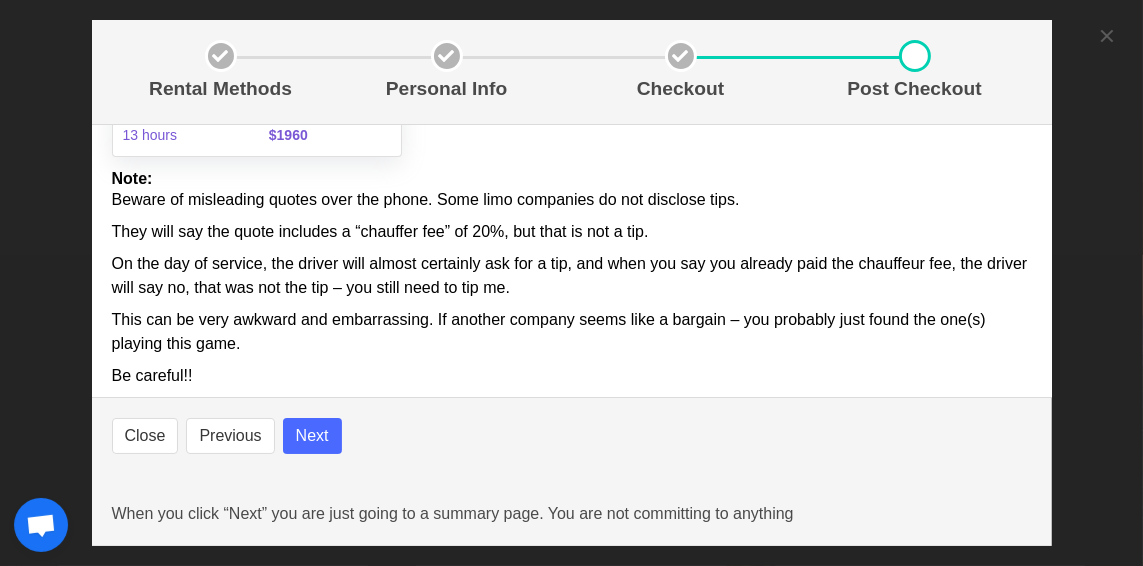 select 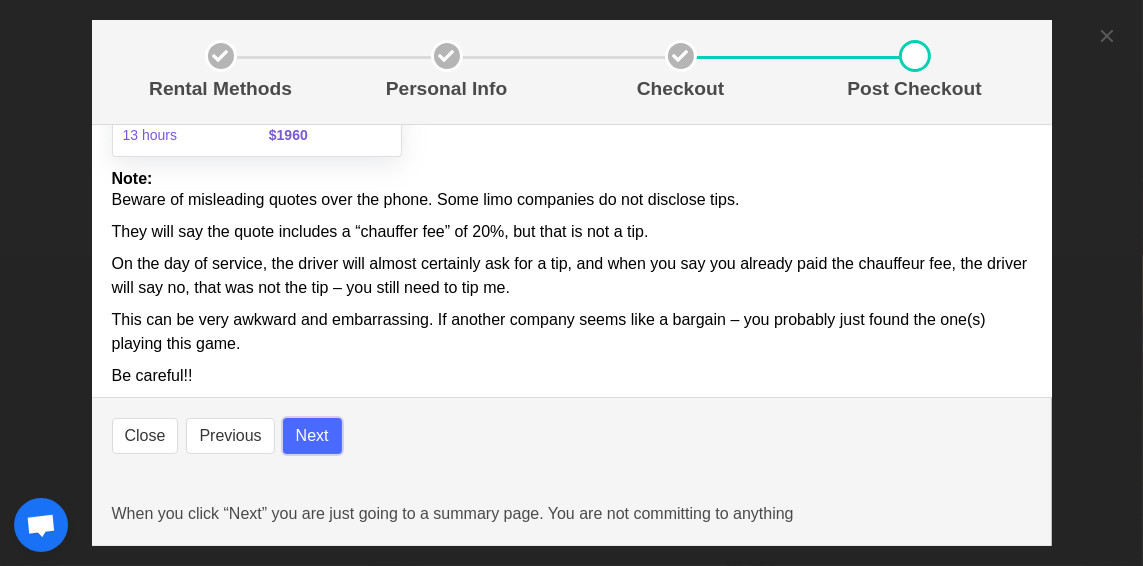 click on "Next" at bounding box center (312, 436) 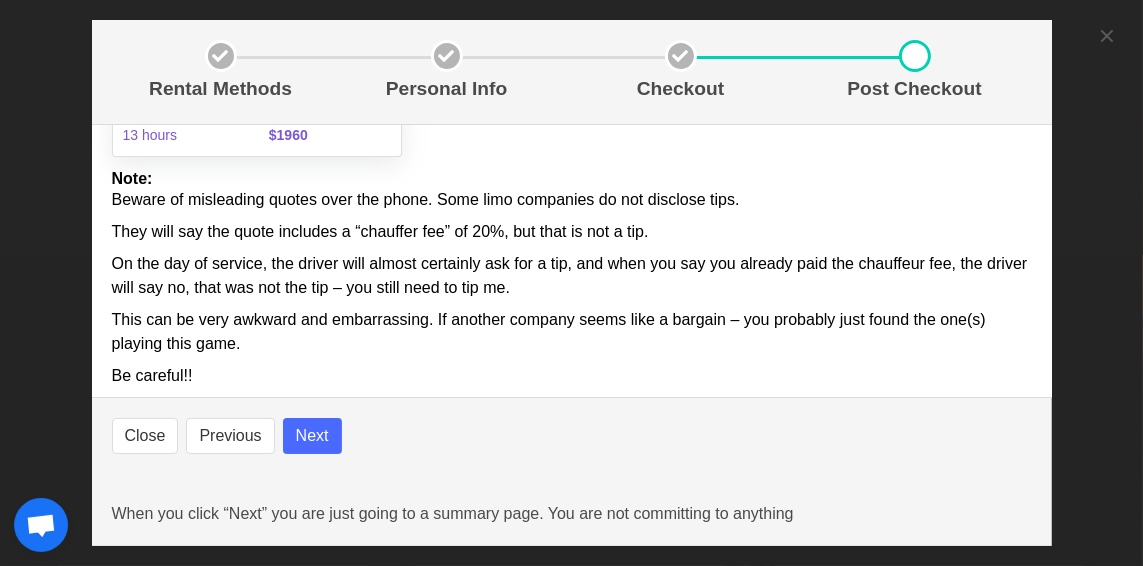 select 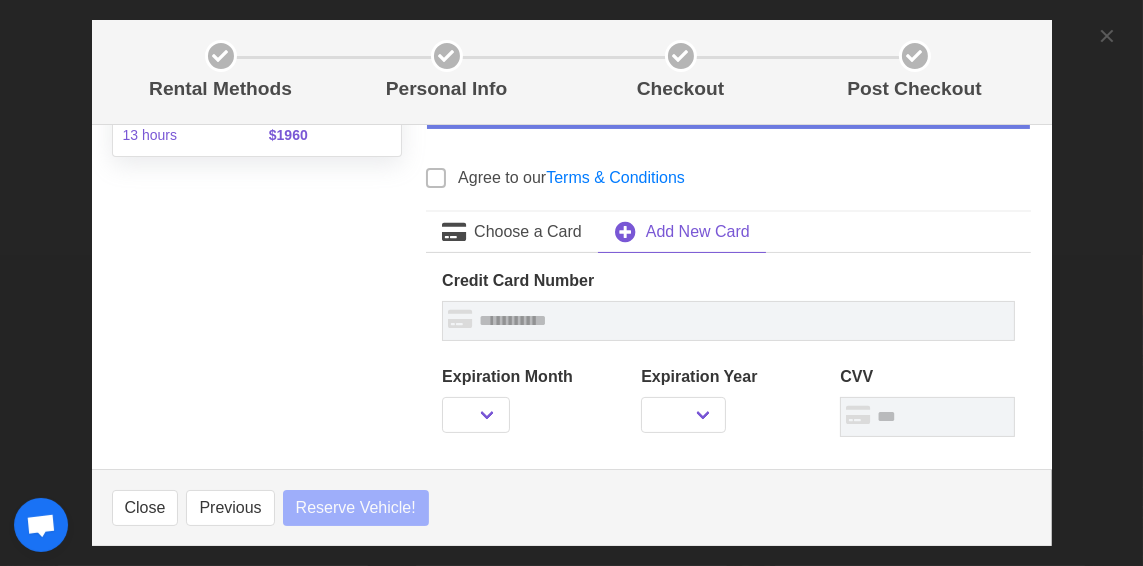 select 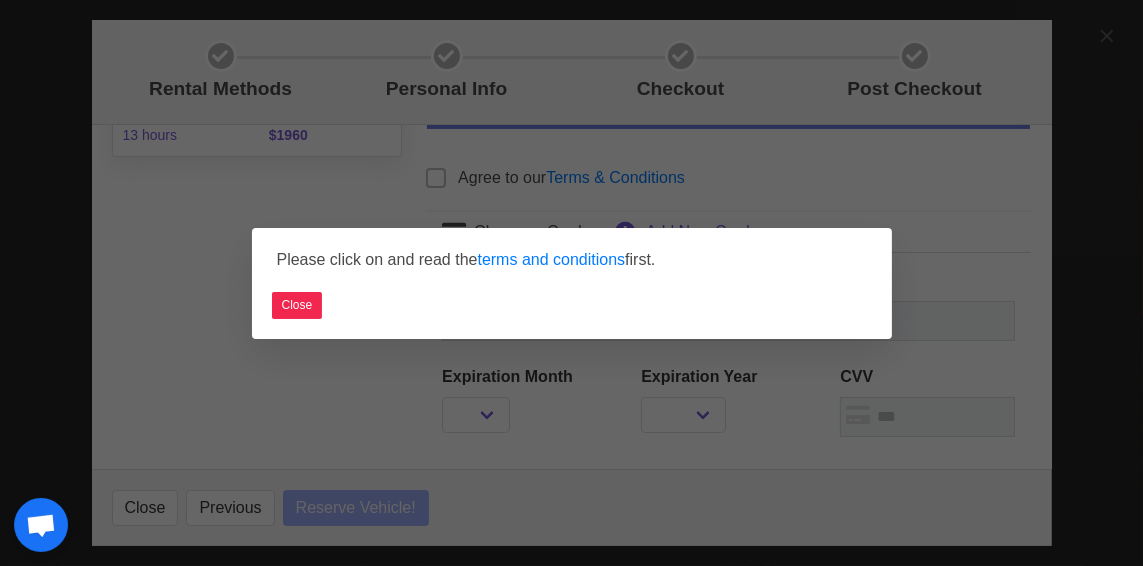 select 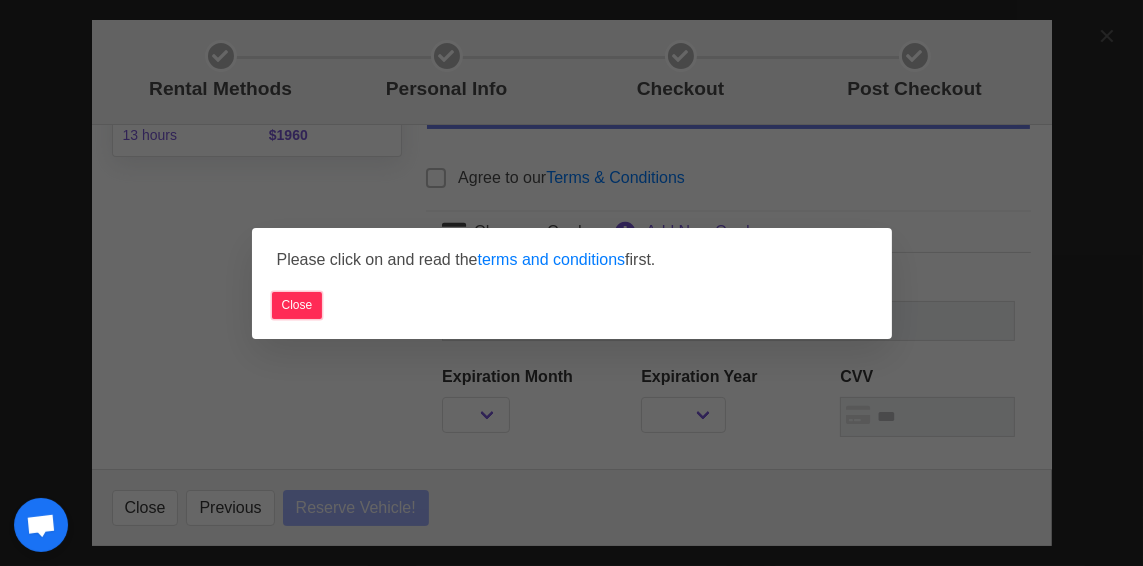 click on "Close" at bounding box center [297, 305] 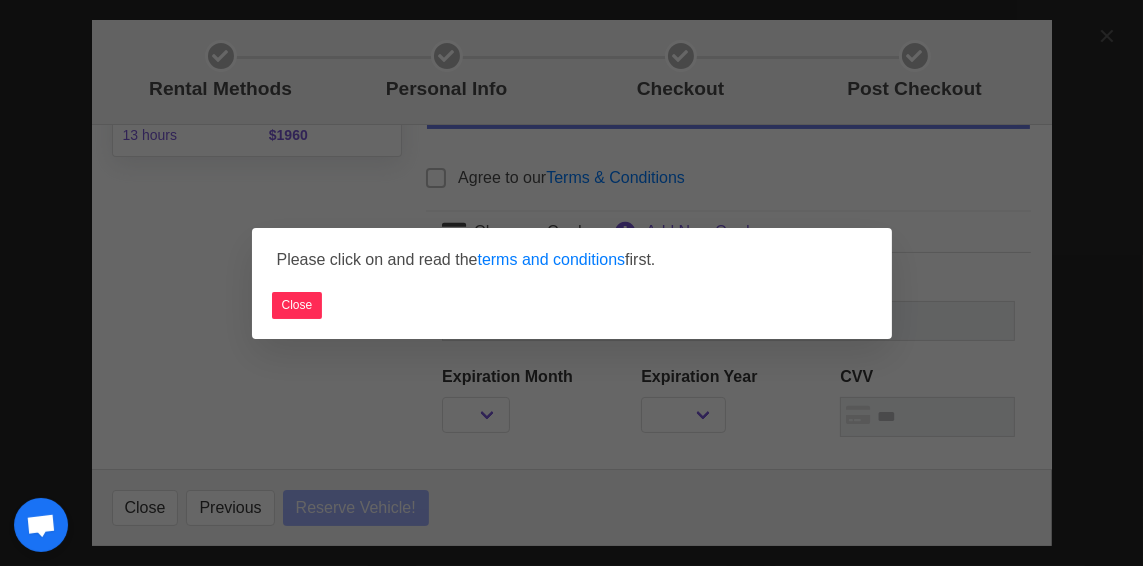 select 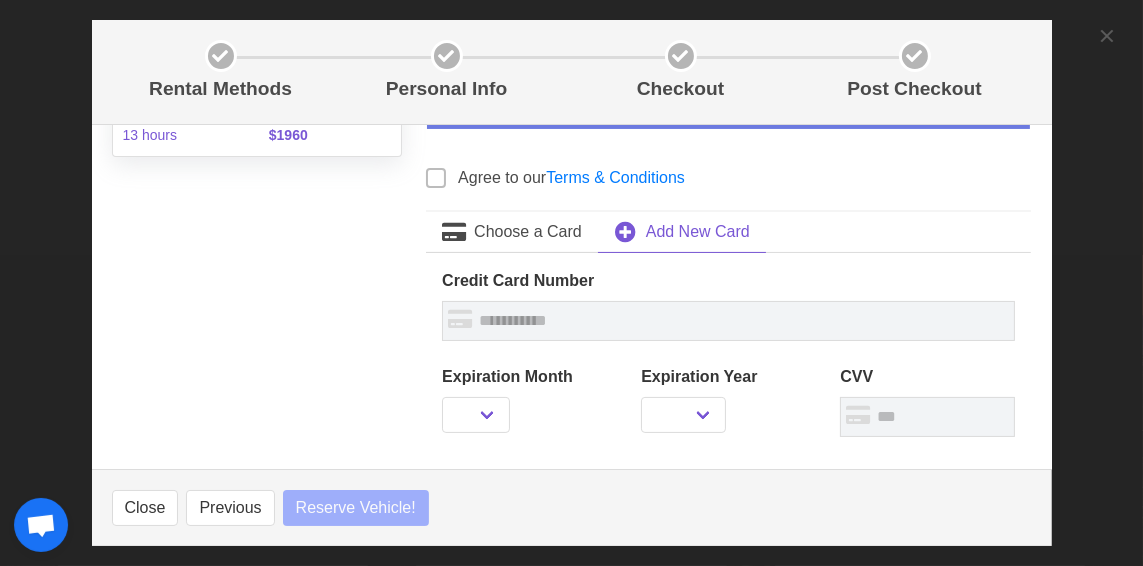 select 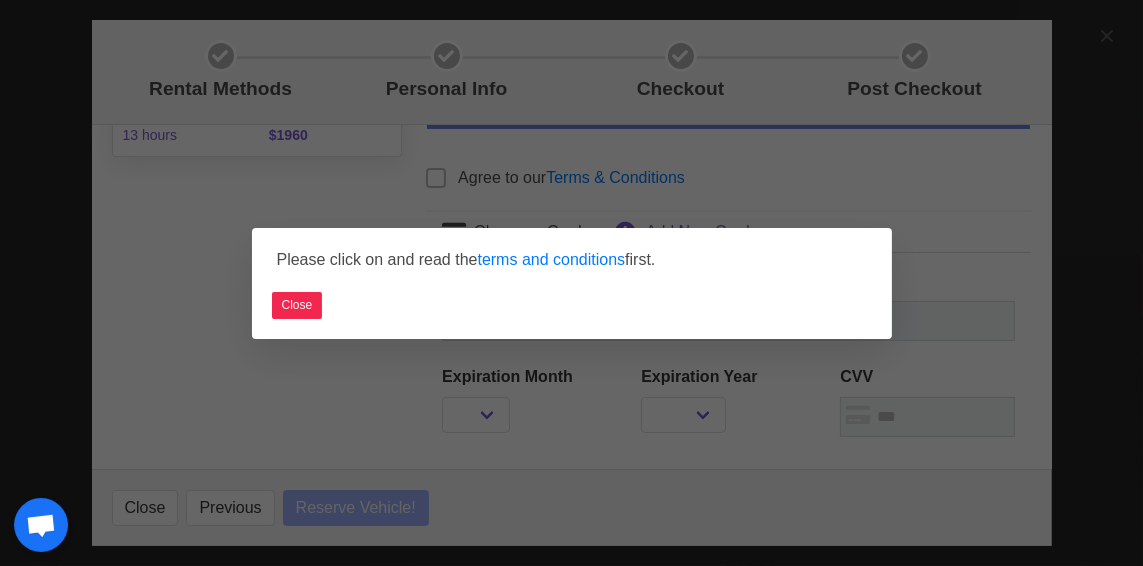 select 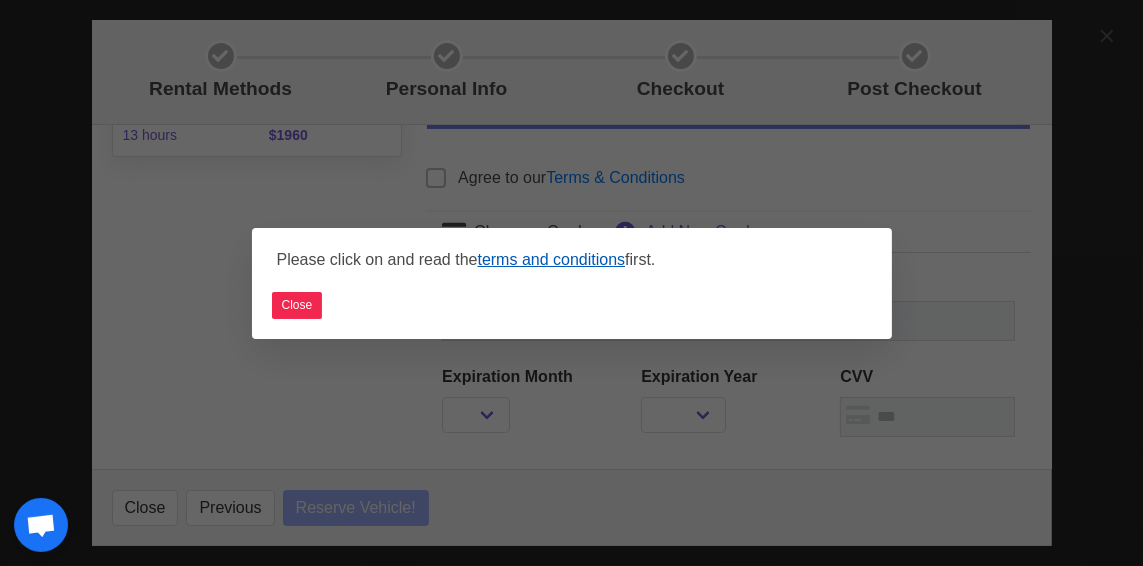 click on "terms and conditions" at bounding box center (552, 259) 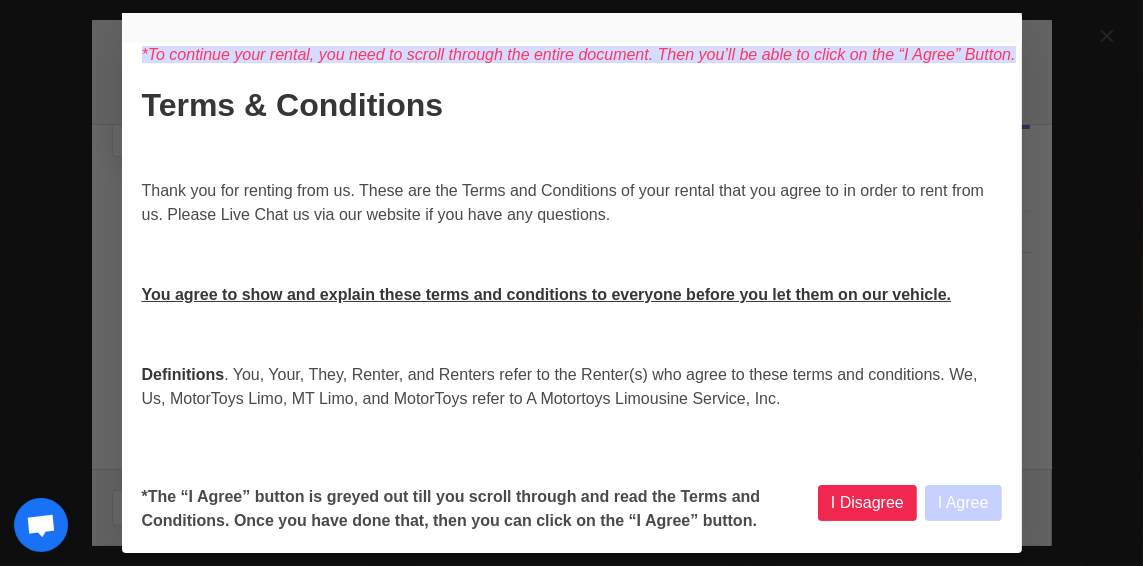select 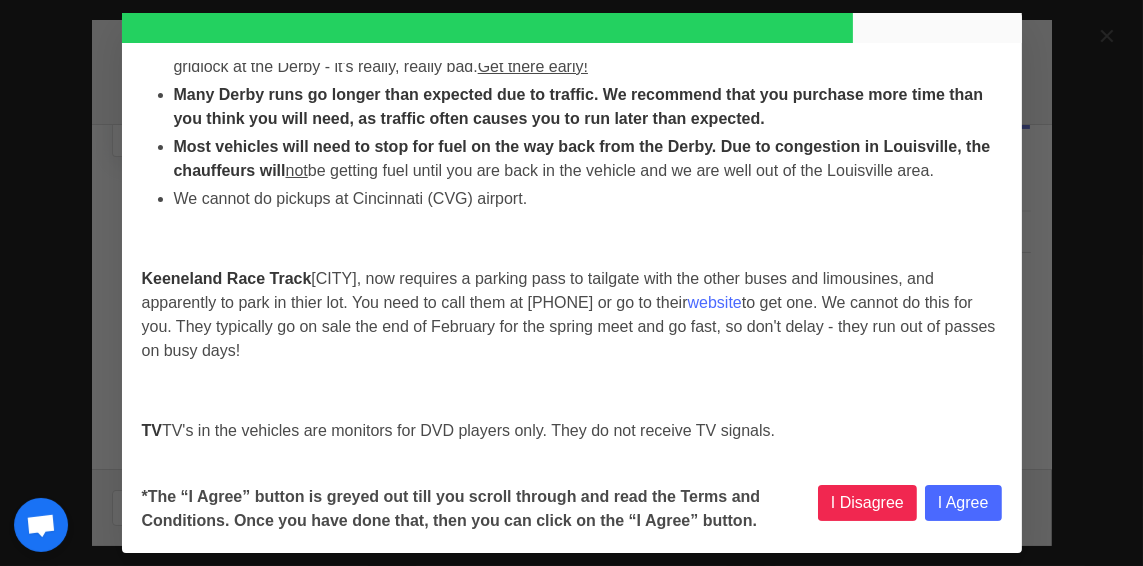 select 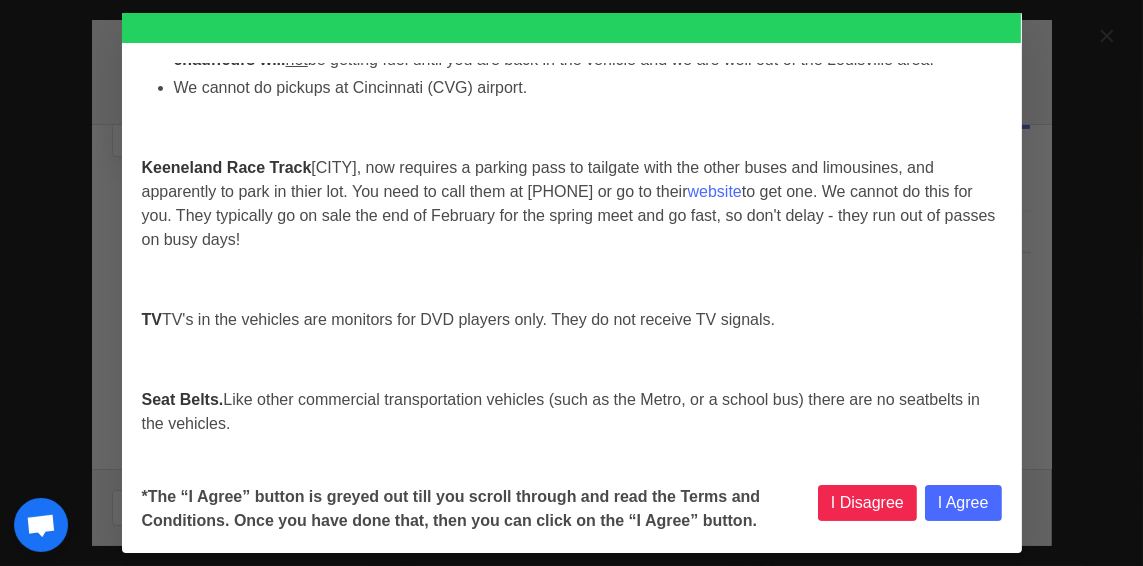 scroll, scrollTop: 8527, scrollLeft: 0, axis: vertical 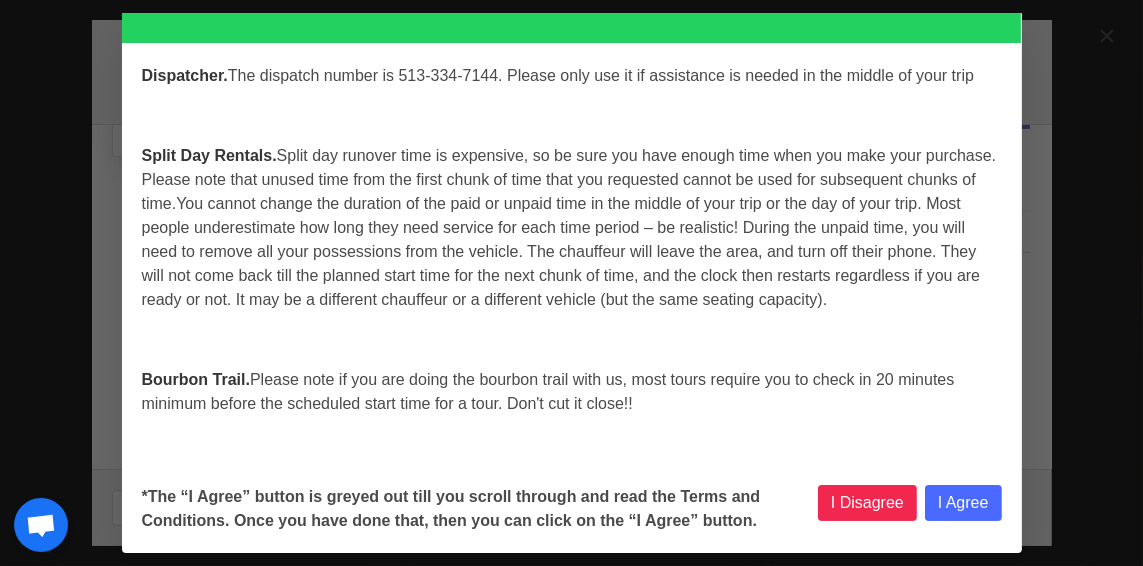 select 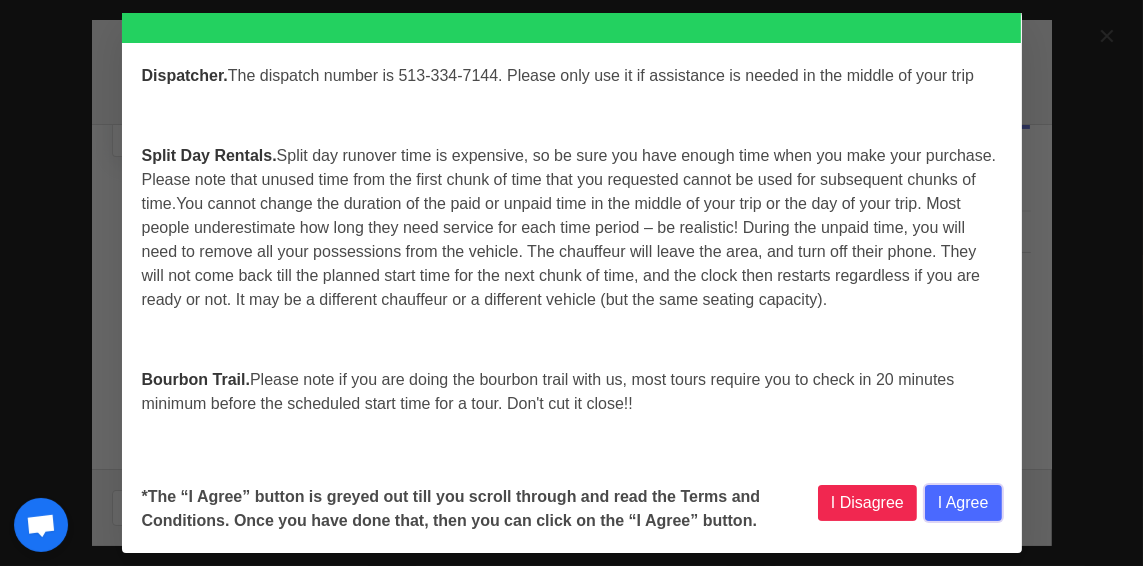 select 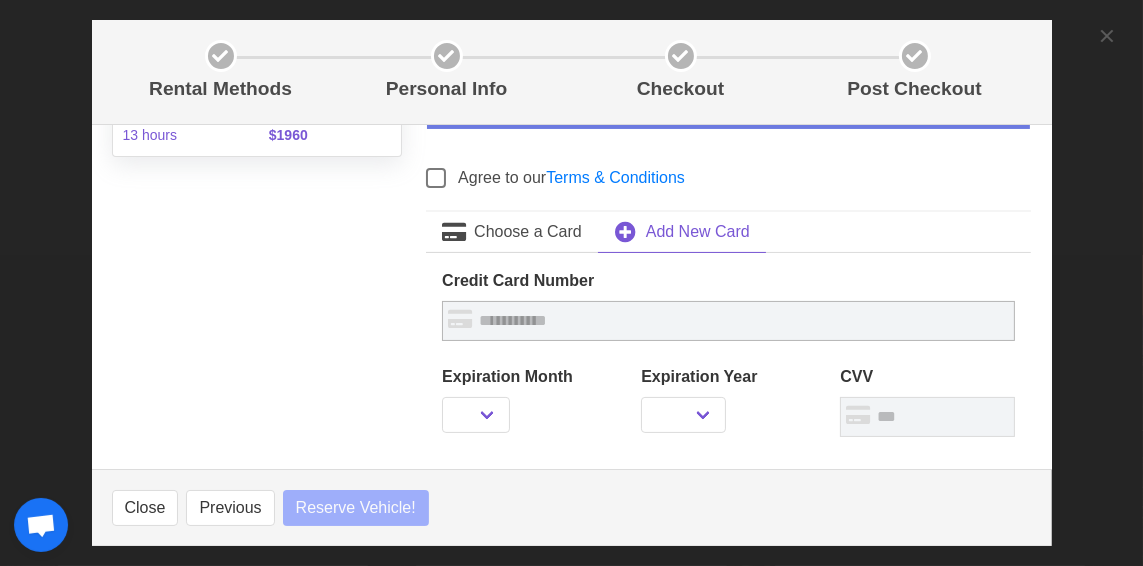 select 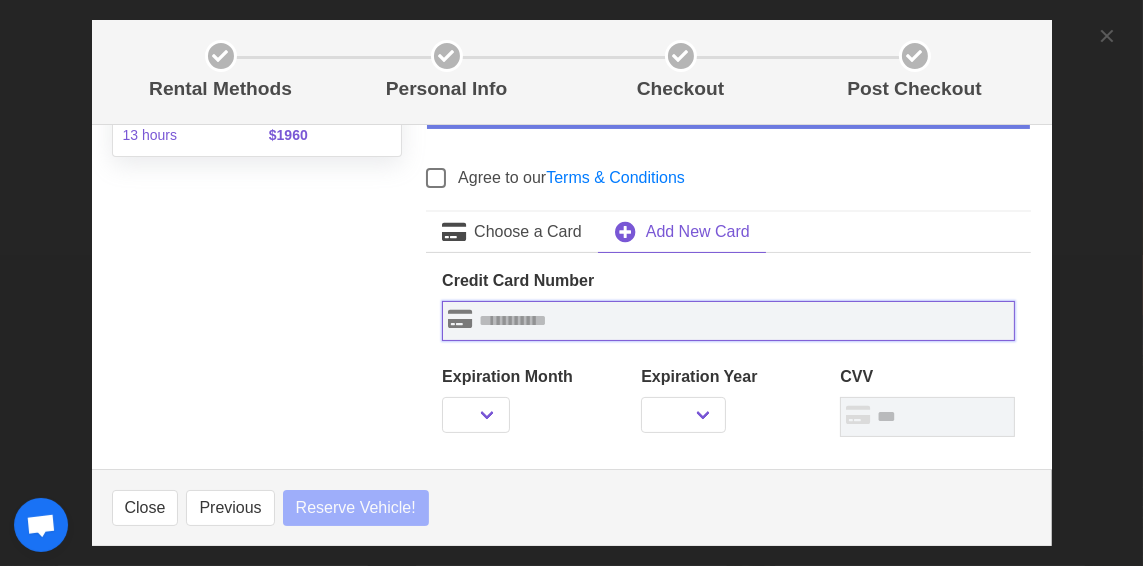click at bounding box center [728, 321] 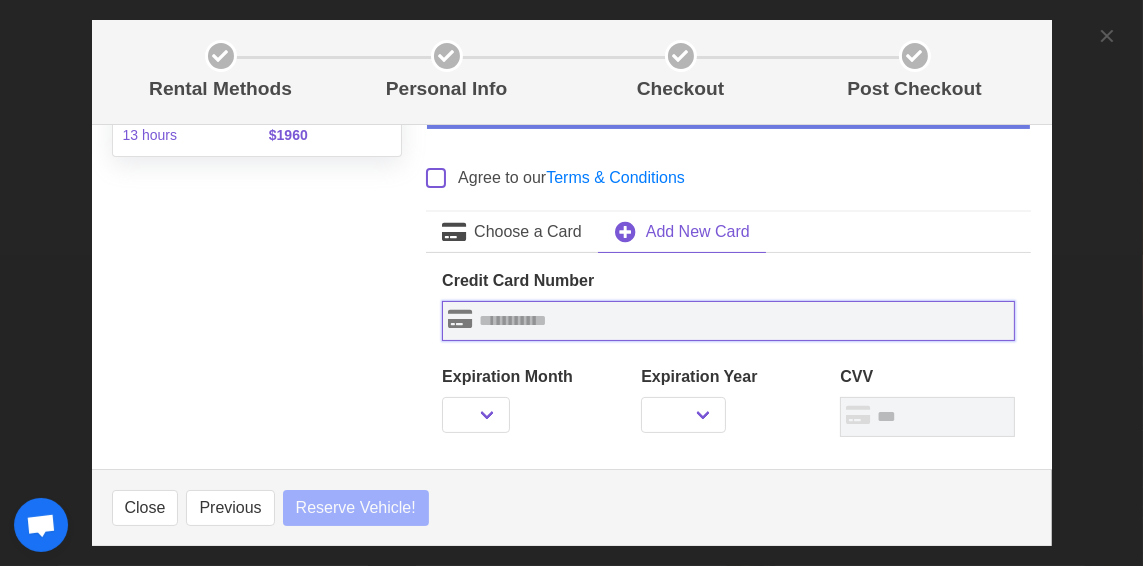 select 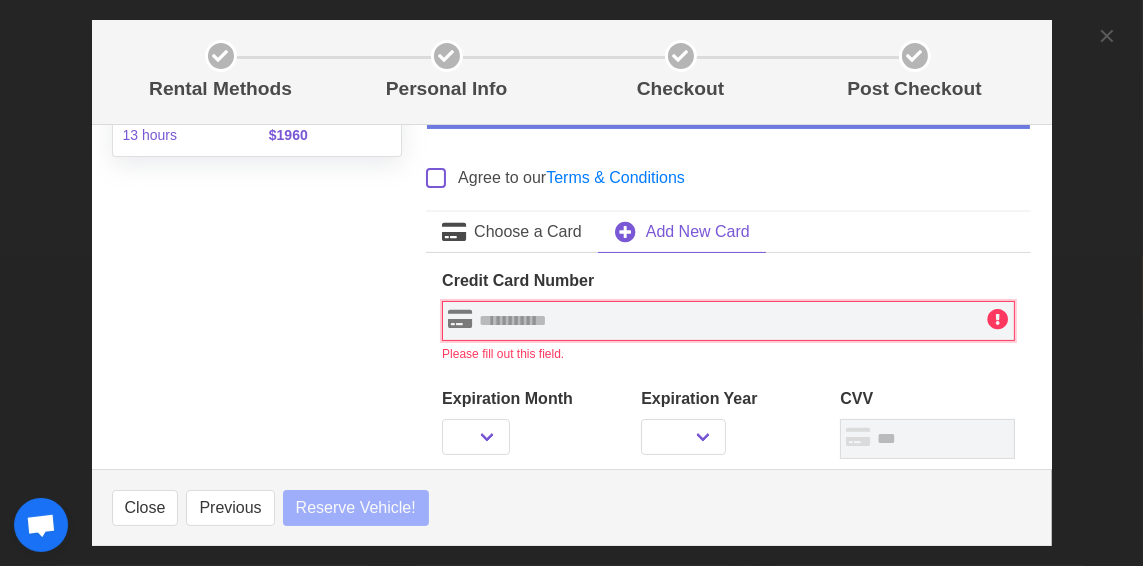 type on "**********" 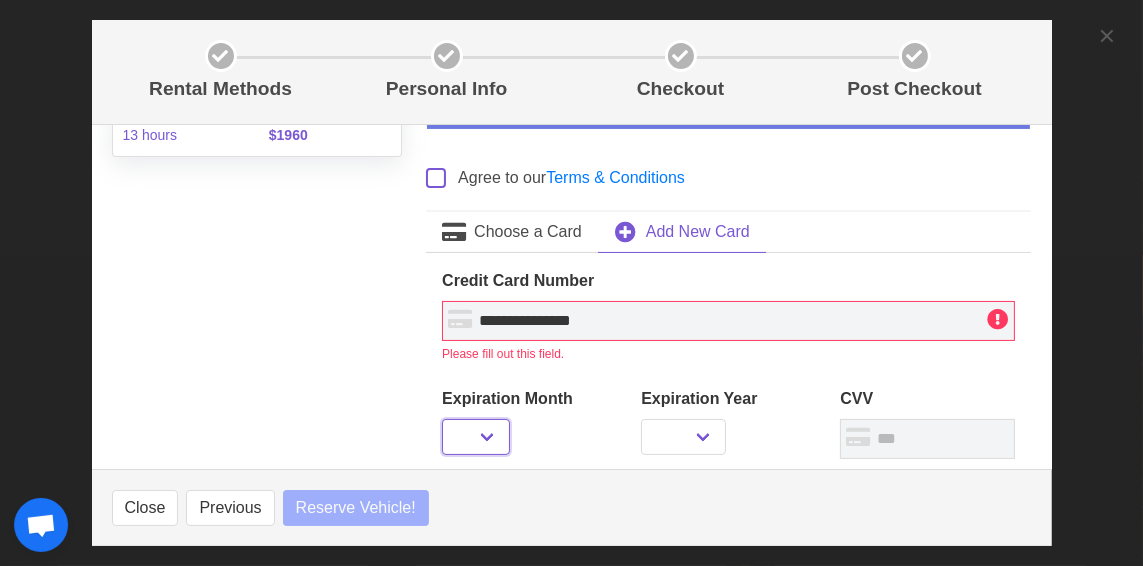 select on "**" 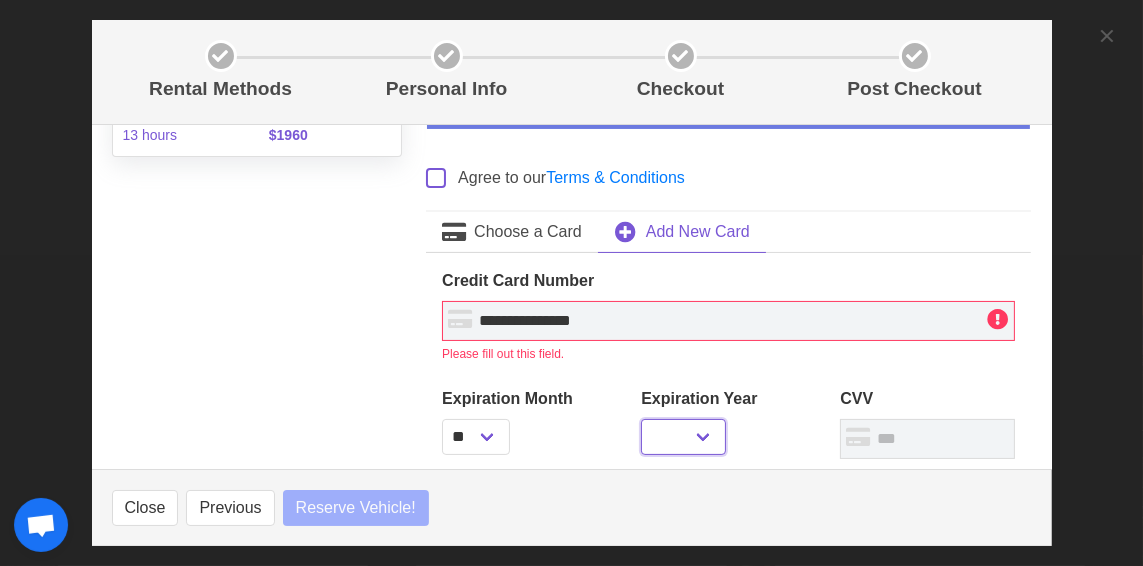 select on "****" 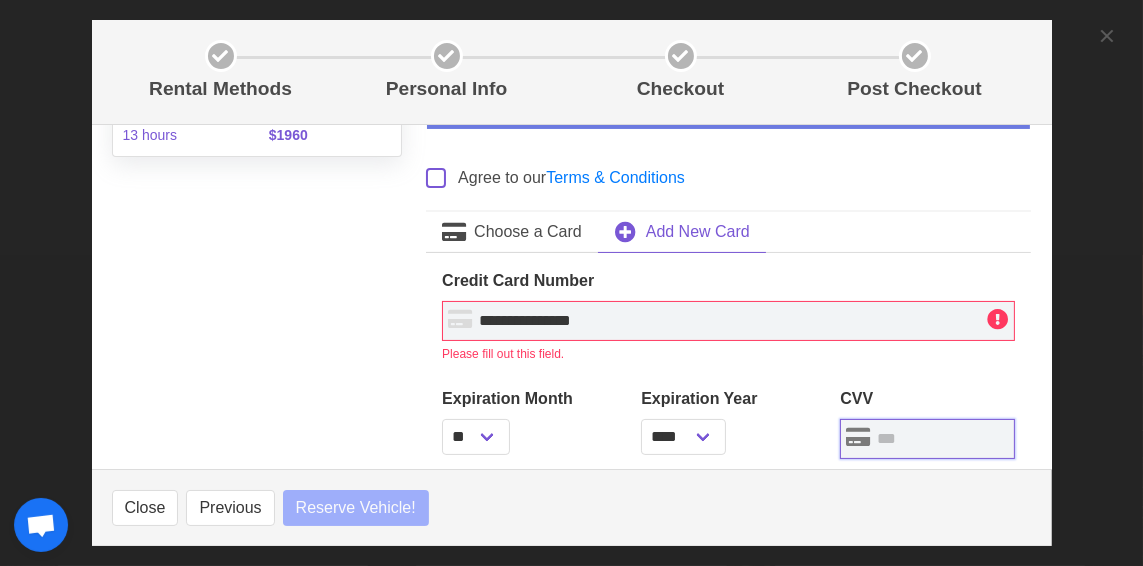 type on "****" 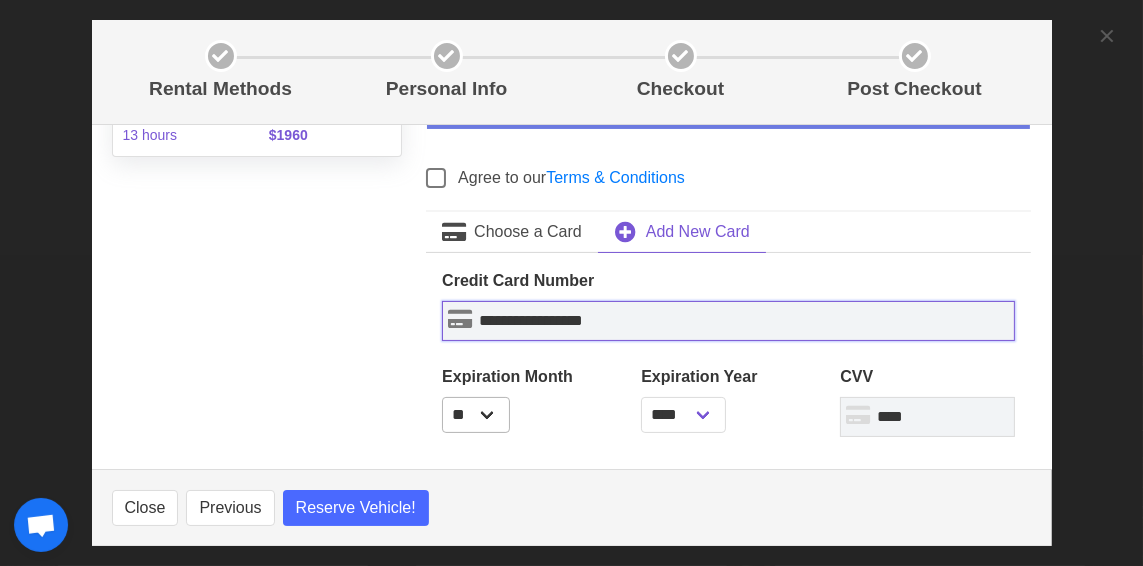 type on "**********" 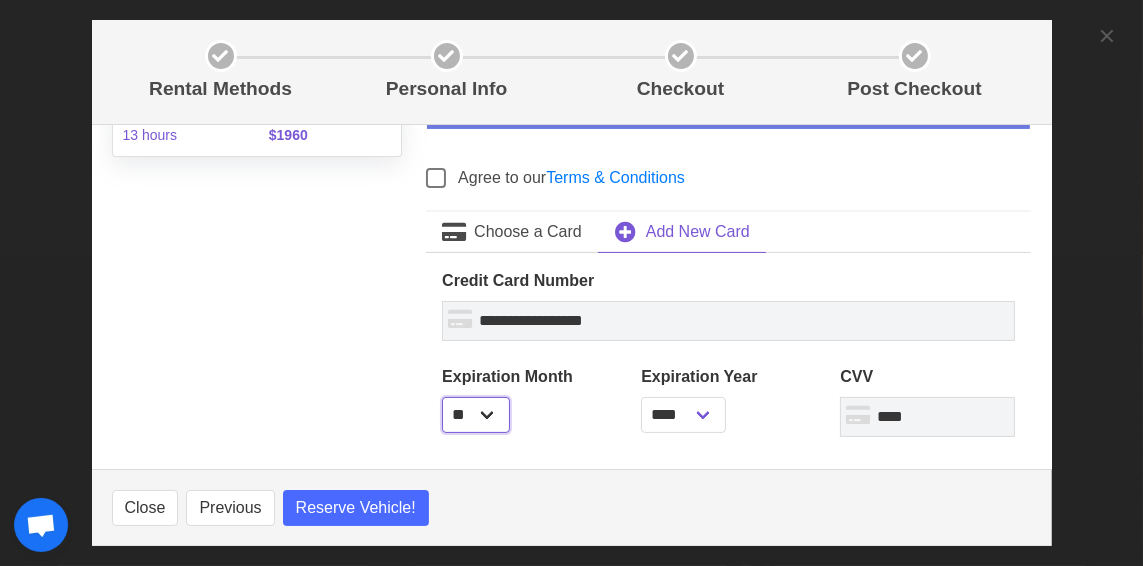 click on "** ** ** ** ** ** ** ** ** ** ** **" at bounding box center (476, 415) 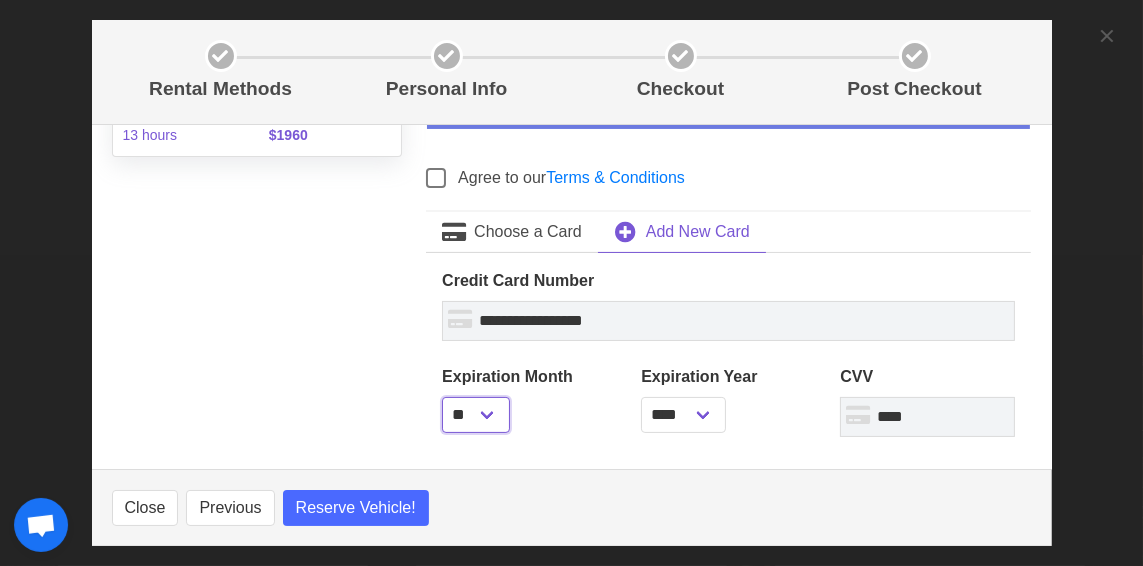 select on "**" 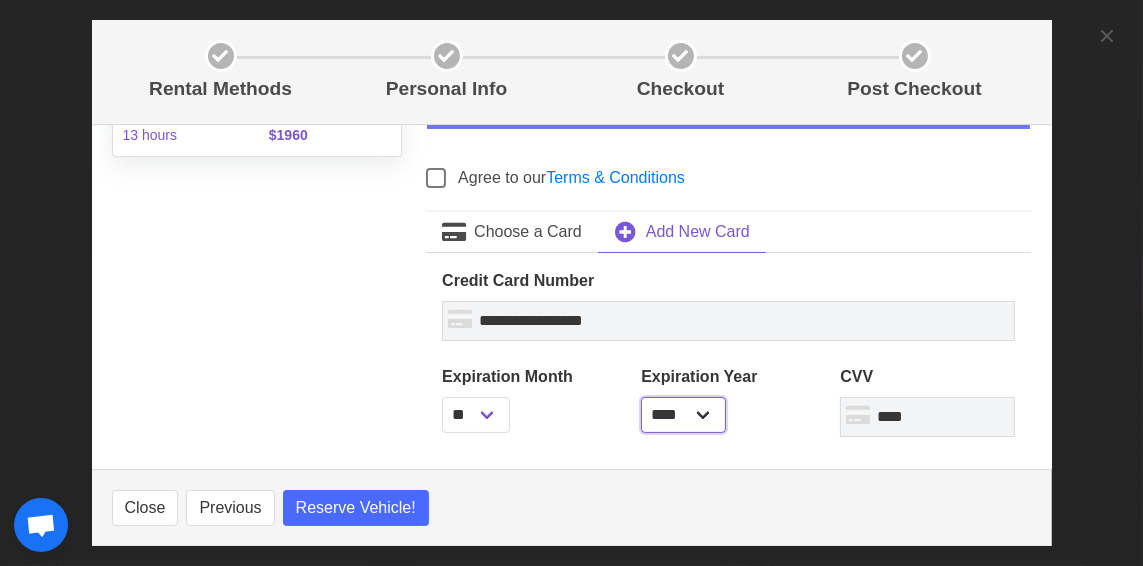 click on "**** **** **** **** **** **** **** **** **** ****" at bounding box center [683, 415] 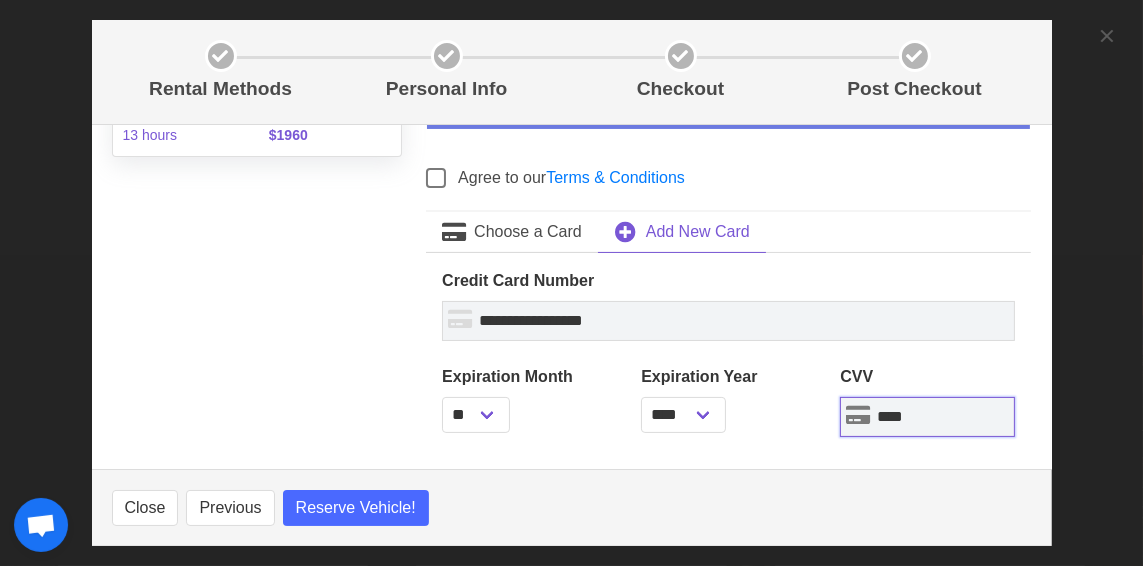 drag, startPoint x: 958, startPoint y: 423, endPoint x: 825, endPoint y: 399, distance: 135.14807 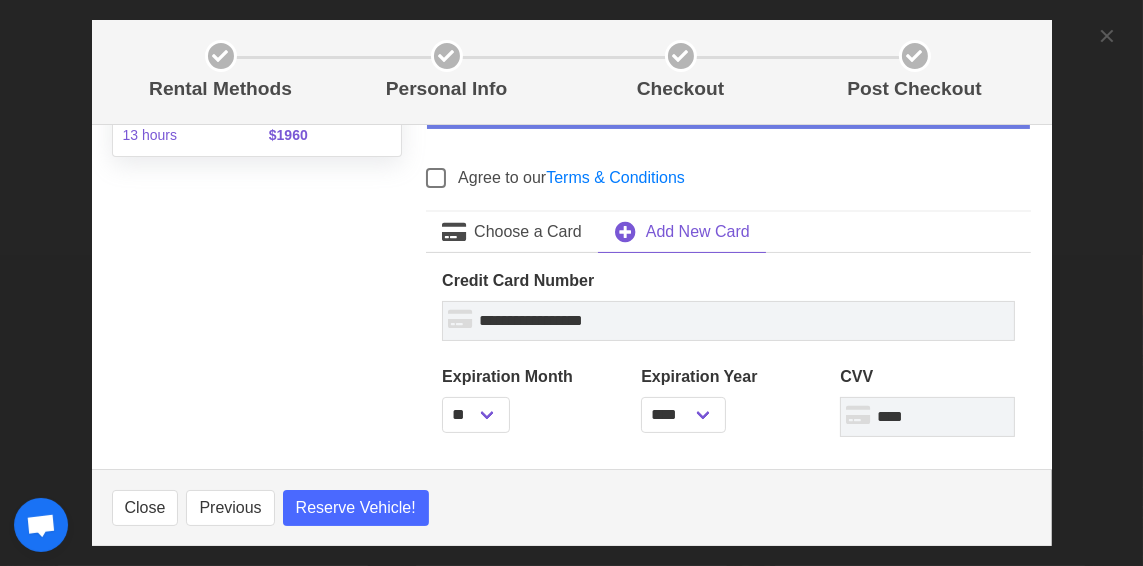 click on "Close   Previous           Reserve Vehicle!" at bounding box center [572, 507] 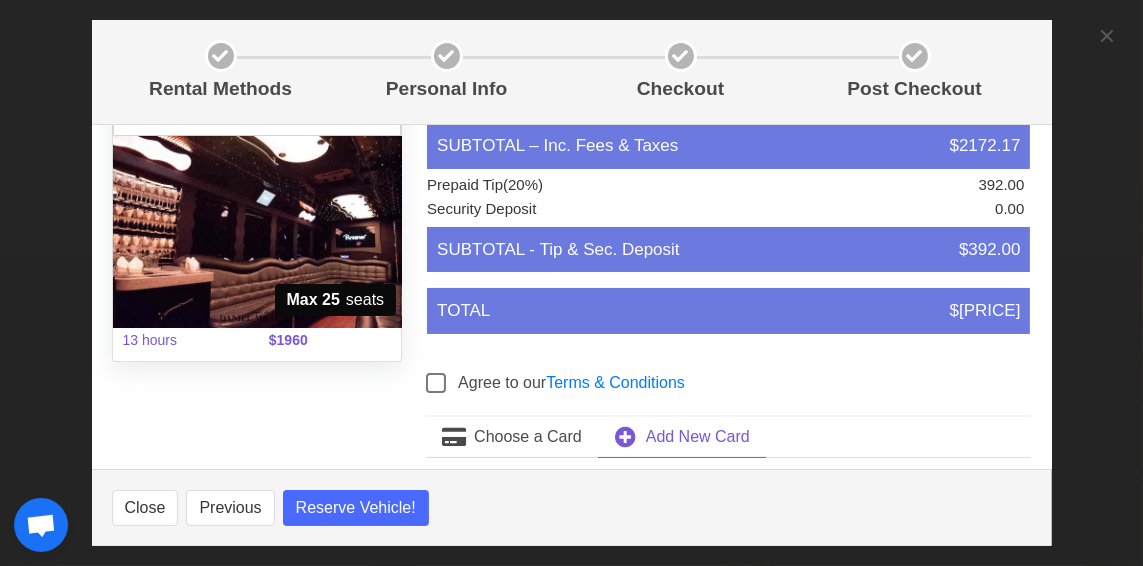 scroll, scrollTop: 0, scrollLeft: 0, axis: both 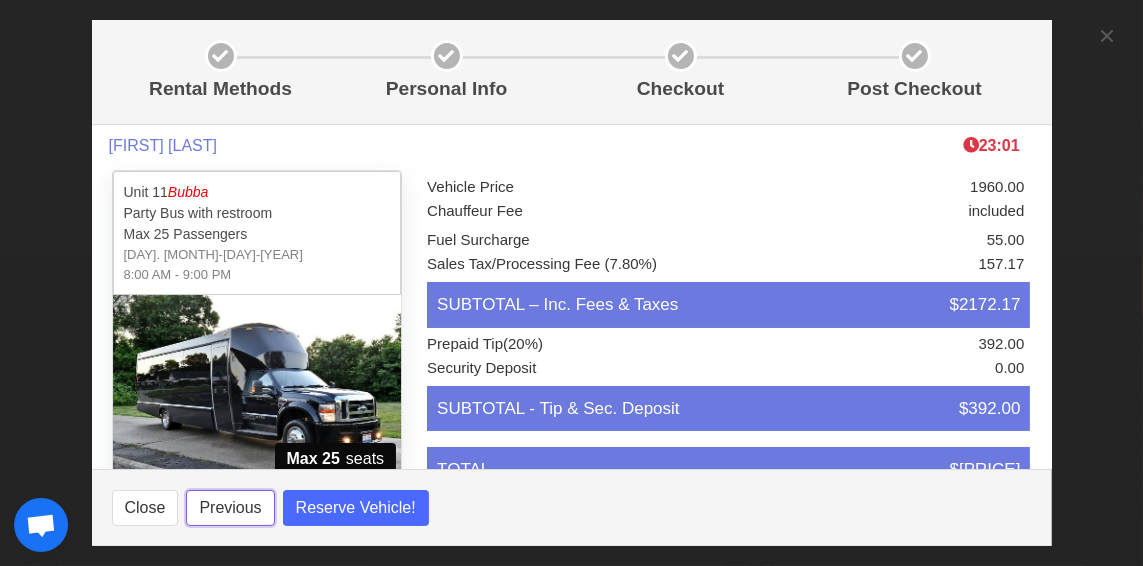 click on "Previous" at bounding box center [230, 508] 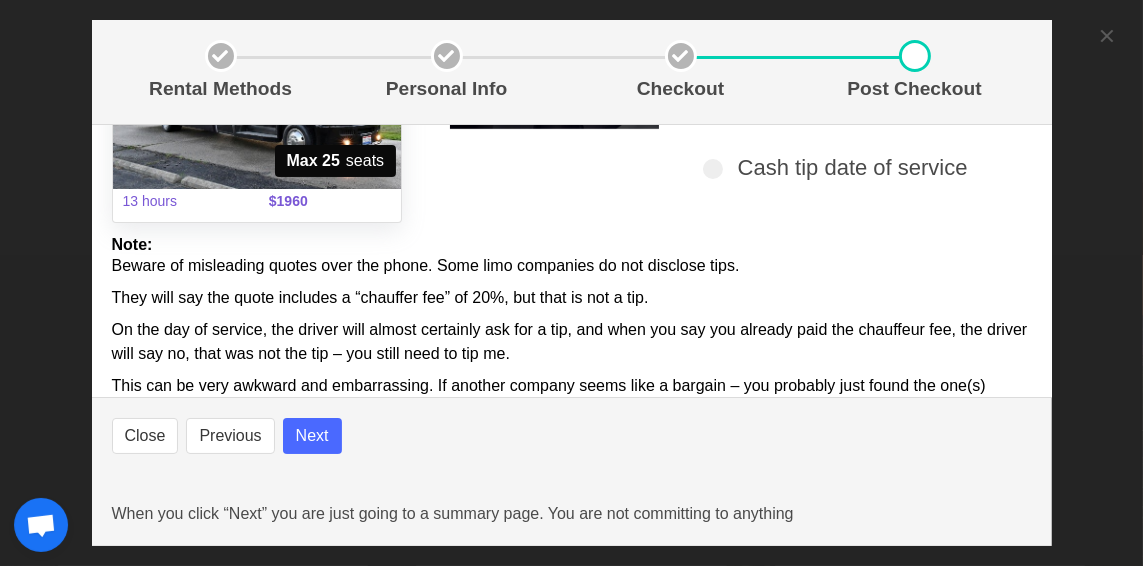 scroll, scrollTop: 299, scrollLeft: 0, axis: vertical 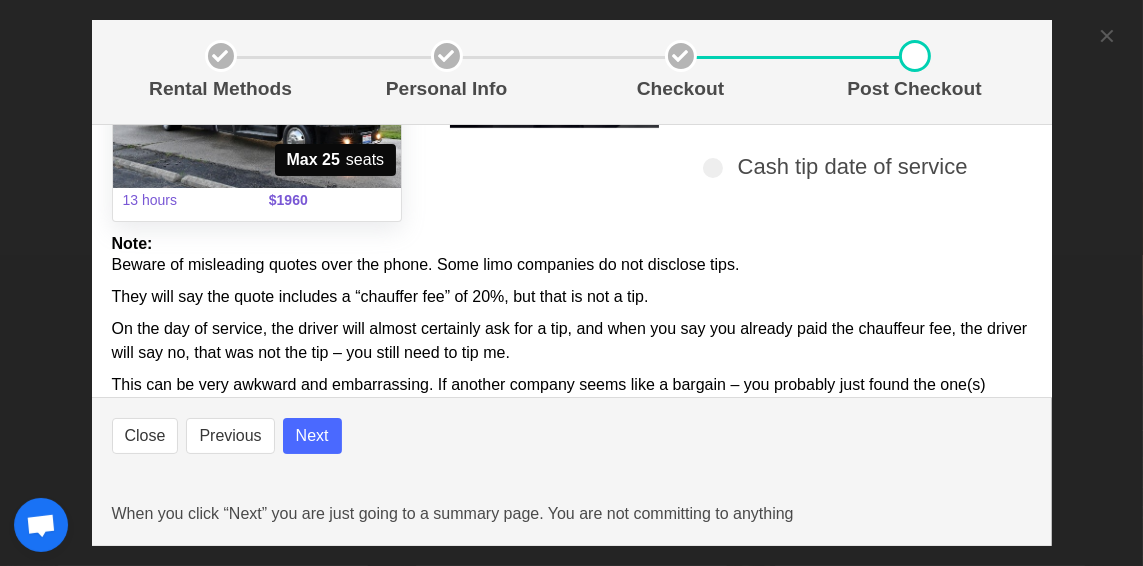 click on "On the day of service, the driver will almost certainly ask for a tip, and when you say you already paid the chauffeur fee, the driver will say no, that was not the tip – you still need to tip me." at bounding box center (572, 341) 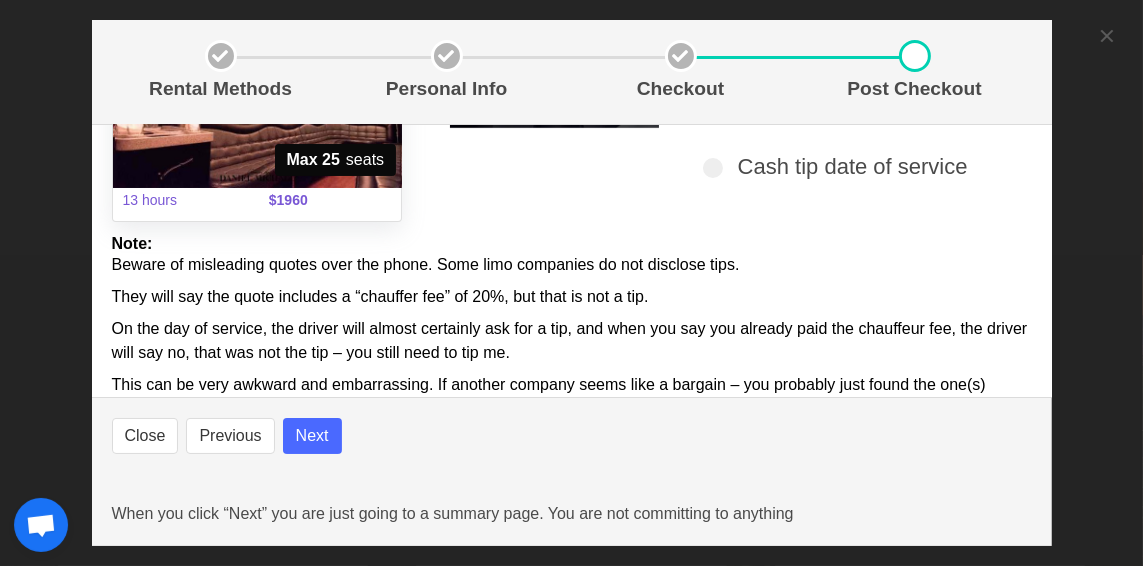 click on "On the day of service, the driver will almost certainly ask for a tip, and when you say you already paid the chauffeur fee, the driver will say no, that was not the tip – you still need to tip me." at bounding box center (572, 341) 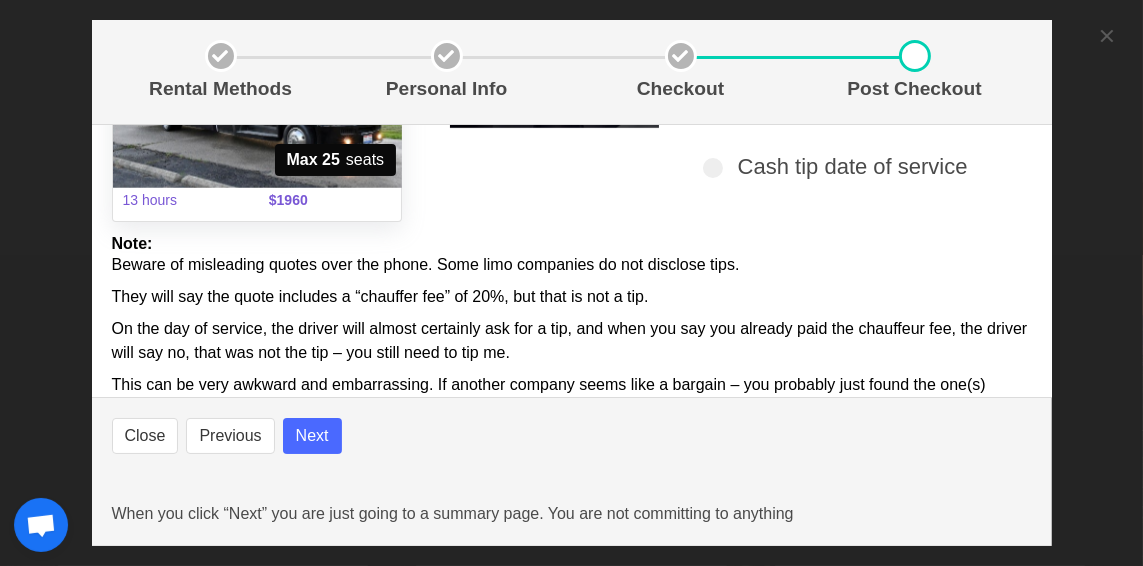 scroll, scrollTop: 364, scrollLeft: 0, axis: vertical 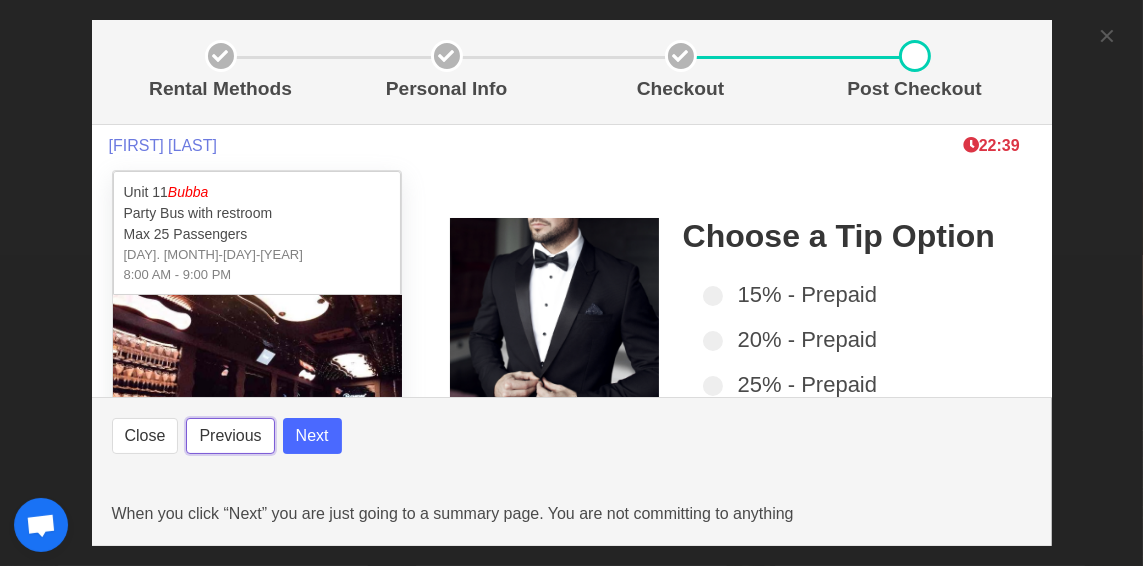 click on "Previous" at bounding box center (230, 436) 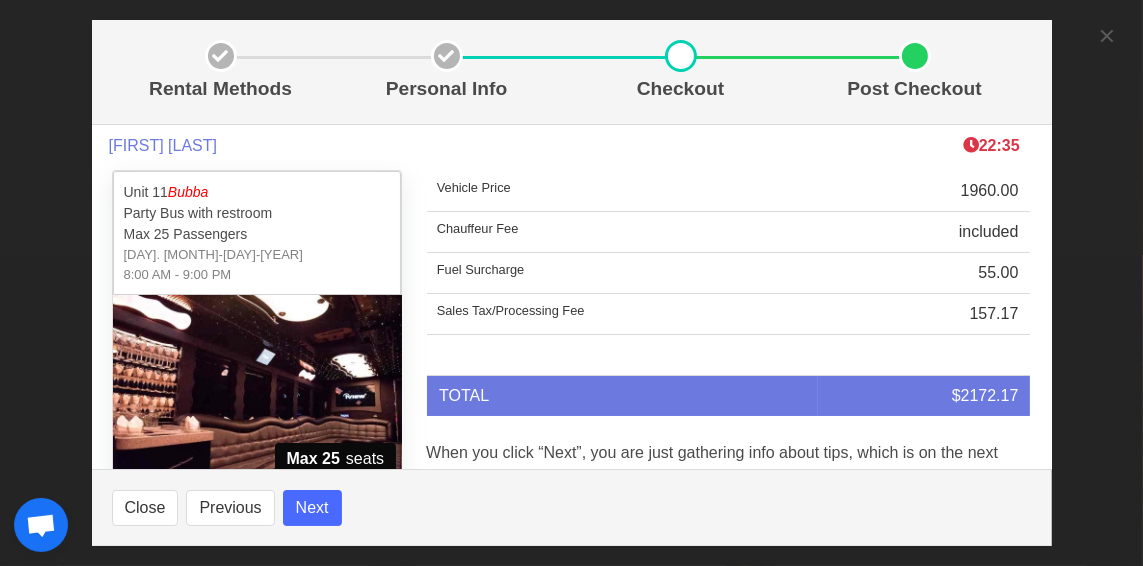 scroll, scrollTop: 71, scrollLeft: 0, axis: vertical 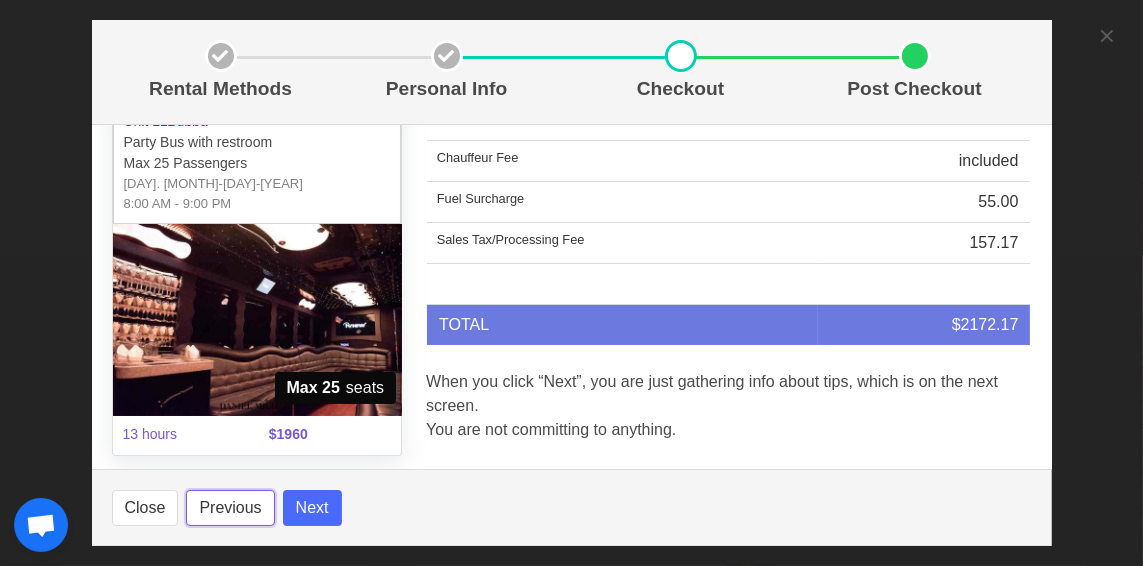 click on "Previous" at bounding box center [230, 508] 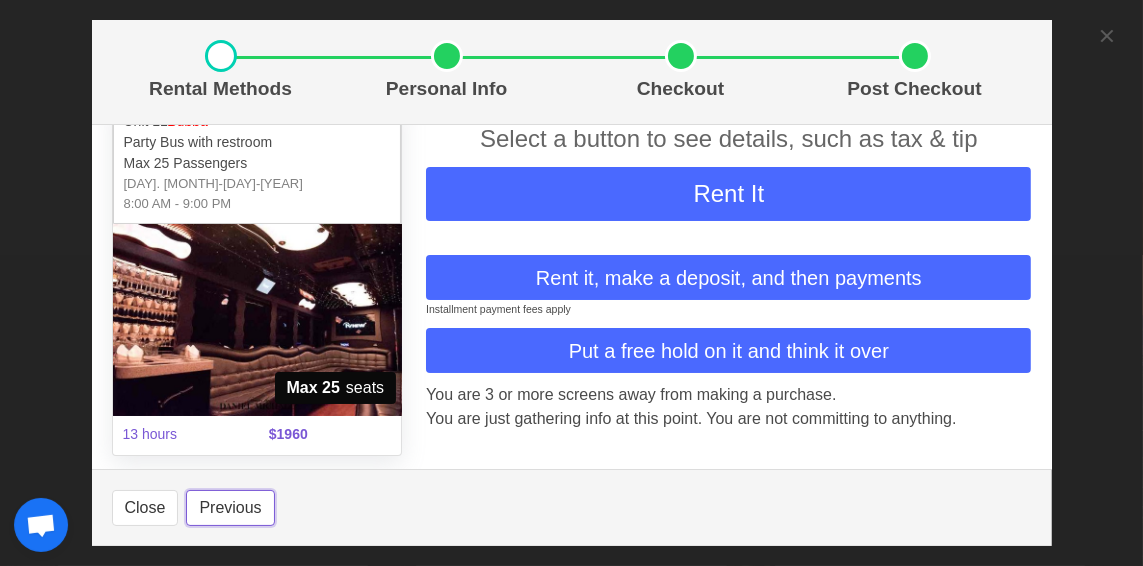 scroll, scrollTop: 67, scrollLeft: 0, axis: vertical 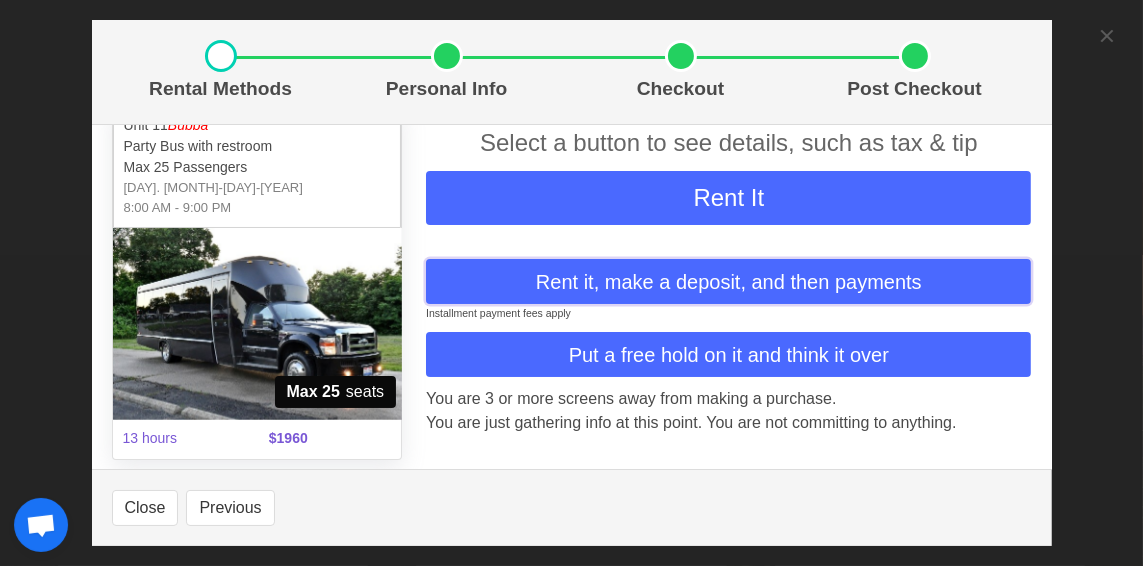 click on "Rent it, make a deposit, and then payments" at bounding box center [729, 282] 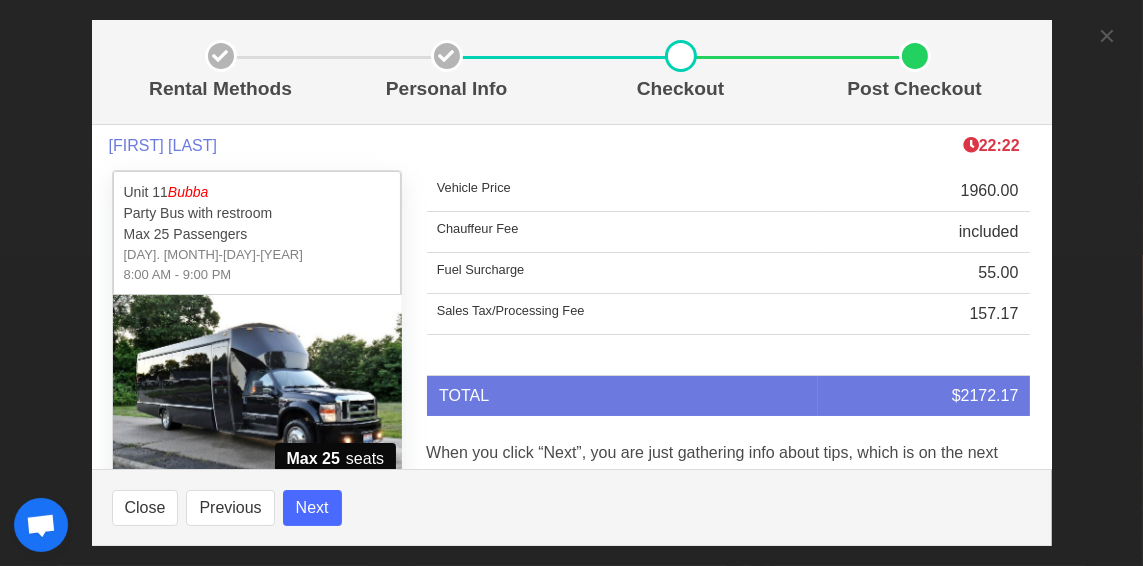 scroll, scrollTop: 71, scrollLeft: 0, axis: vertical 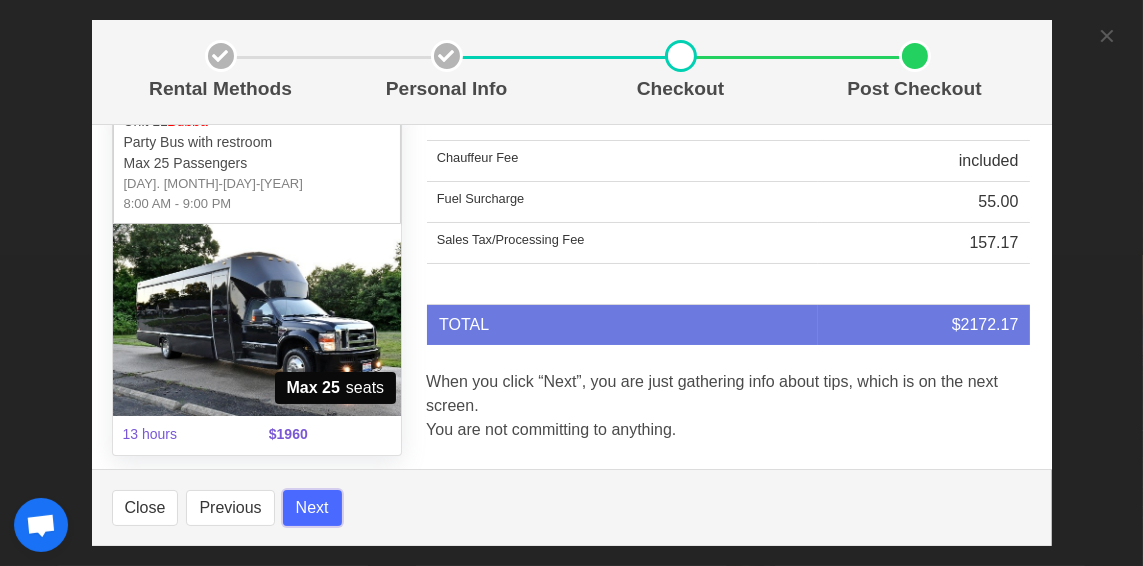click on "Next" at bounding box center [312, 508] 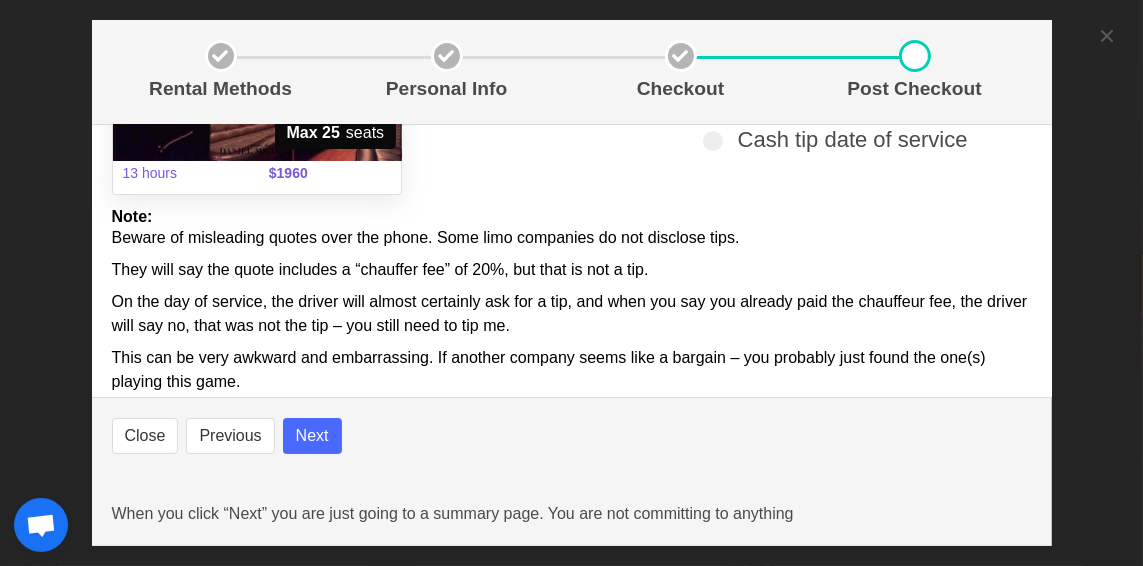 scroll, scrollTop: 364, scrollLeft: 0, axis: vertical 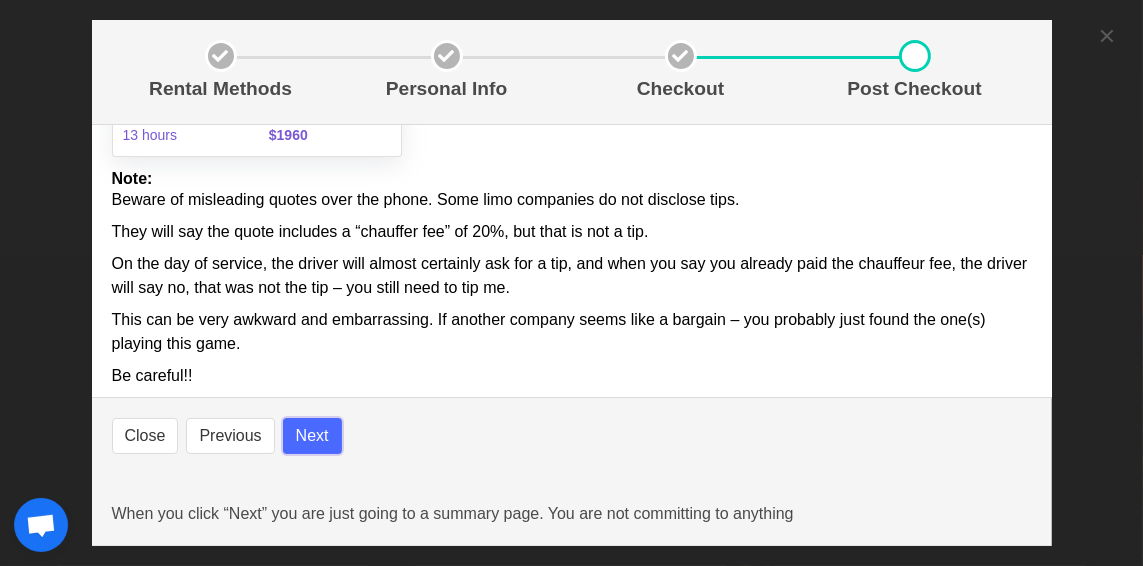 click on "Next" at bounding box center (312, 436) 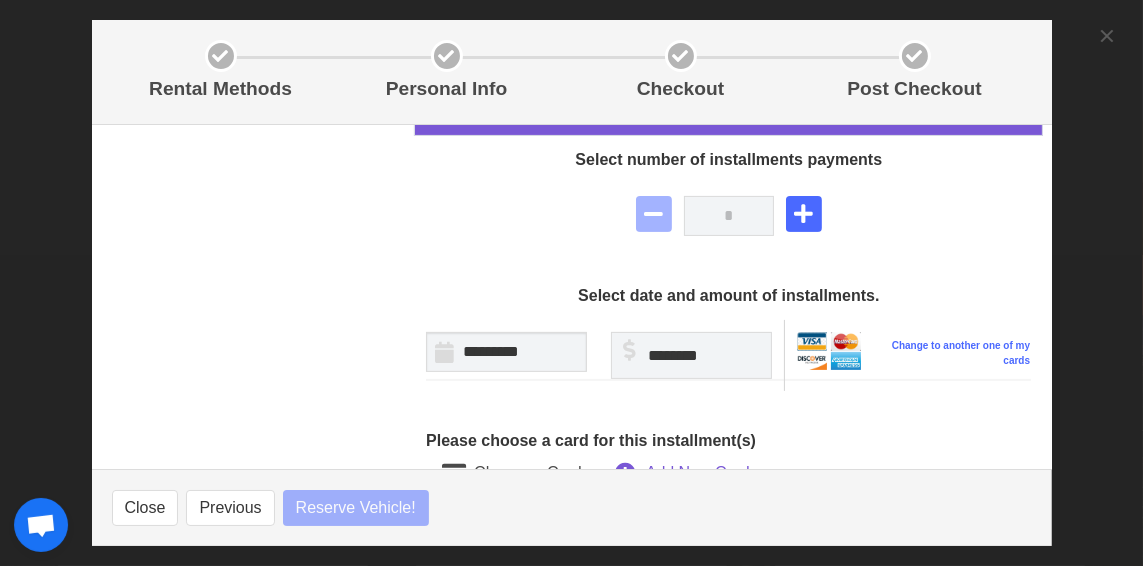 scroll, scrollTop: 550, scrollLeft: 0, axis: vertical 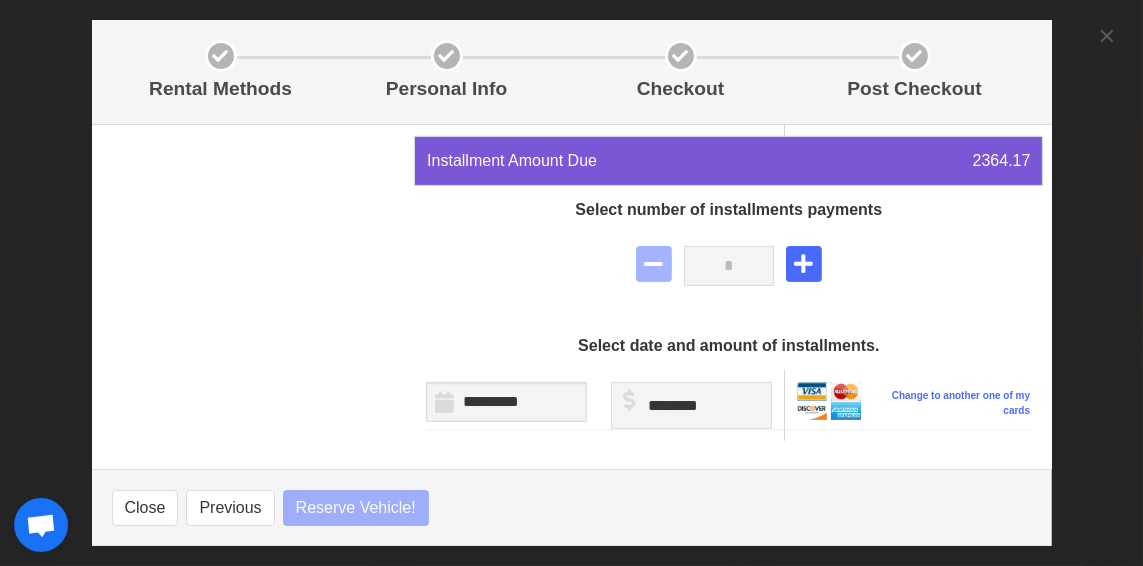 type on "*" 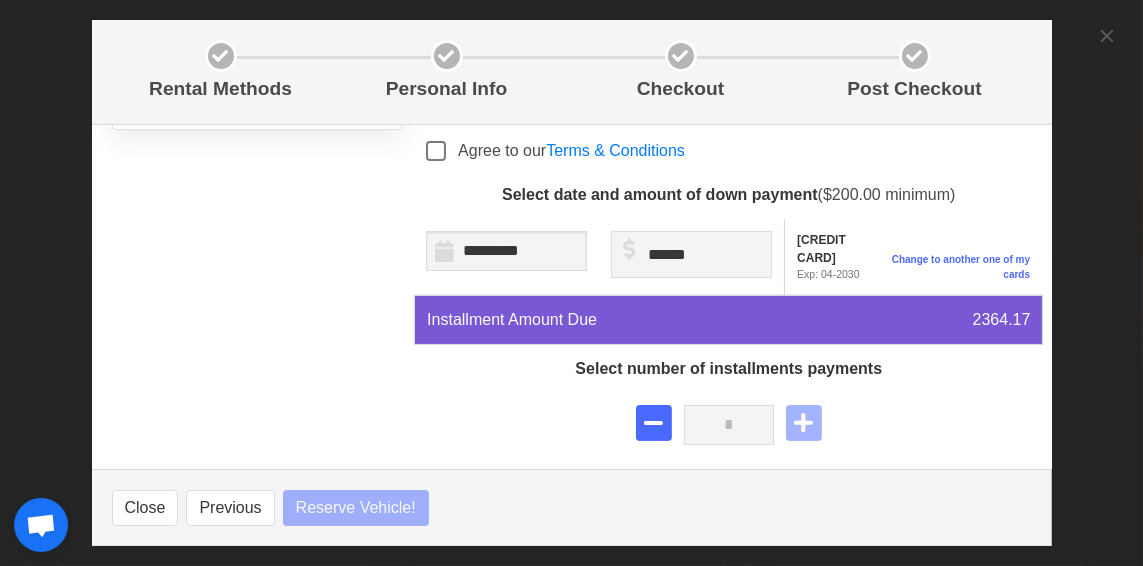scroll, scrollTop: 394, scrollLeft: 0, axis: vertical 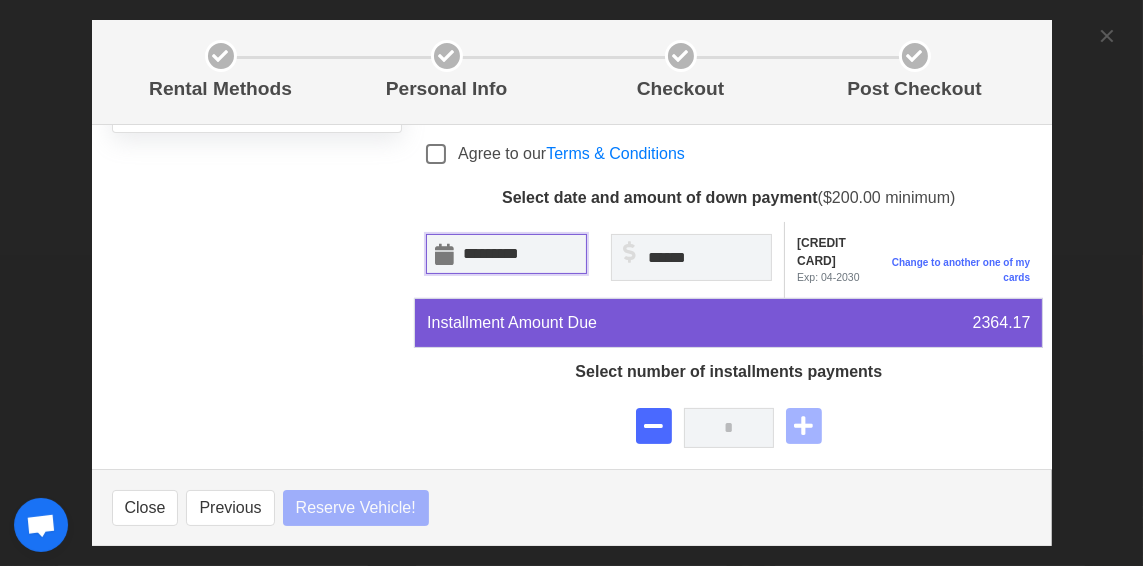 click on "*********" at bounding box center (506, 254) 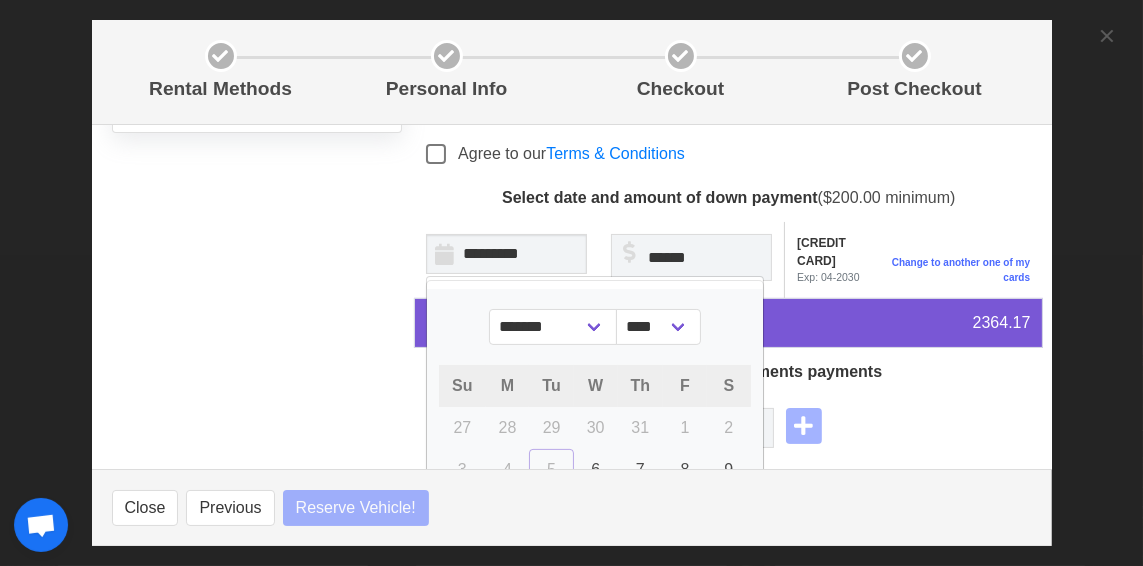 click on "5" at bounding box center (551, 469) 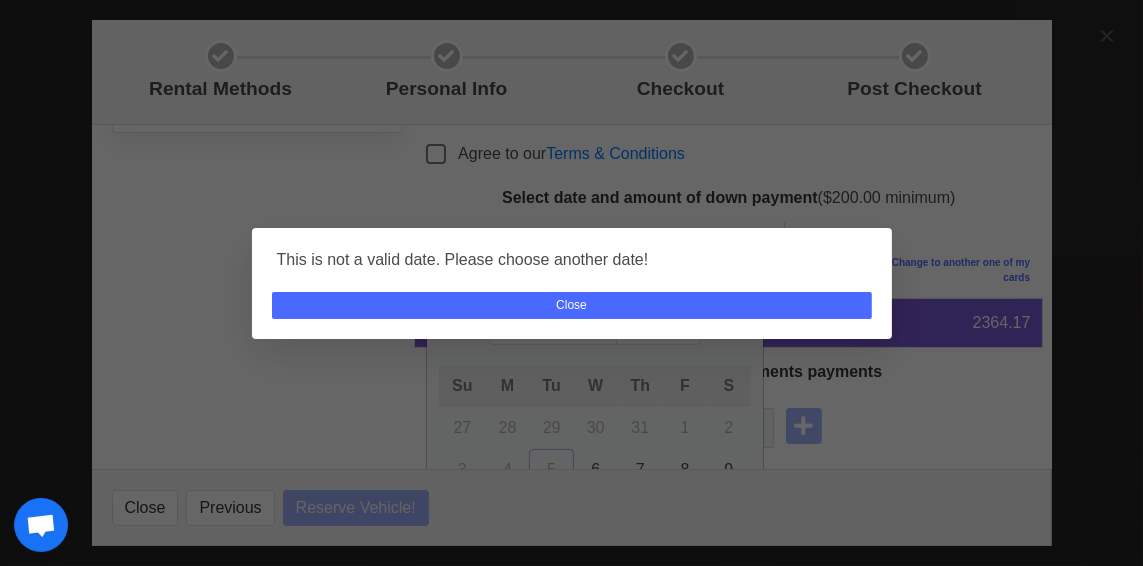 click on "Close" at bounding box center (572, 305) 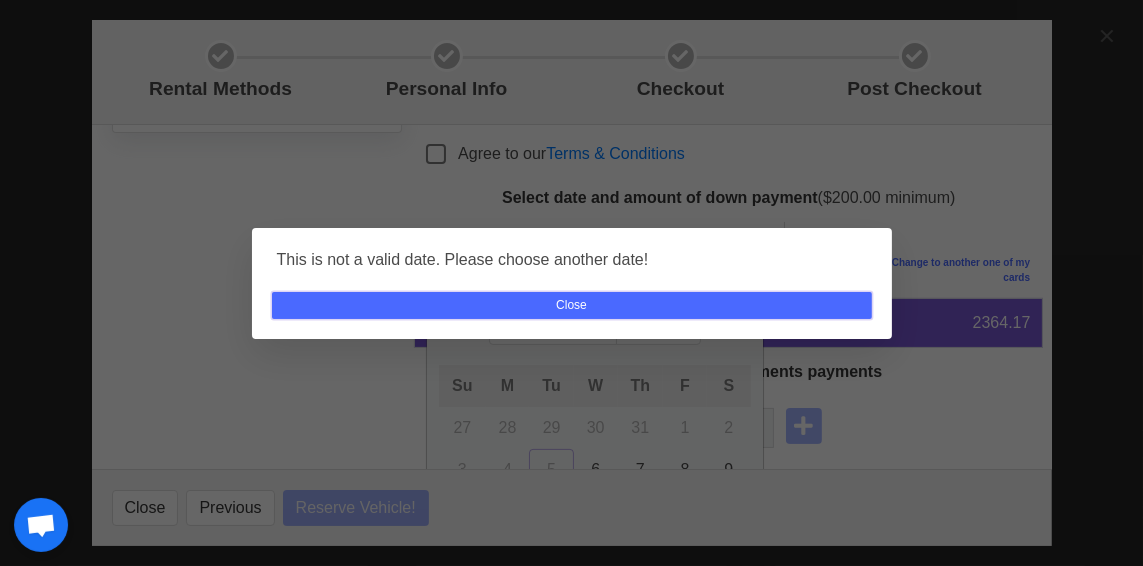 click on "Close" at bounding box center [572, 305] 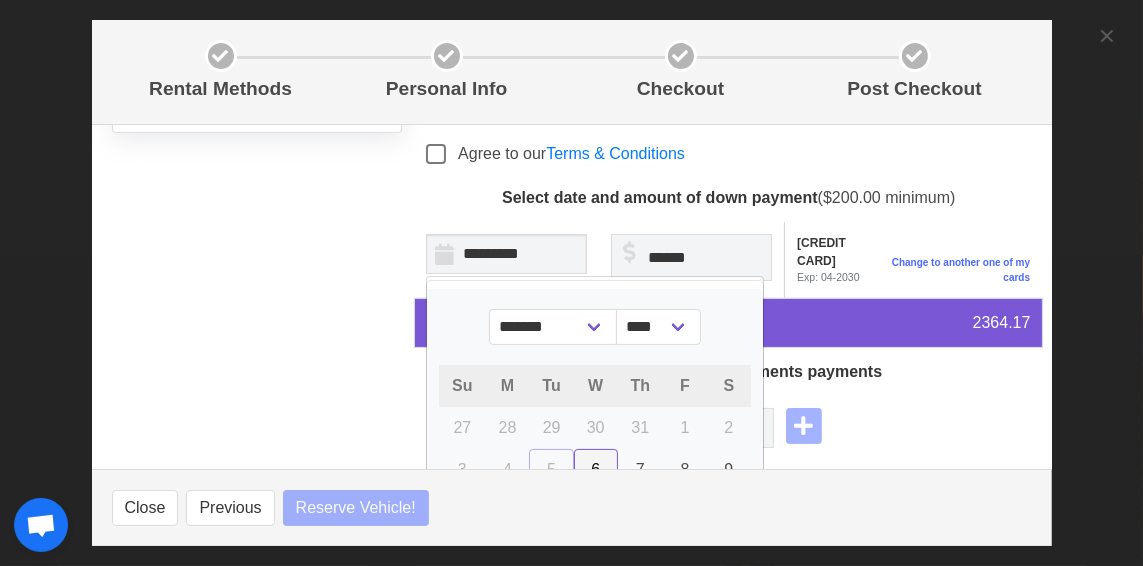 click on "6" at bounding box center (595, 469) 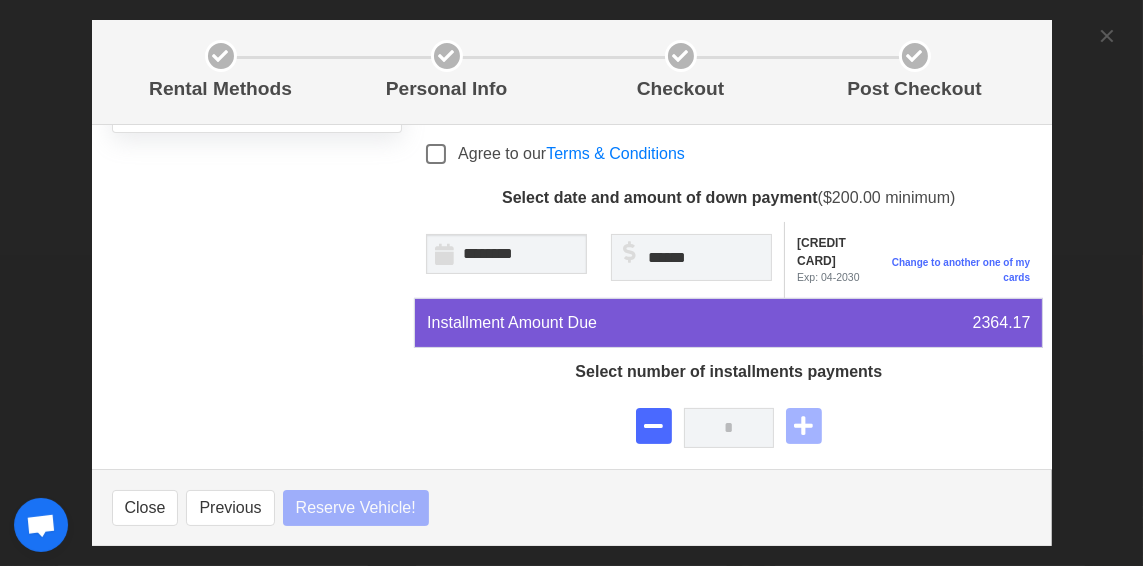 click on "Unit 11  Bubba   Party Bus with restroom   Max 25 Passengers   Sun. 9-7-2025   8:00 AM - 9:00 PM       Max 25  seats
13 hours     $1960" at bounding box center (257, 588) 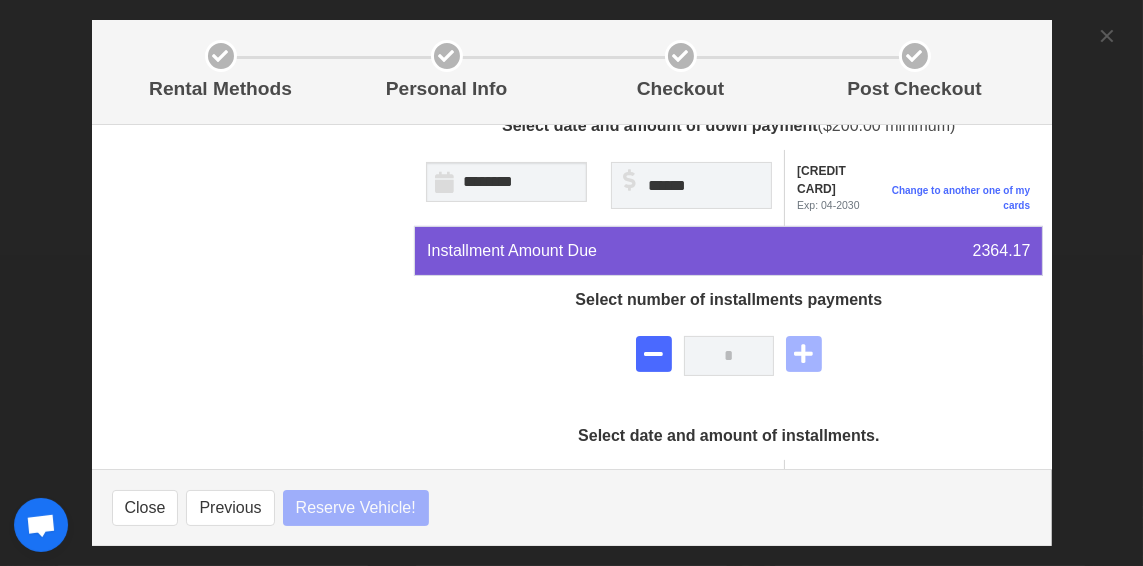 scroll, scrollTop: 449, scrollLeft: 0, axis: vertical 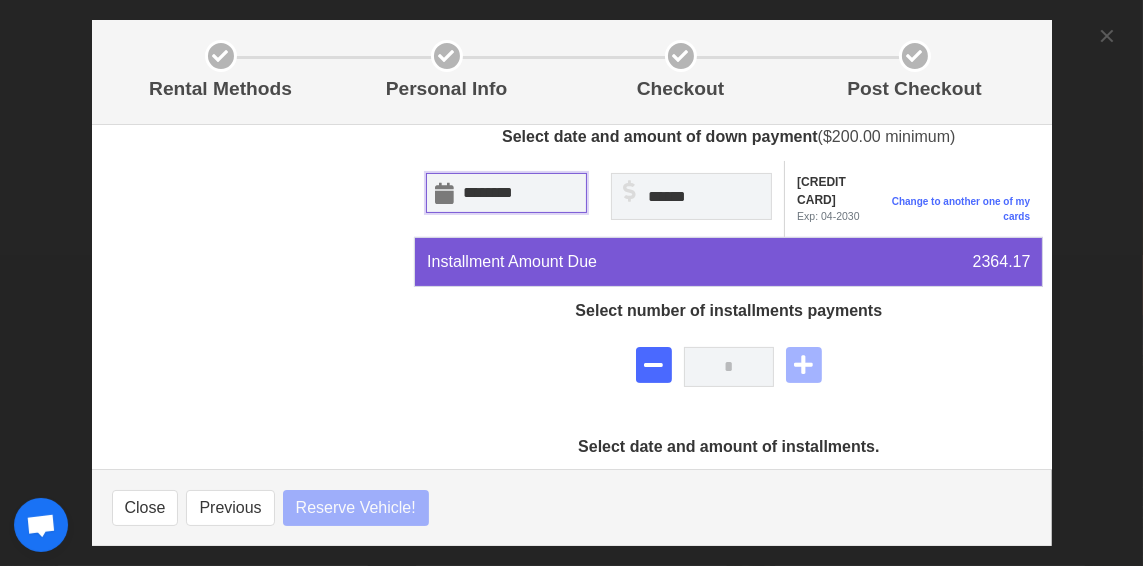 click on "********" at bounding box center [506, 193] 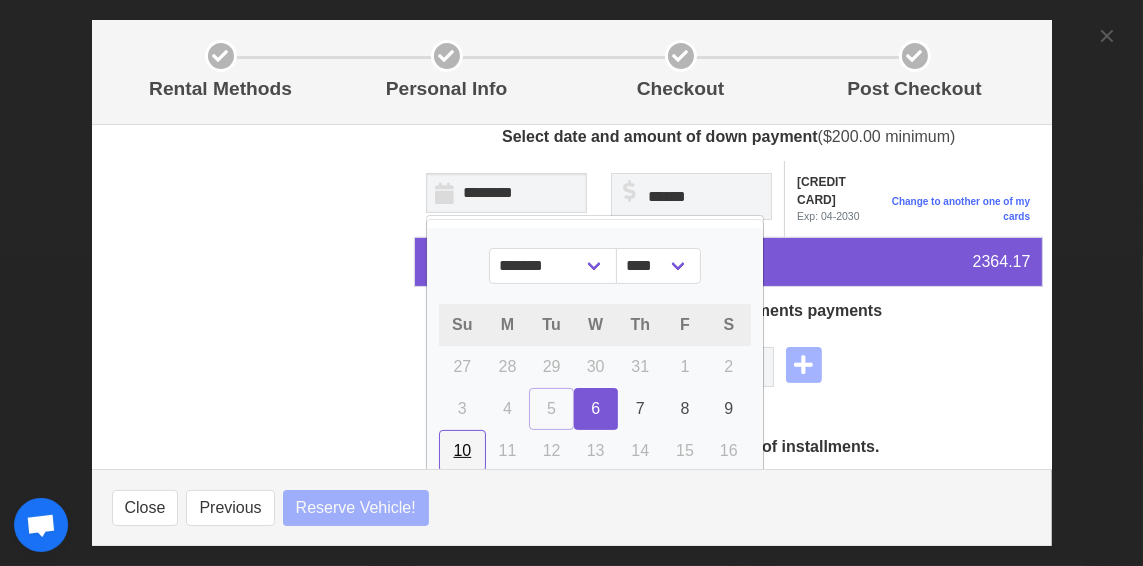 click on "10" at bounding box center [462, 451] 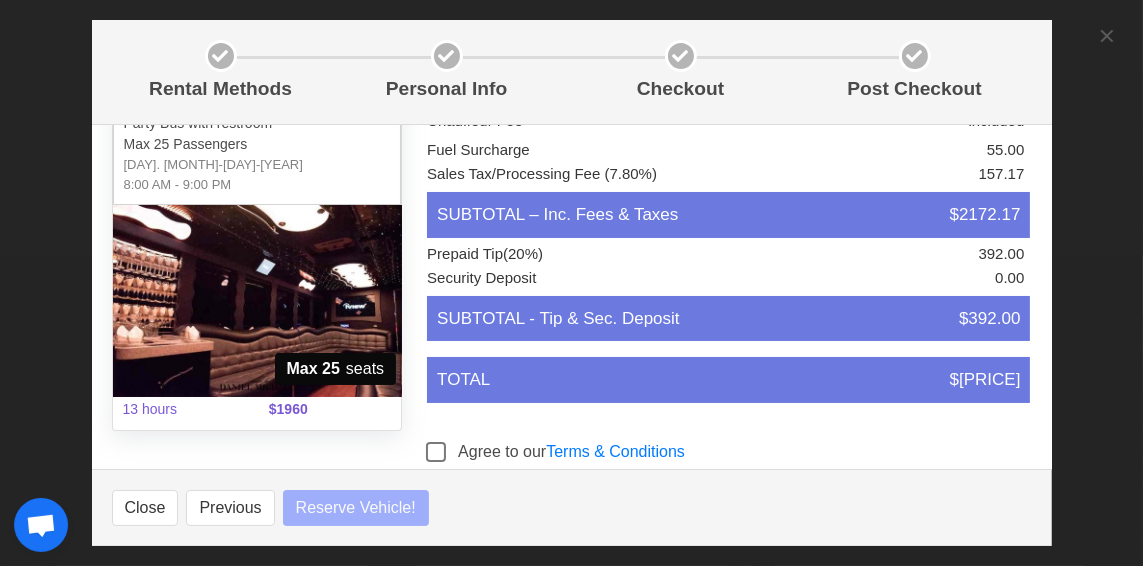 scroll, scrollTop: 113, scrollLeft: 0, axis: vertical 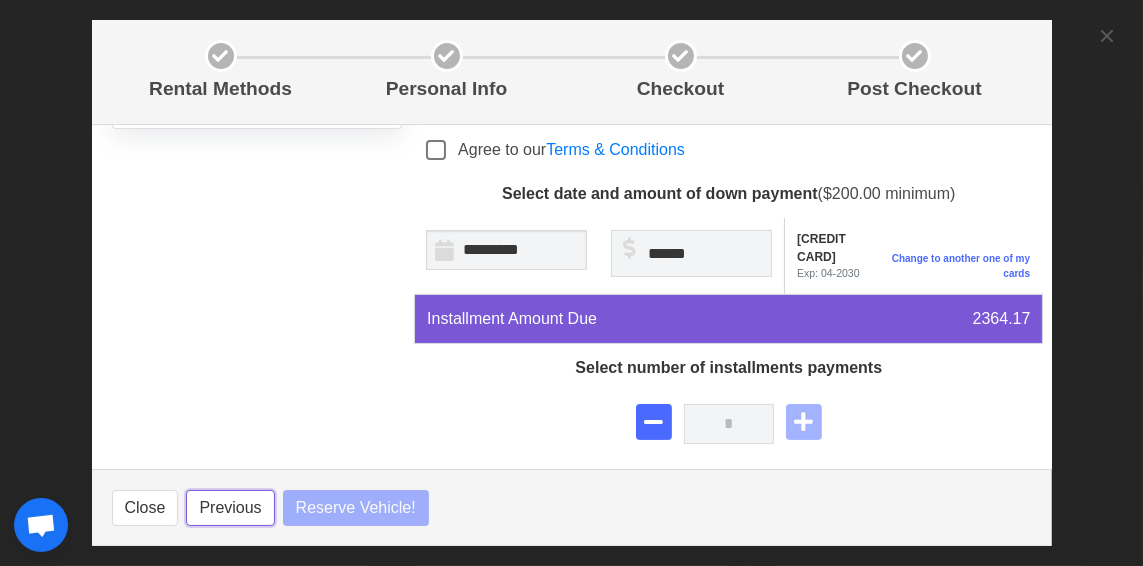 click on "Previous" at bounding box center (230, 508) 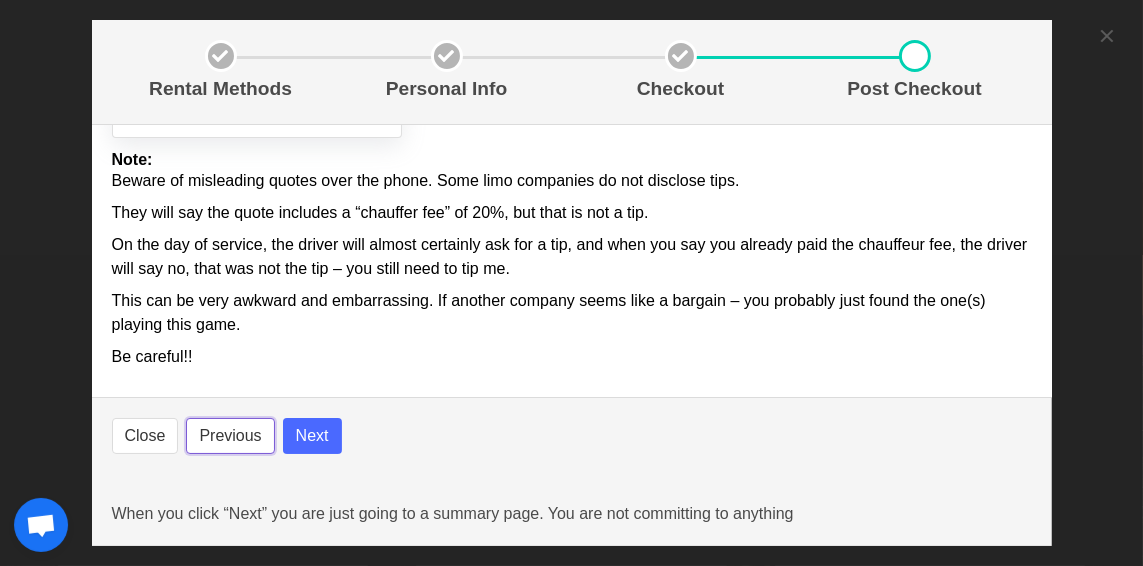 scroll, scrollTop: 364, scrollLeft: 0, axis: vertical 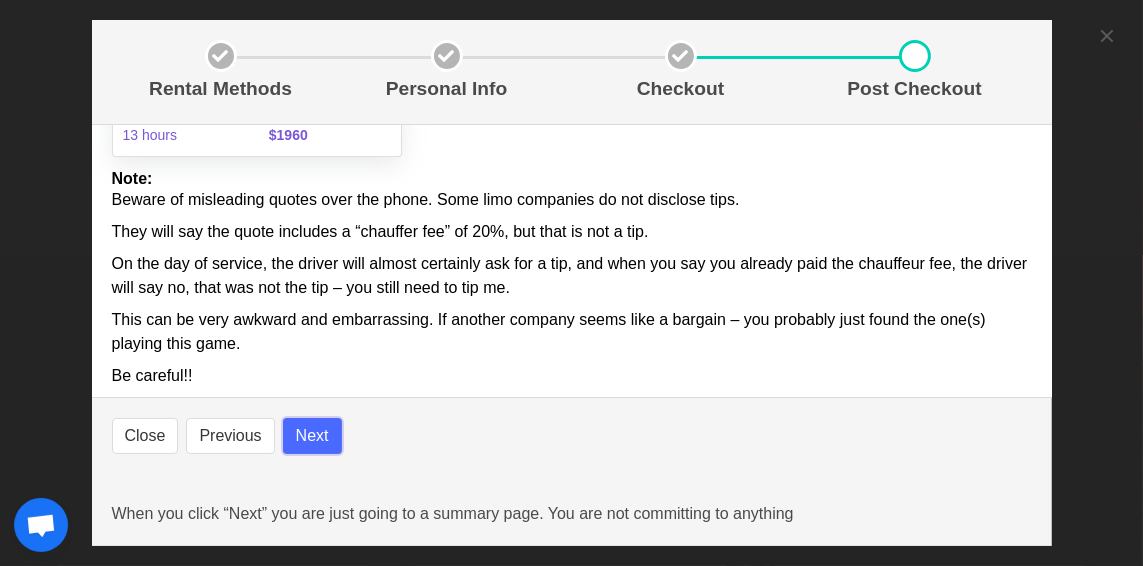 click on "Next" at bounding box center [312, 436] 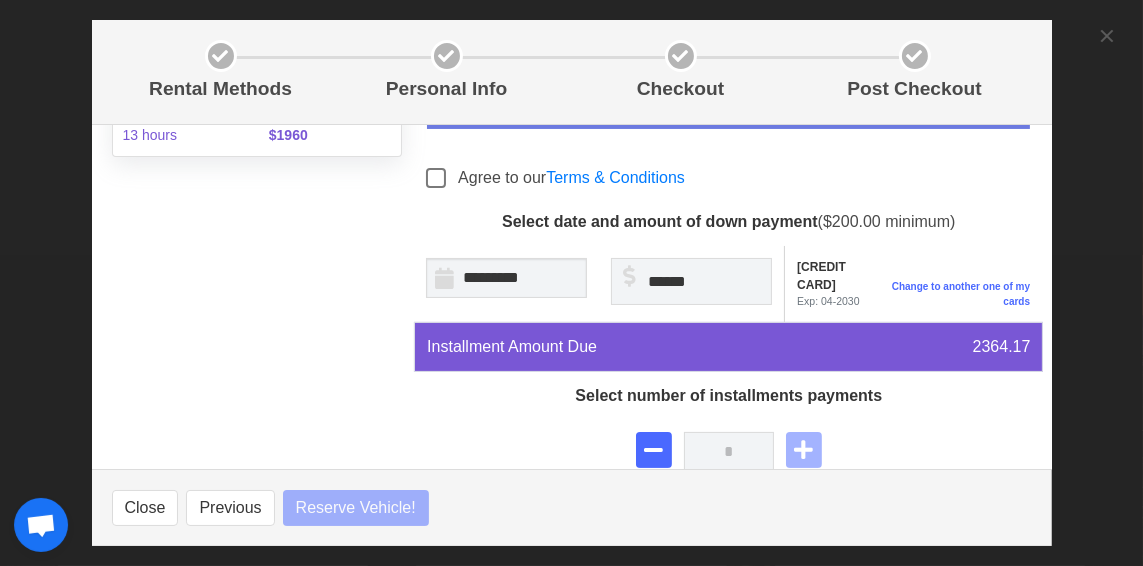 scroll, scrollTop: 392, scrollLeft: 0, axis: vertical 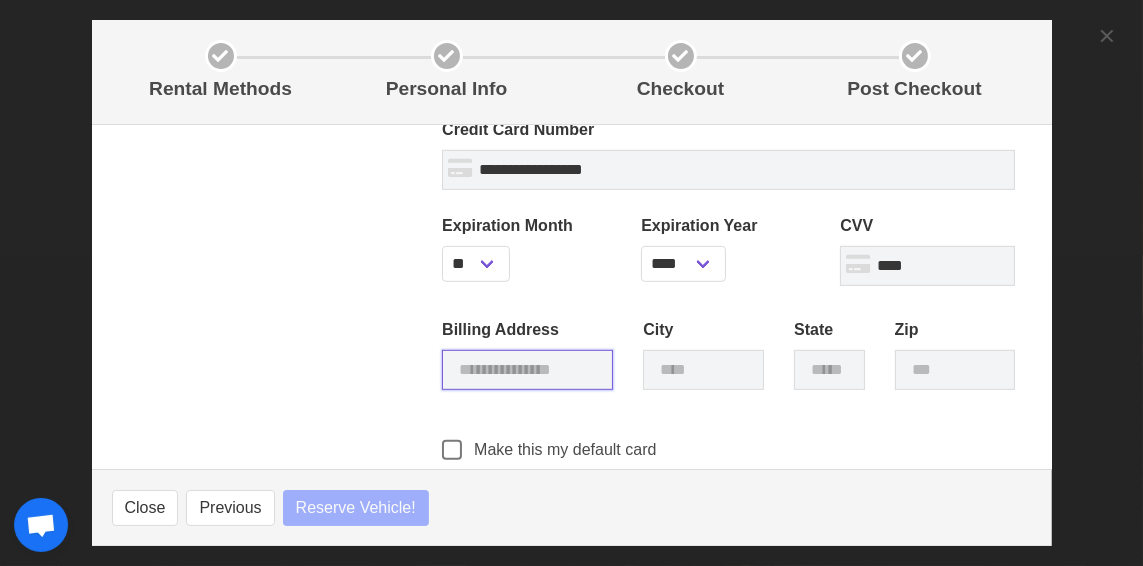 click at bounding box center (527, 370) 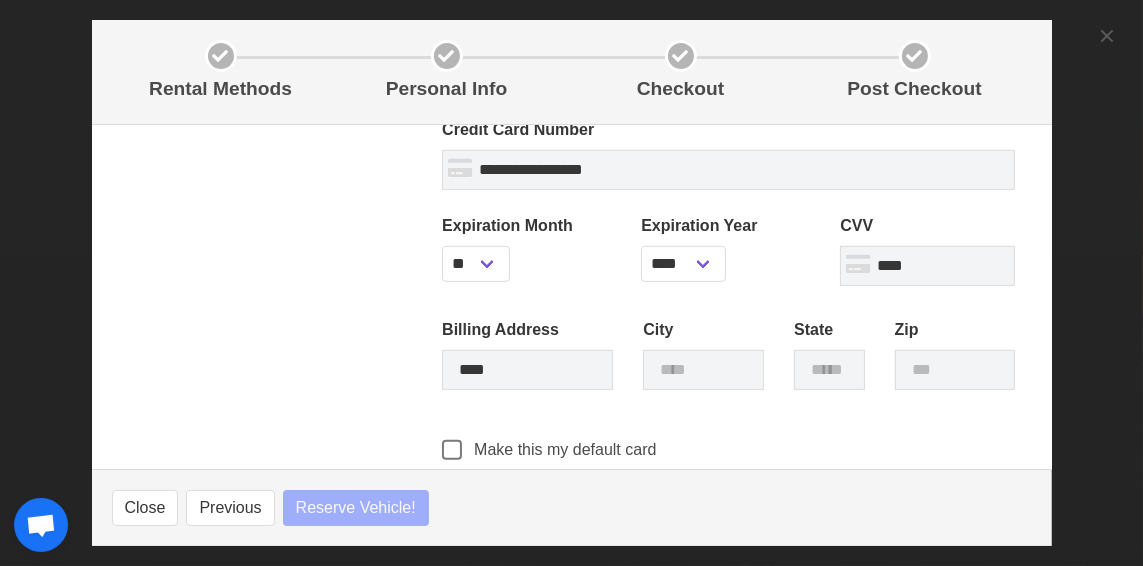 click on "Unit 11  Bubba   Party Bus with restroom   Max 25 Passengers   Sun. 9-7-2025   8:00 AM - 9:00 PM       Max 25  seats
13 hours     $1960" at bounding box center [257, -87] 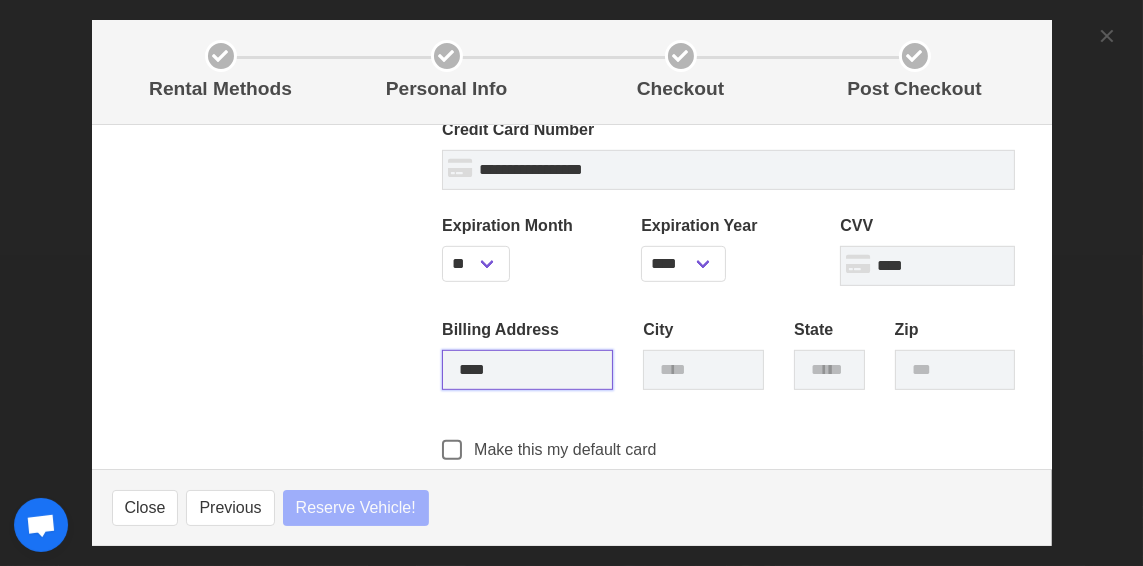 click on "***" at bounding box center [527, 370] 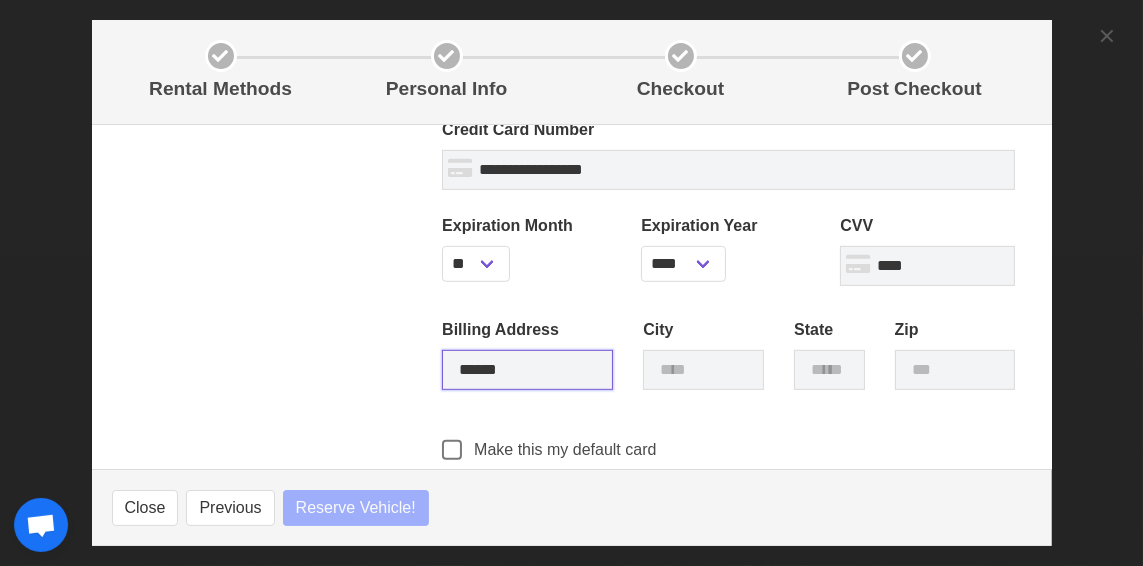 type on "**********" 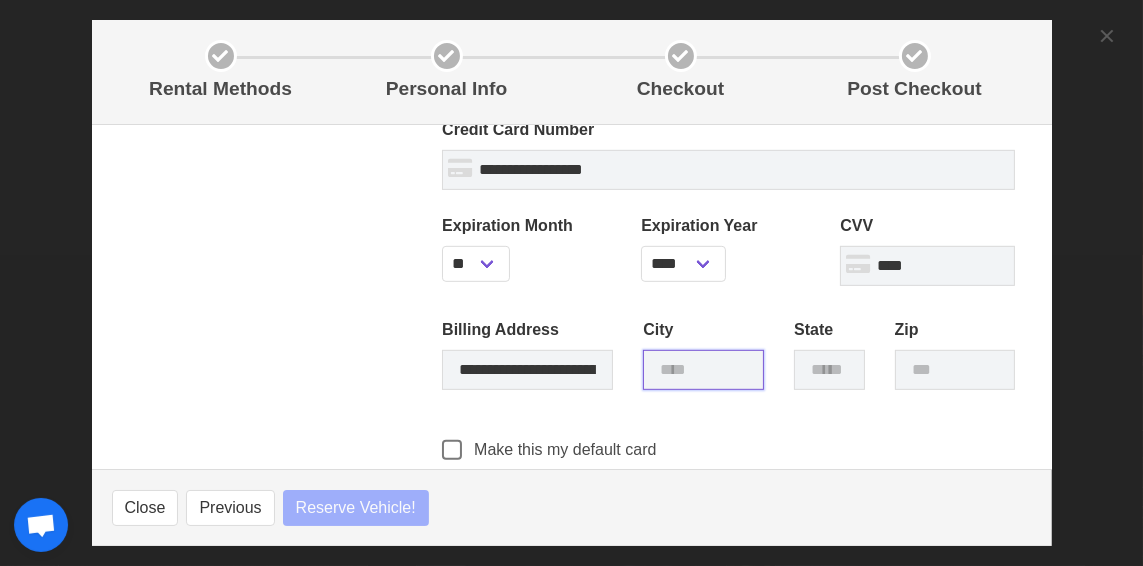 type on "**********" 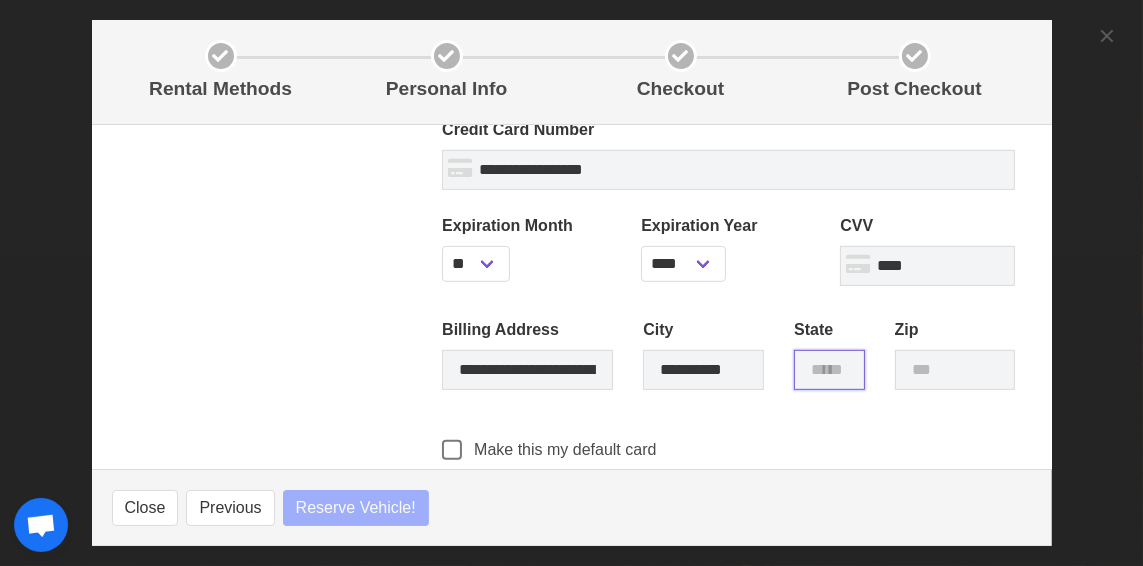 type on "**" 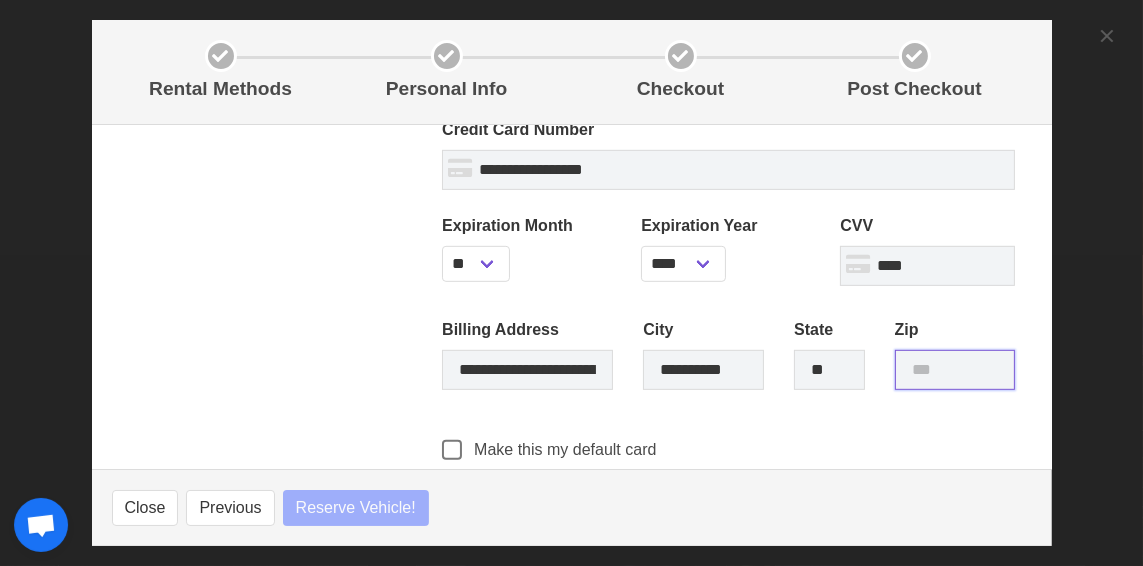 type on "*****" 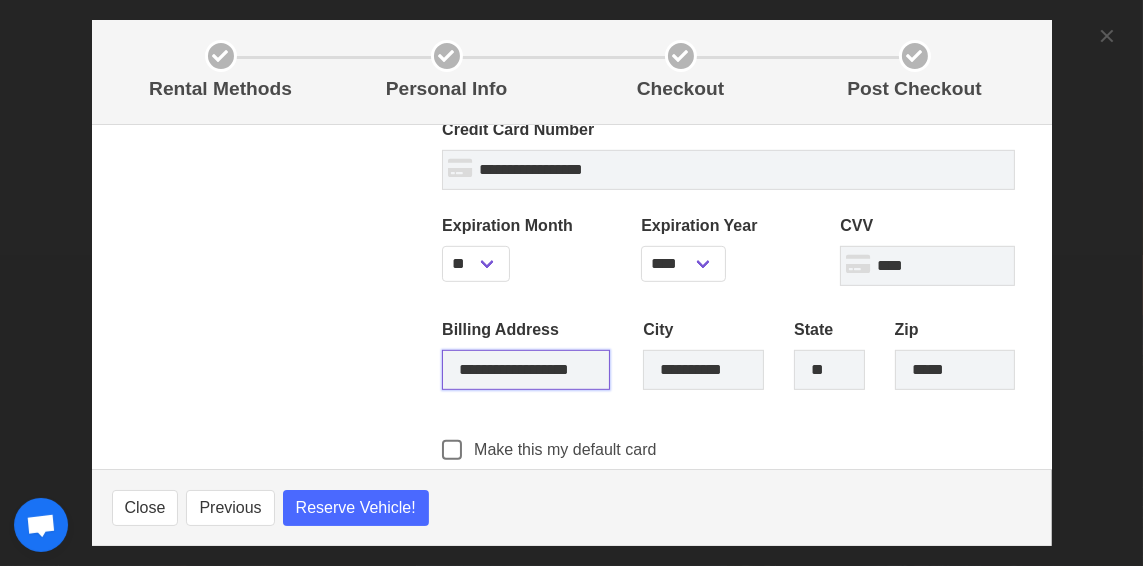 scroll, scrollTop: 0, scrollLeft: 0, axis: both 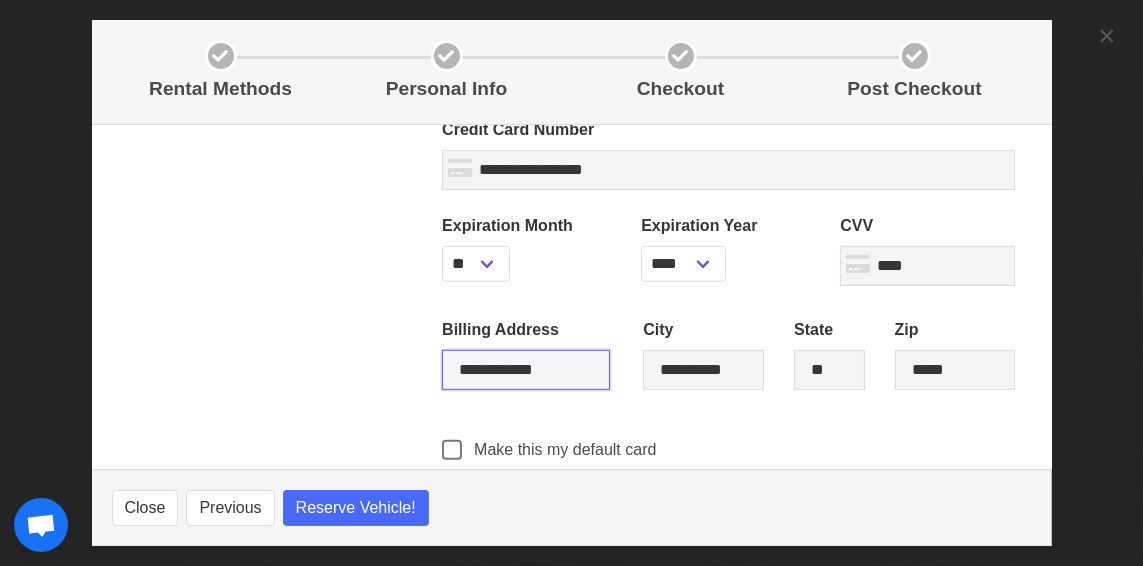 type on "**********" 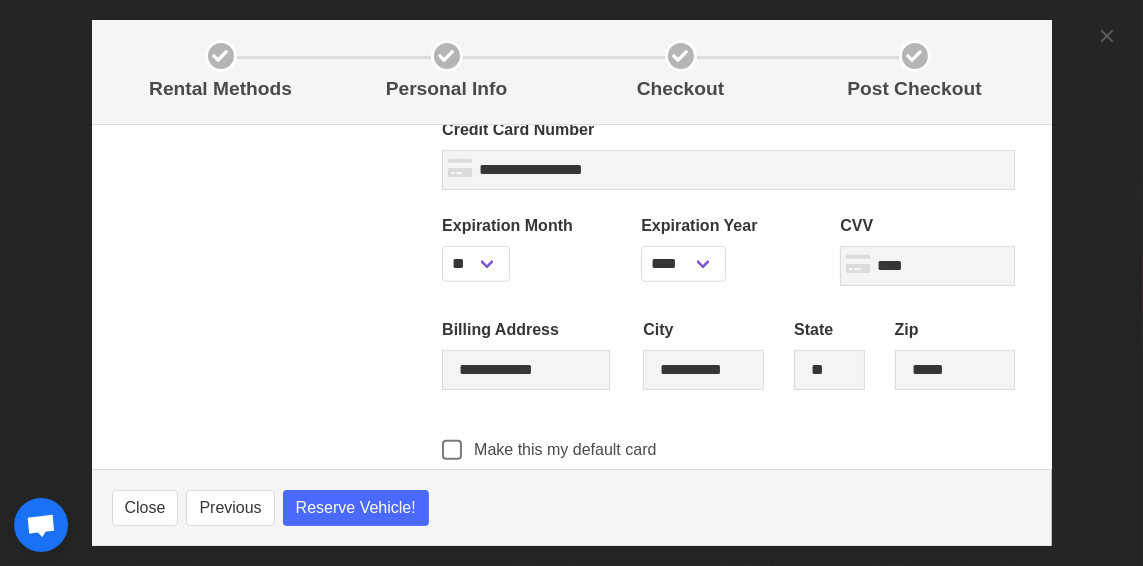 click on "Unit 11  Bubba   Party Bus with restroom   Max 25 Passengers   Sun. 9-7-2025   8:00 AM - 9:00 PM       Max 25  seats
13 hours     $1960" at bounding box center (257, -87) 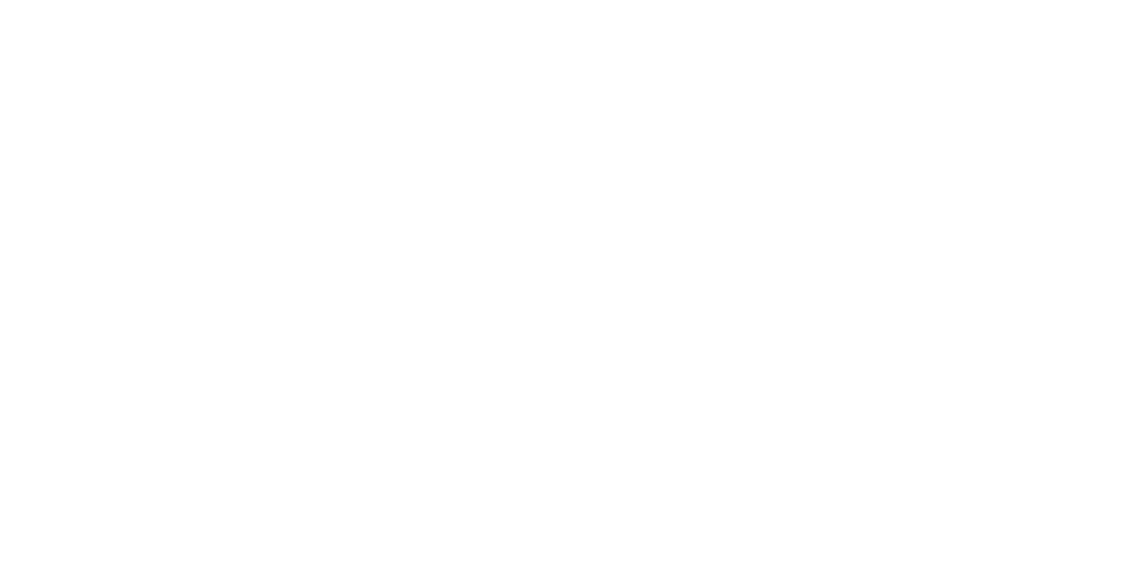 scroll, scrollTop: 0, scrollLeft: 0, axis: both 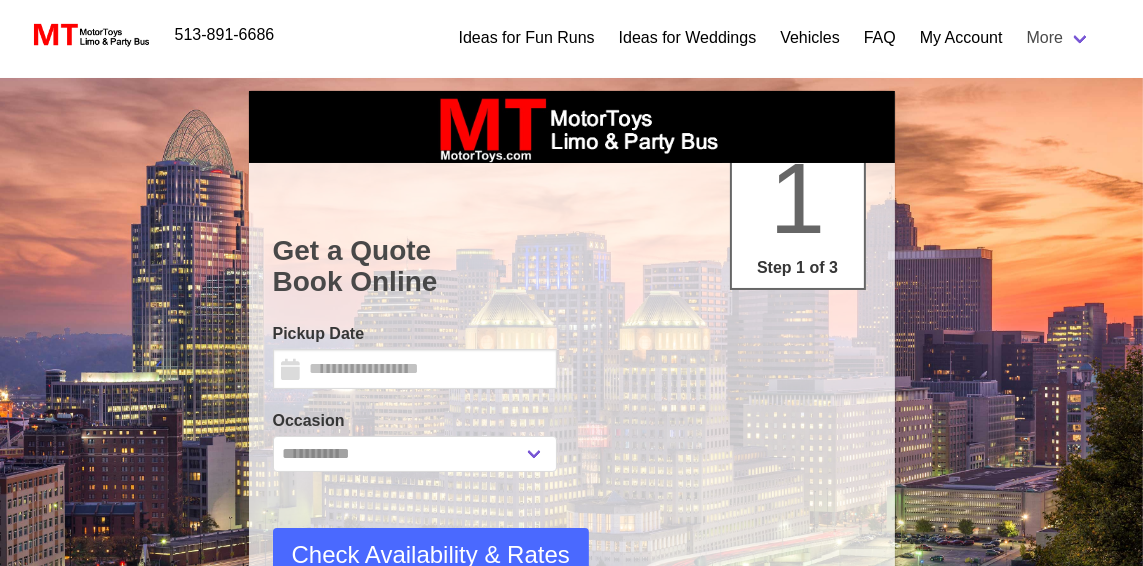 select 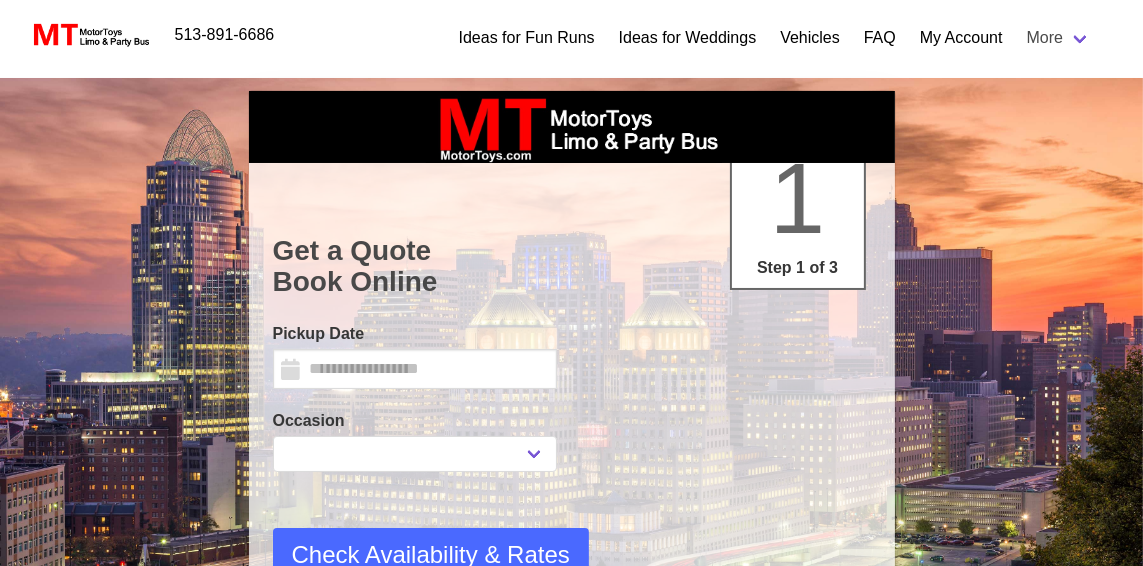 type on "********" 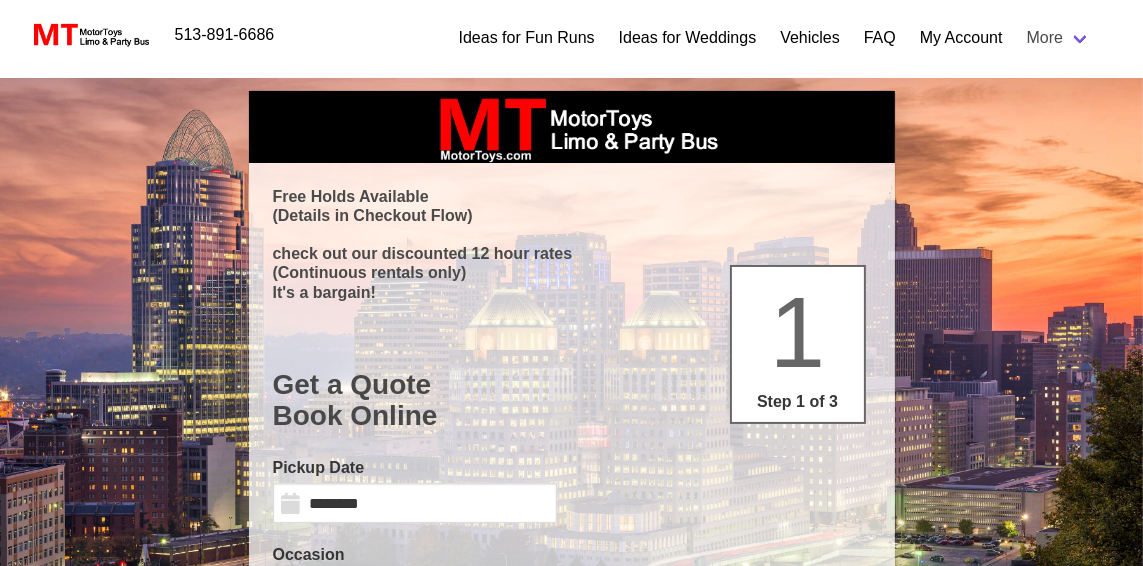 scroll, scrollTop: 0, scrollLeft: 0, axis: both 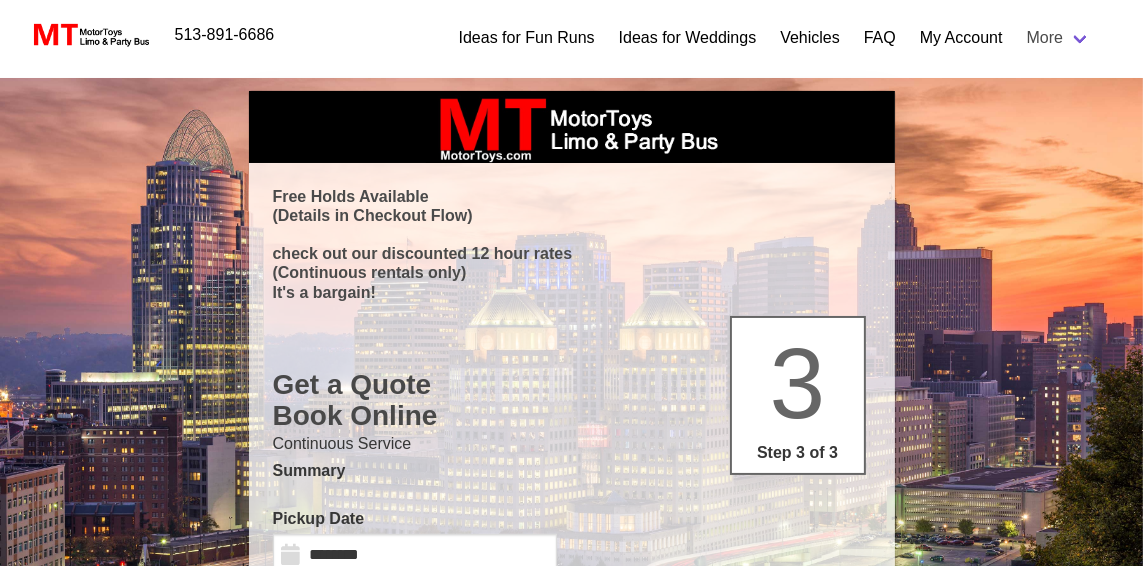 type on "**********" 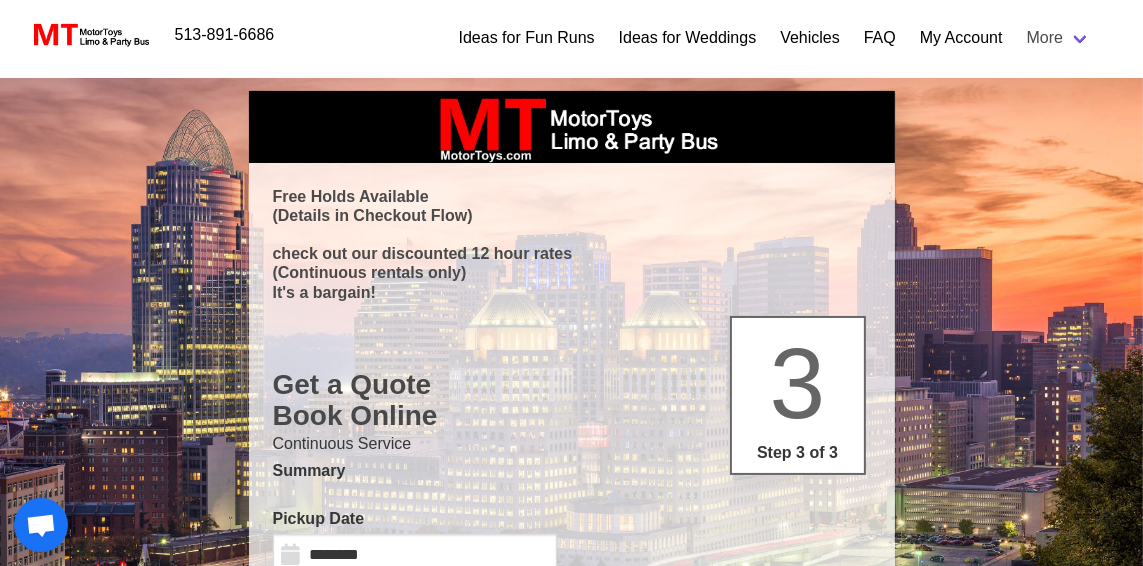 select 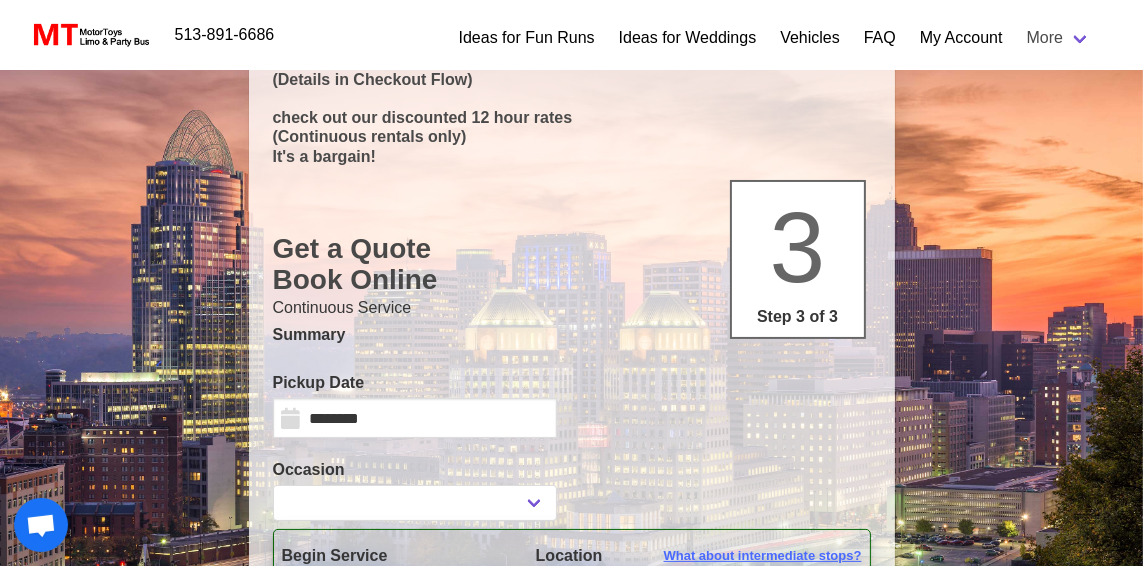 scroll, scrollTop: 132, scrollLeft: 0, axis: vertical 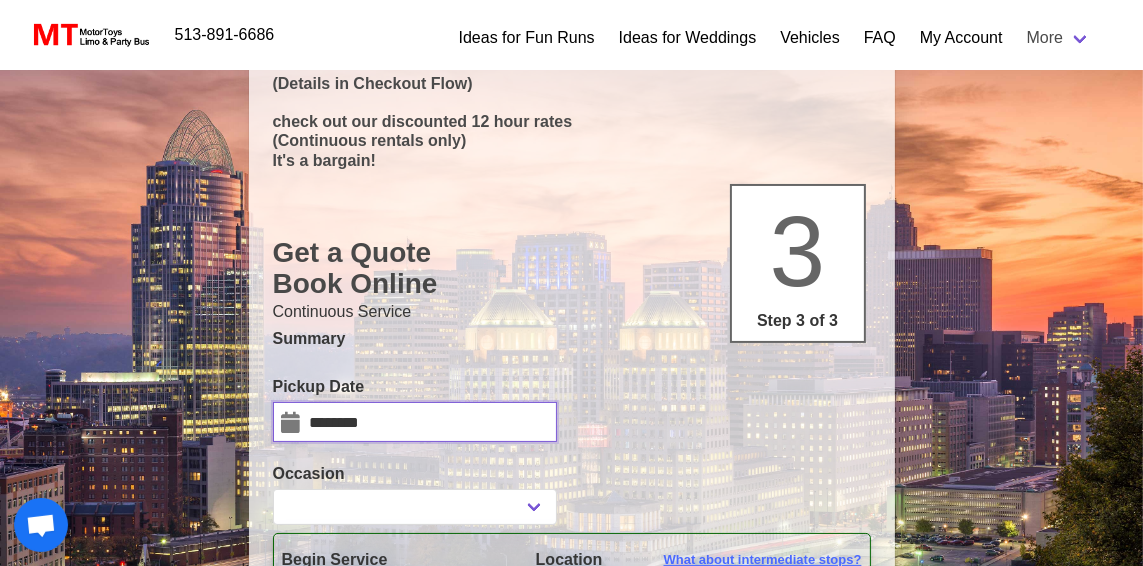 click on "********" at bounding box center [415, 422] 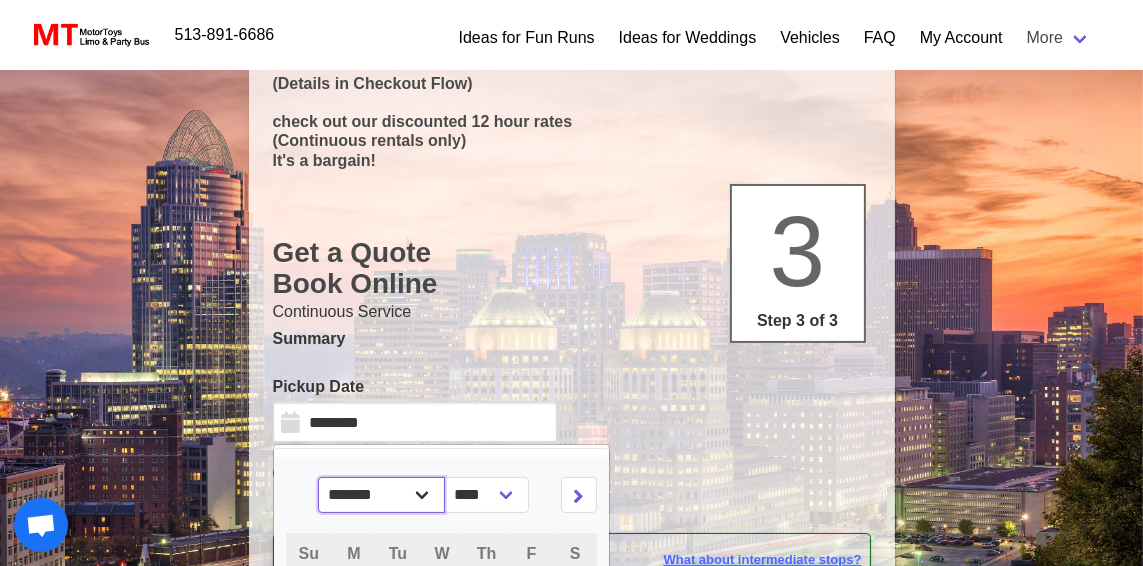 click on "******* ******** ***** ***** *** **** **** ****** ********* ******* ******** ********" at bounding box center [382, 495] 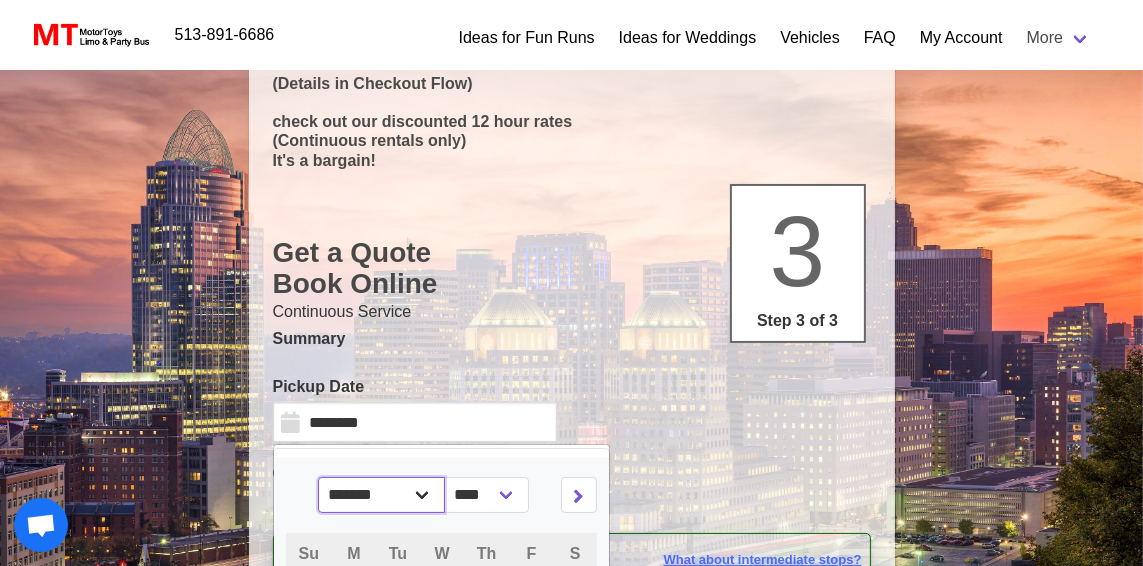 select on "*" 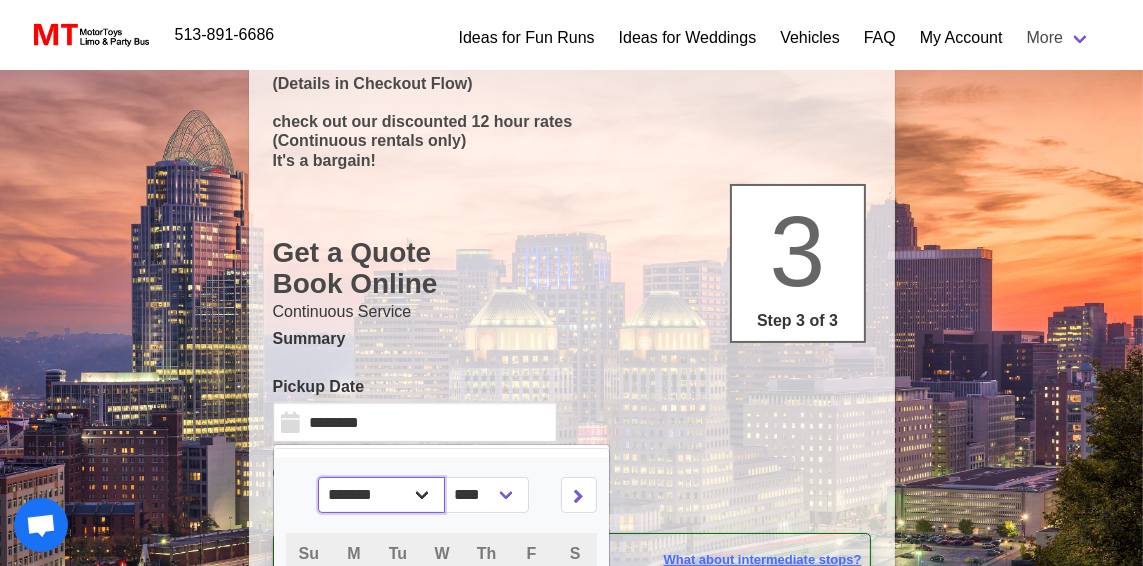 click on "******* ******** ***** ***** *** **** **** ****** ********* ******* ******** ********" at bounding box center (382, 495) 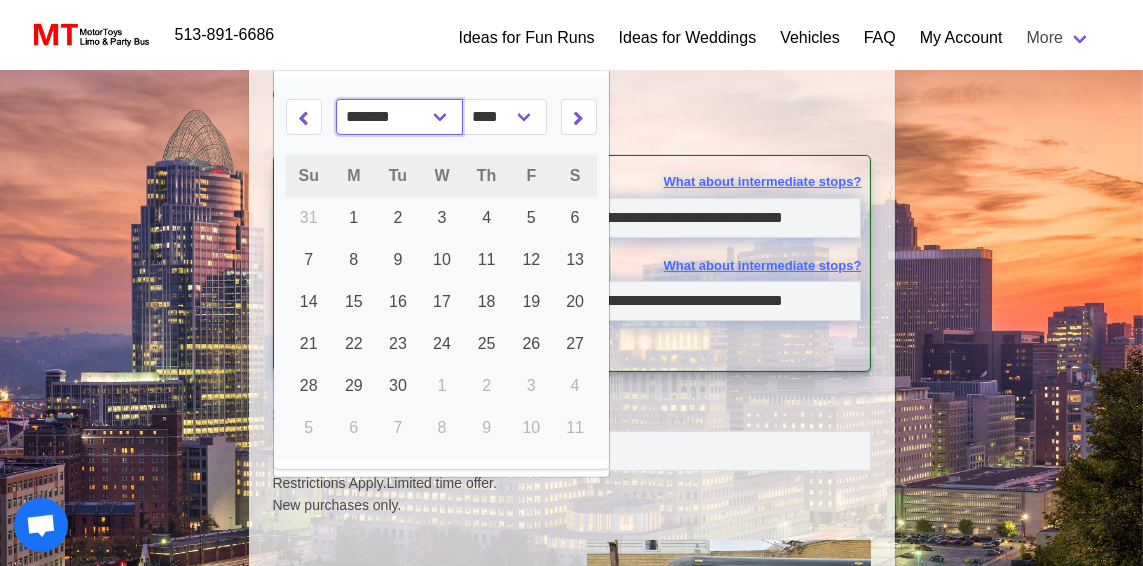 scroll, scrollTop: 542, scrollLeft: 0, axis: vertical 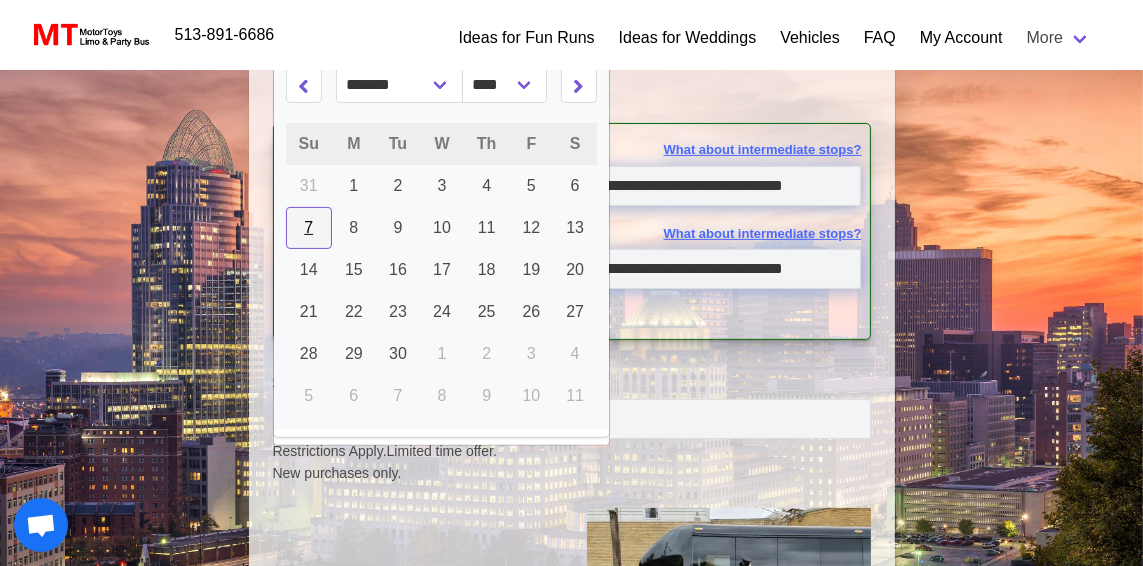 click on "7" at bounding box center [309, 228] 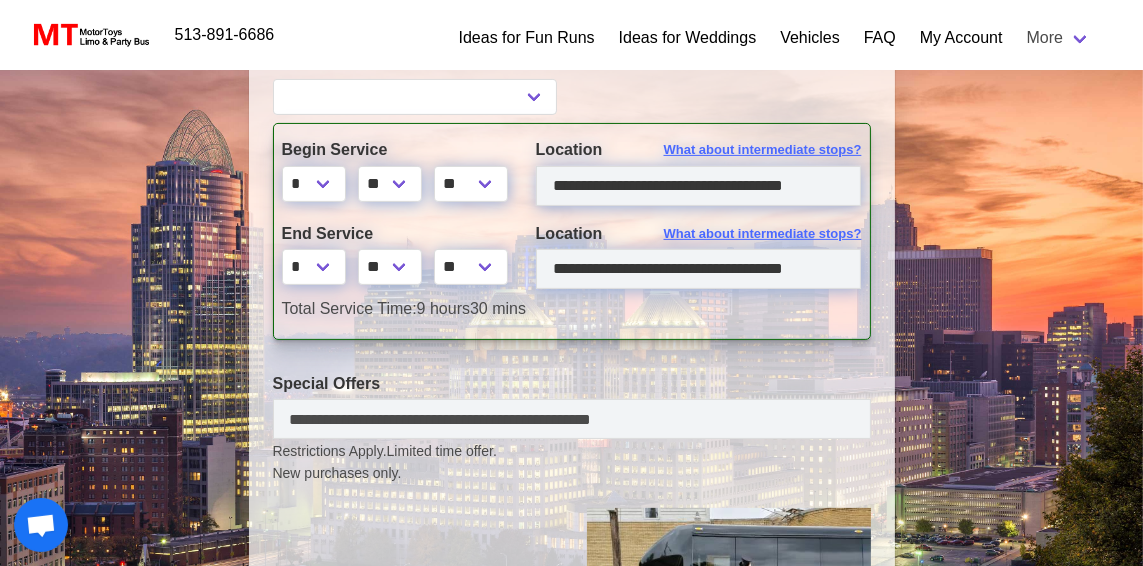 select 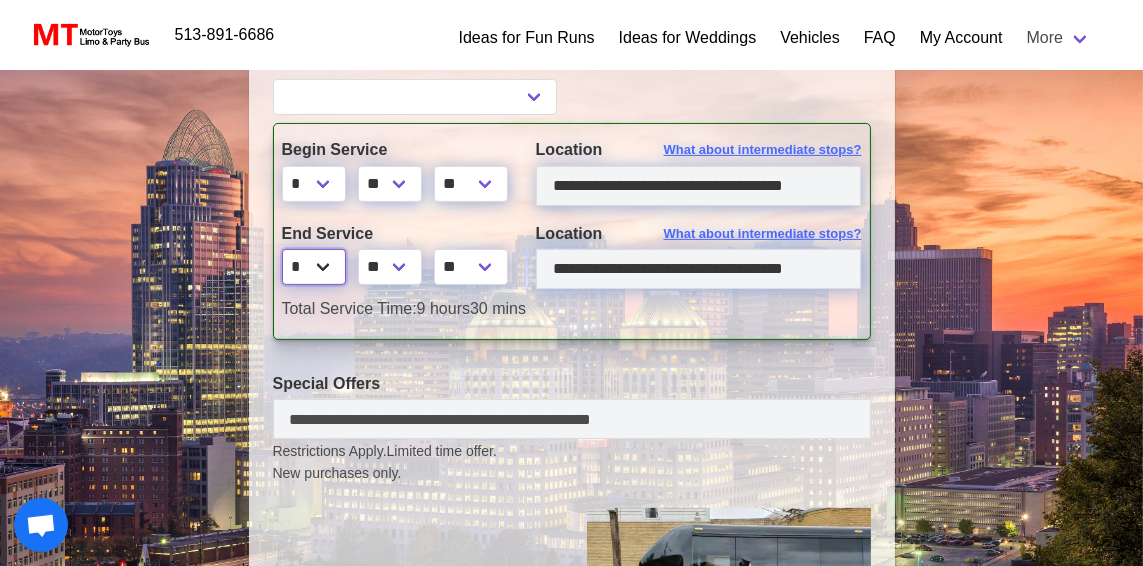 click on "* * * * * * * * * ** ** **" at bounding box center [314, 267] 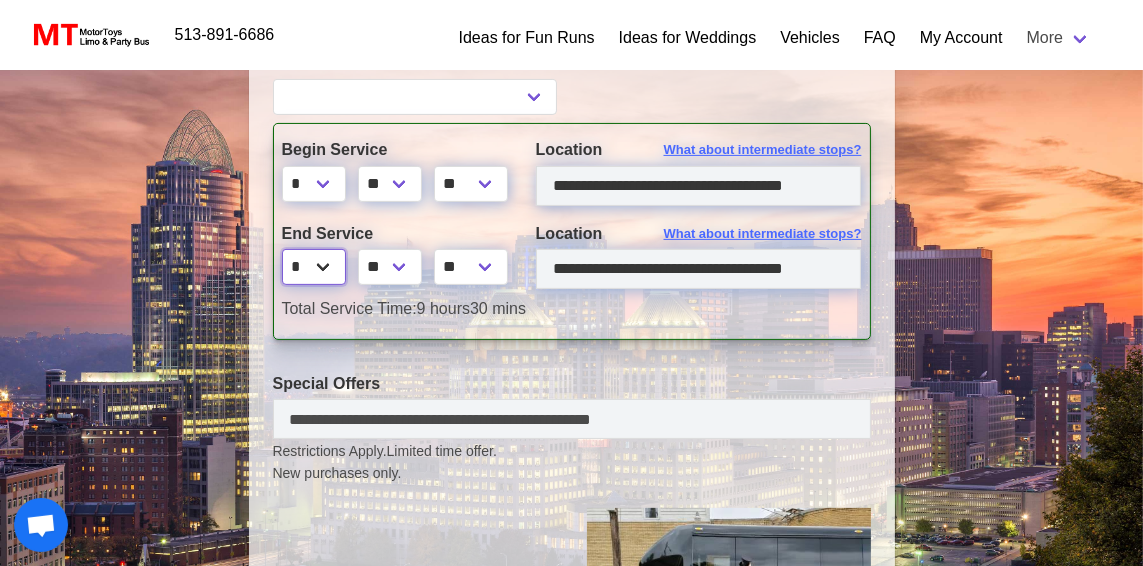select on "*" 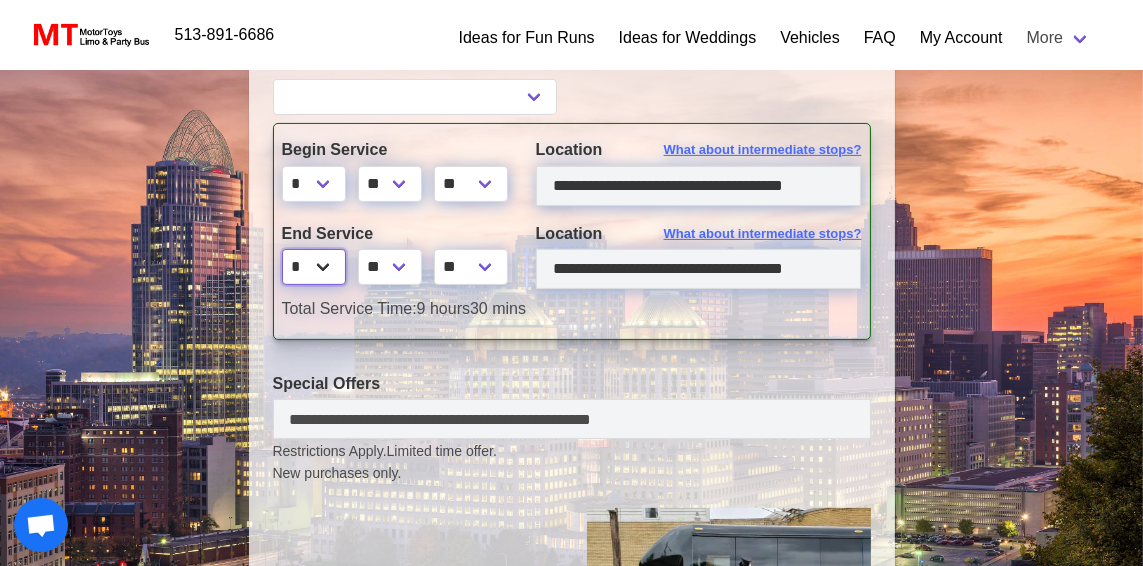 click on "* * * * * * * * * ** ** **" at bounding box center (314, 267) 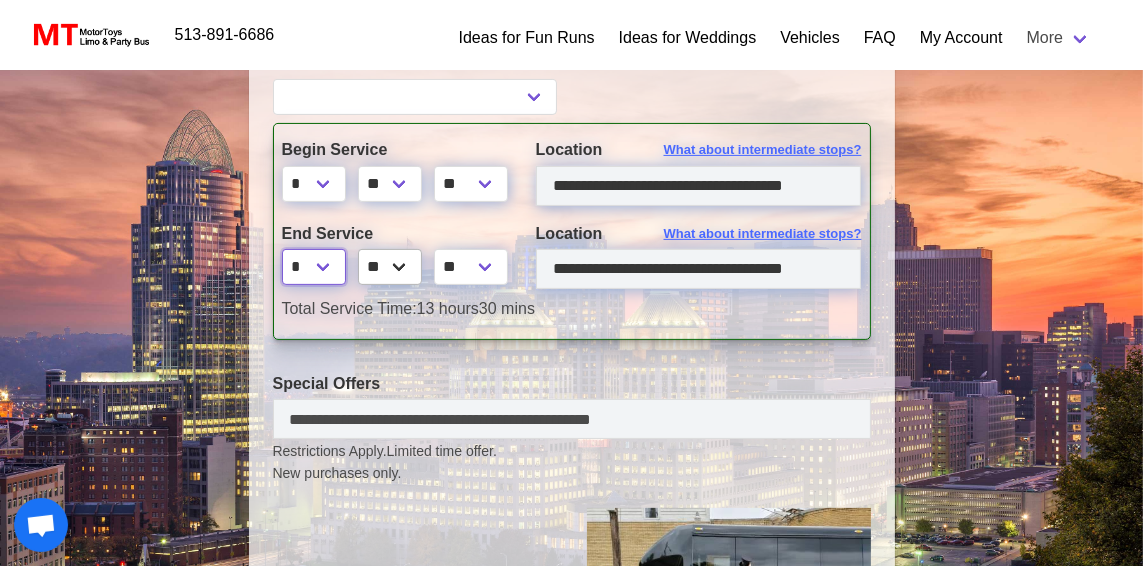 select 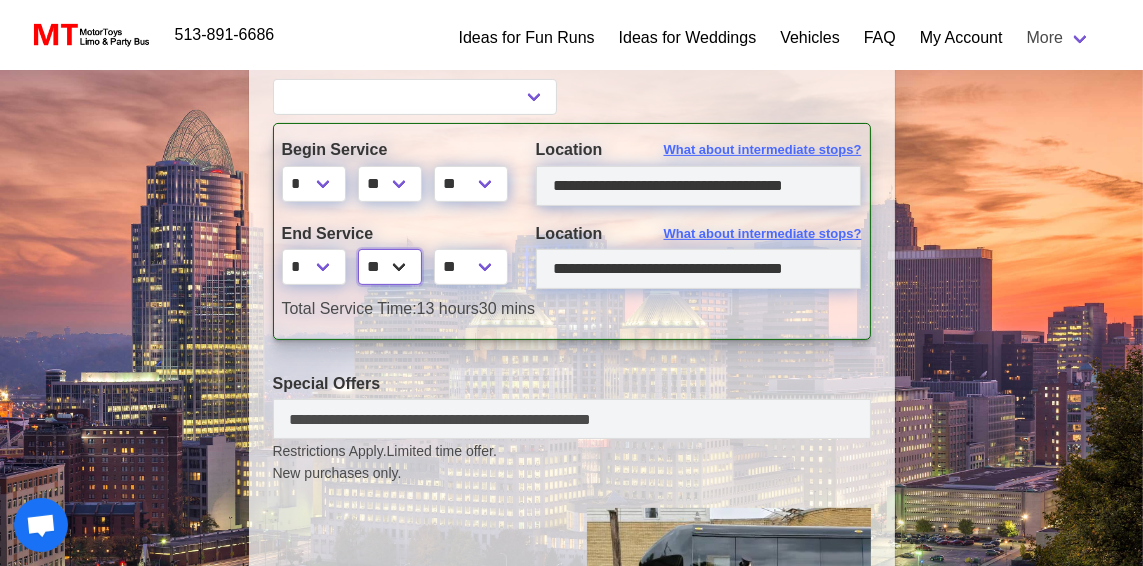 click on "** ** ** **" at bounding box center (390, 267) 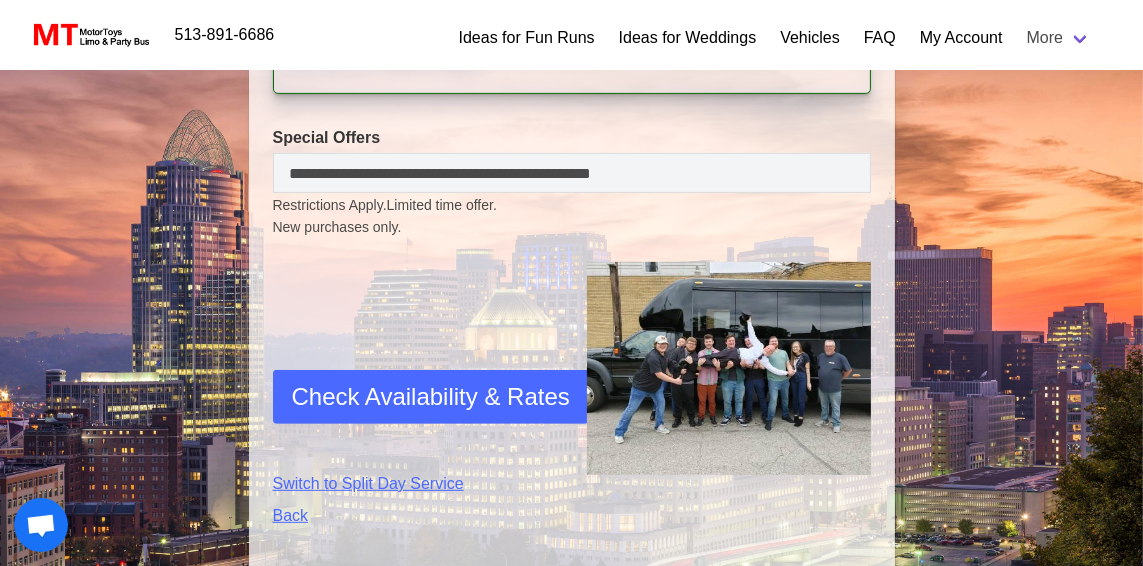 scroll, scrollTop: 811, scrollLeft: 0, axis: vertical 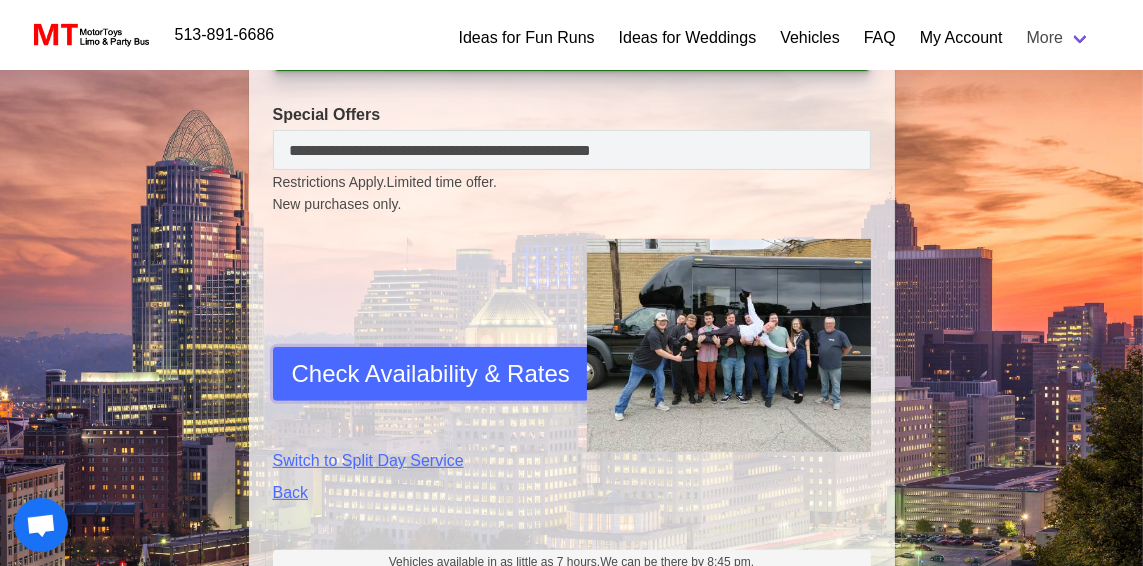 click on "Check Availability & Rates" at bounding box center [431, 374] 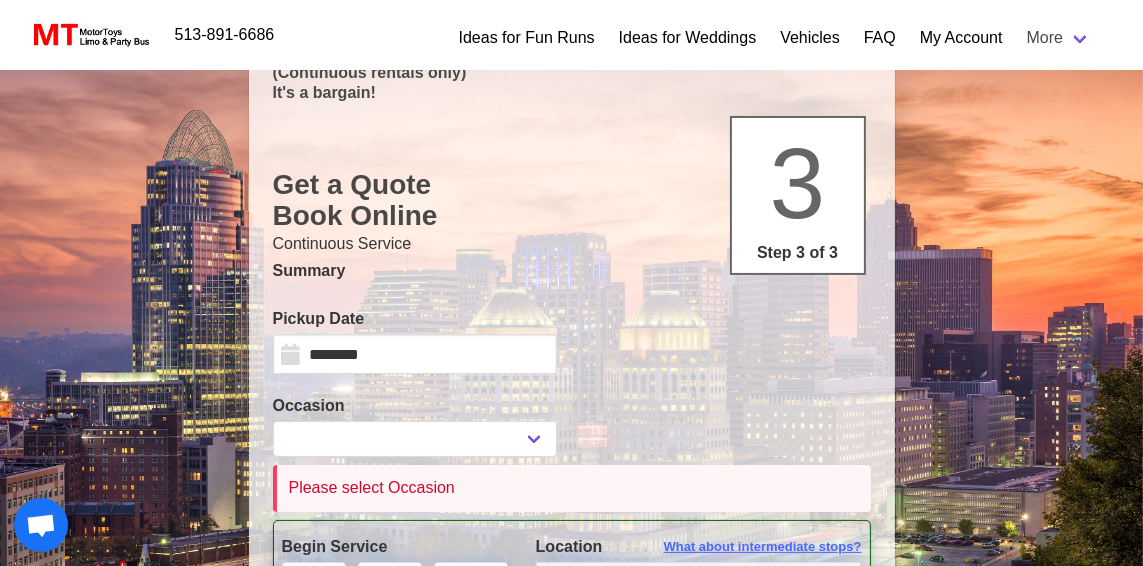 scroll, scrollTop: 0, scrollLeft: 0, axis: both 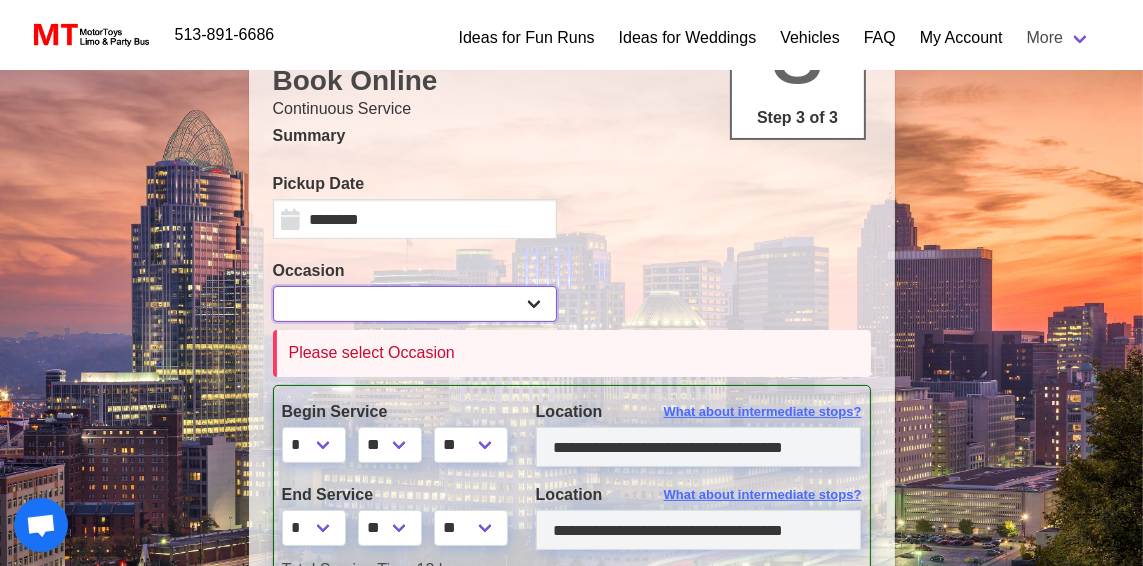 click on "**********" at bounding box center [415, 304] 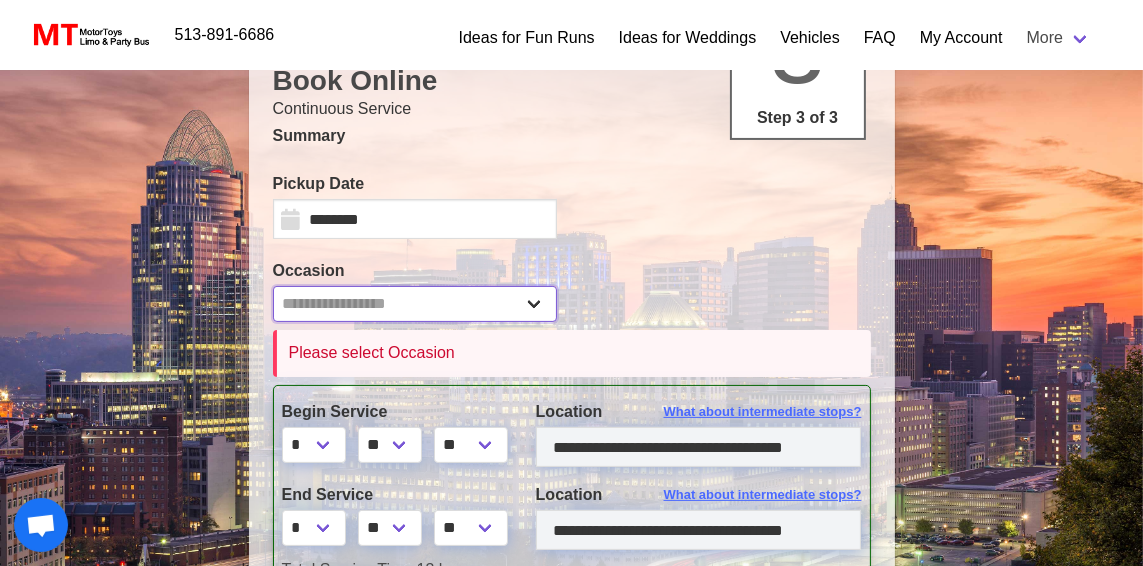 click on "**********" at bounding box center (415, 304) 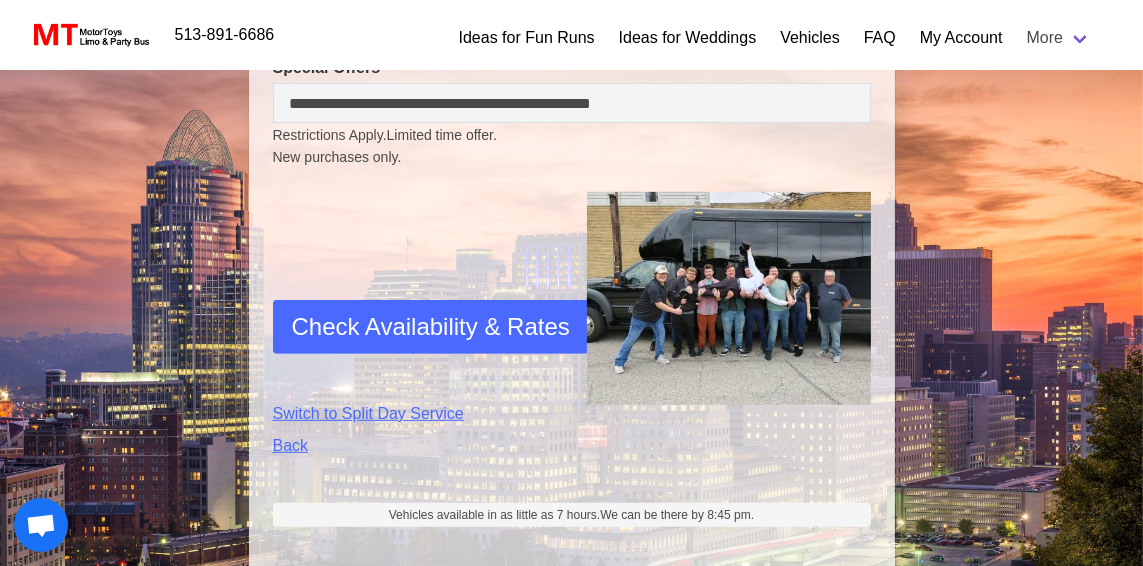 scroll, scrollTop: 896, scrollLeft: 0, axis: vertical 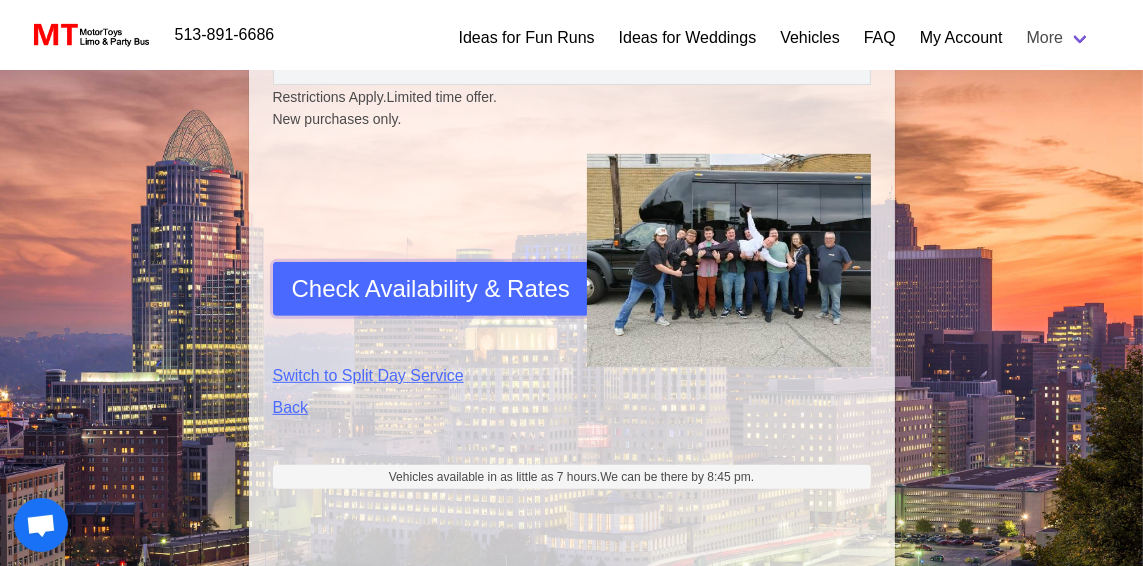 click on "Check Availability & Rates" at bounding box center [431, 289] 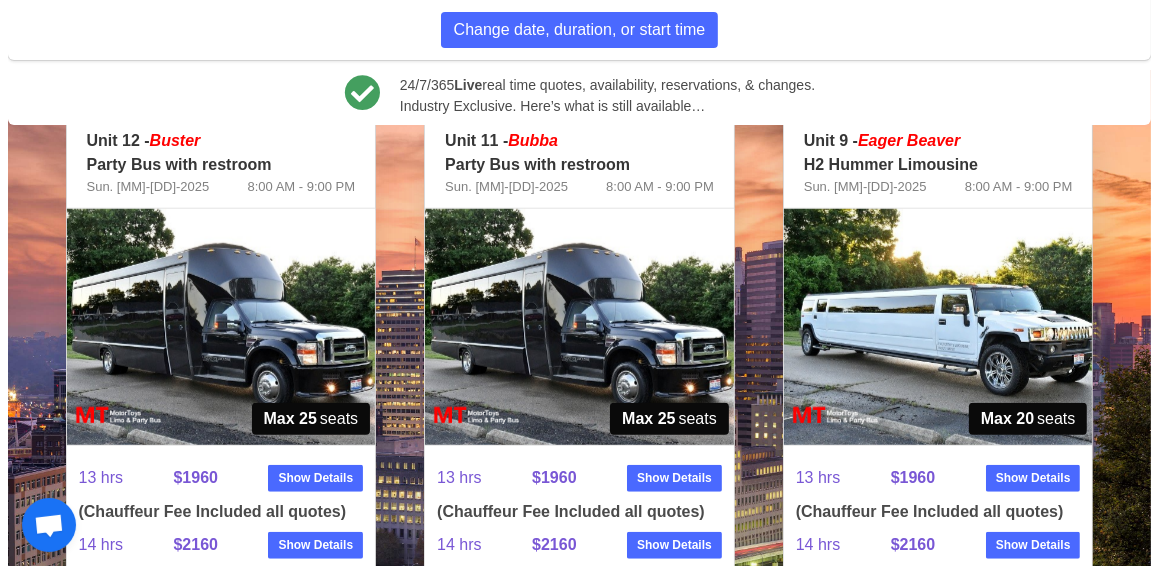 scroll, scrollTop: 1591, scrollLeft: 0, axis: vertical 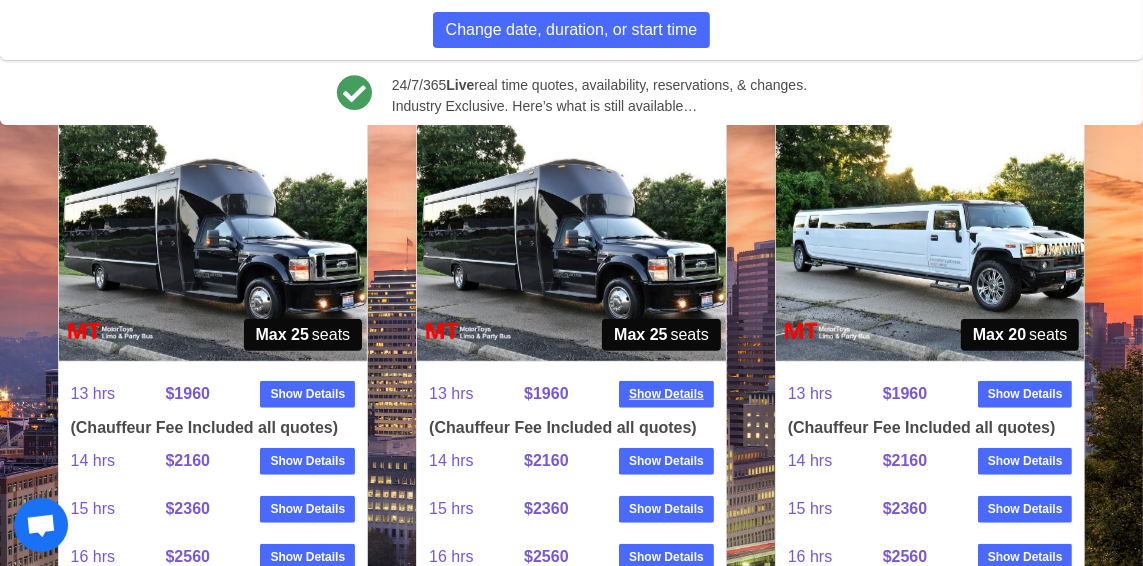 click on "Show Details" at bounding box center [666, 394] 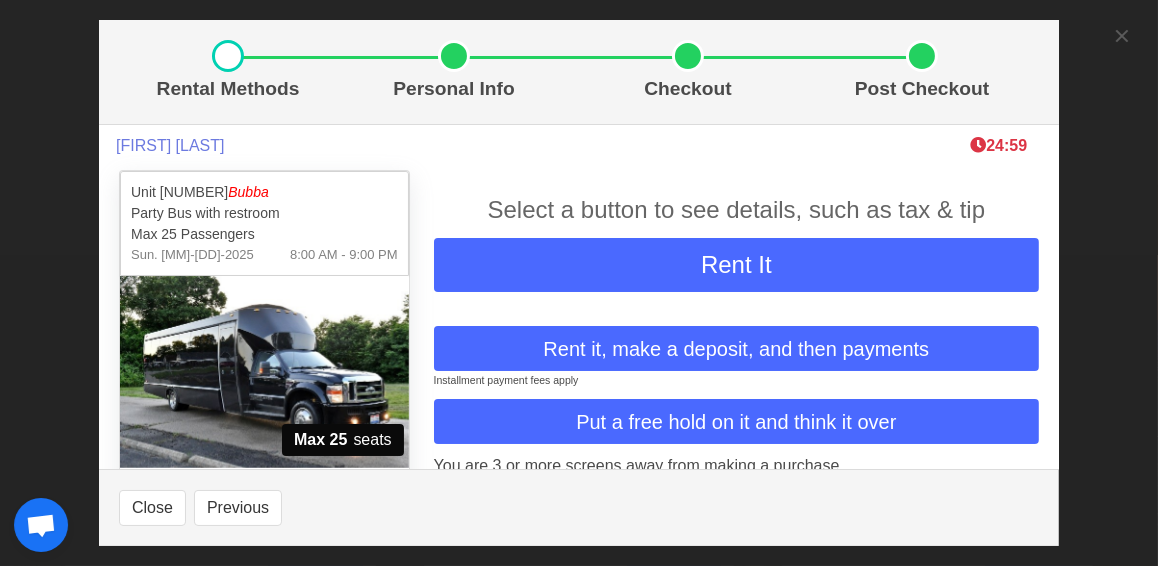 click at bounding box center [264, 372] 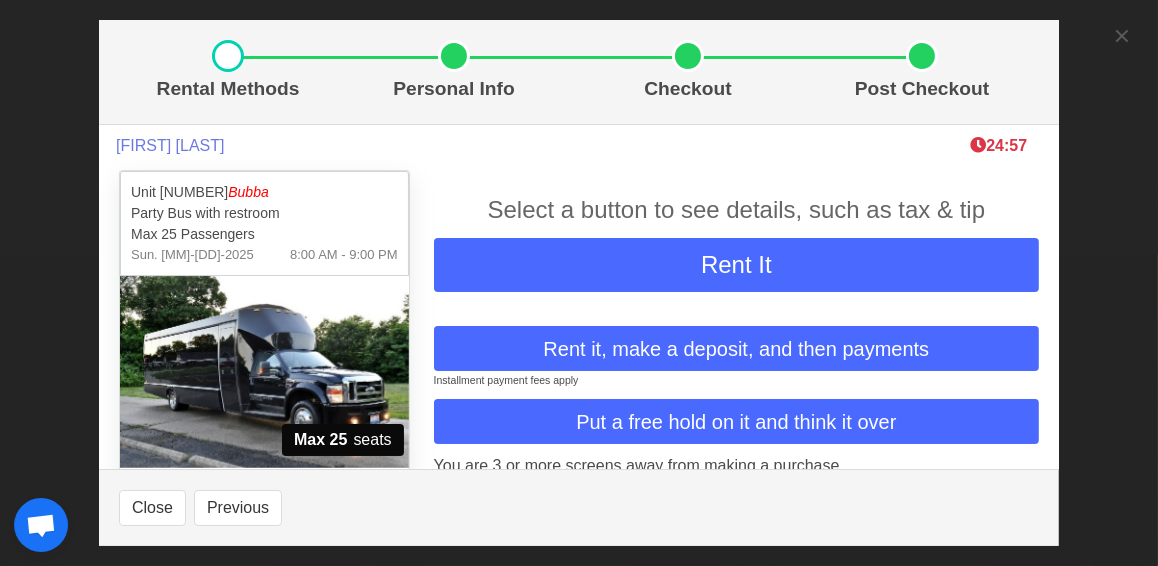 click at bounding box center [264, 372] 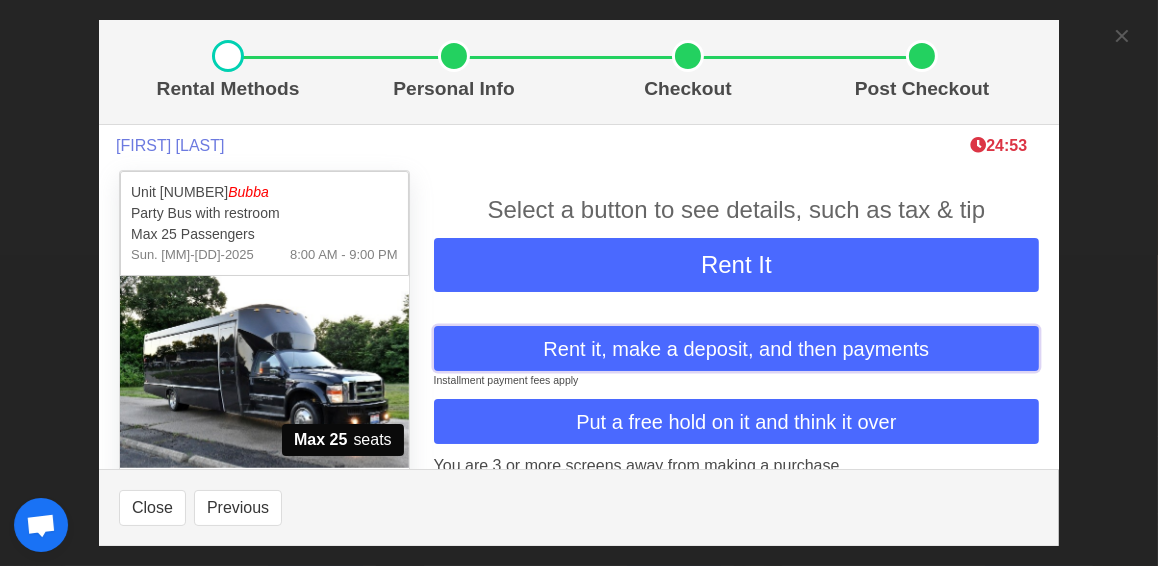 click on "Rent it, make a deposit, and then payments" at bounding box center [736, 349] 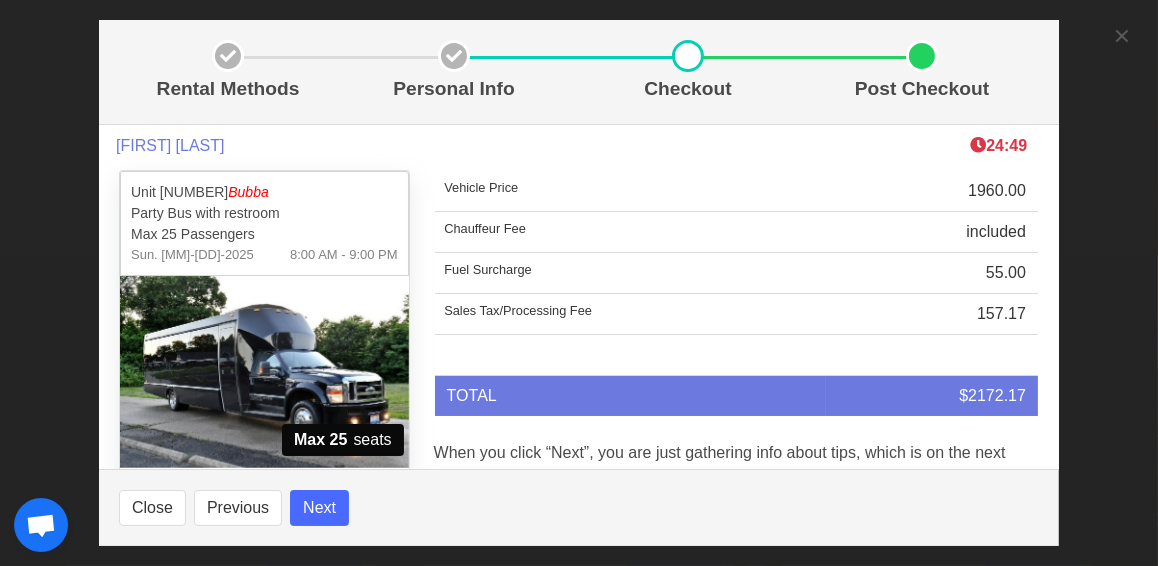 scroll, scrollTop: 71, scrollLeft: 0, axis: vertical 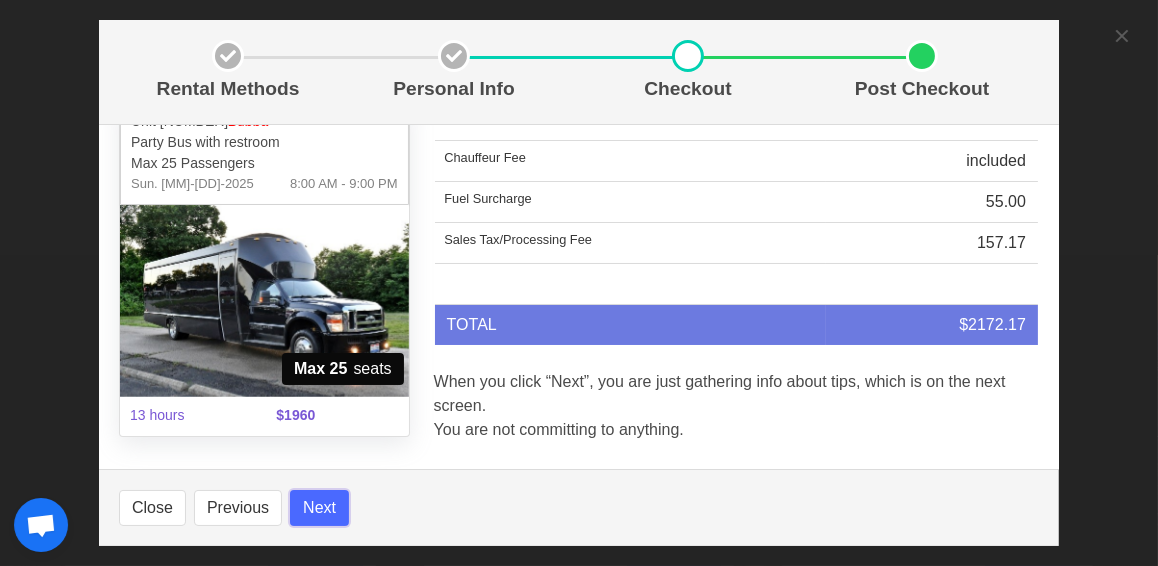 click on "Next" at bounding box center (319, 508) 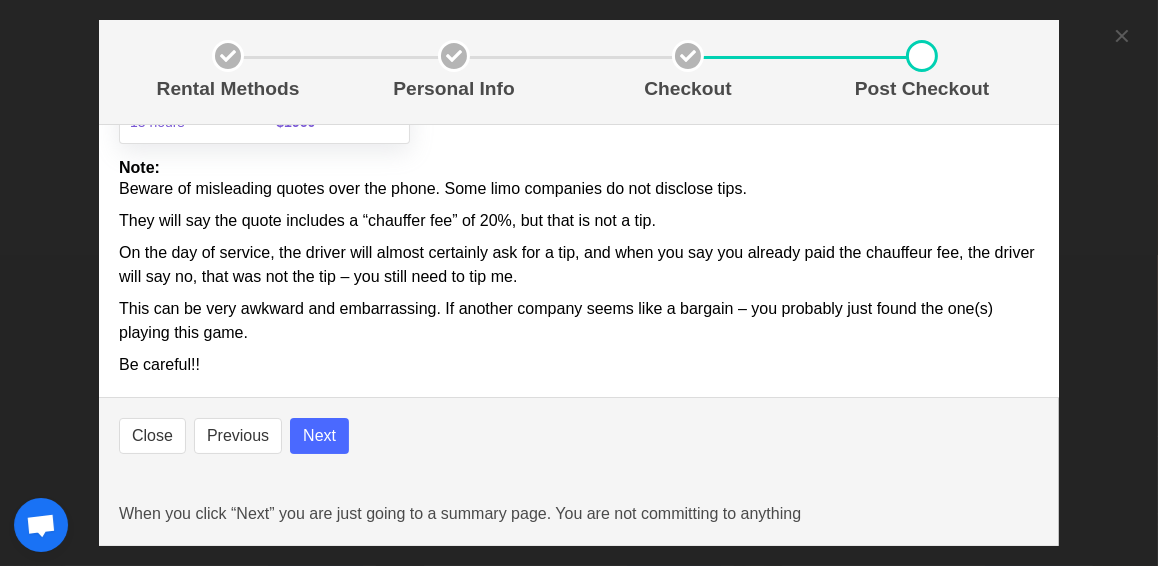 scroll, scrollTop: 364, scrollLeft: 0, axis: vertical 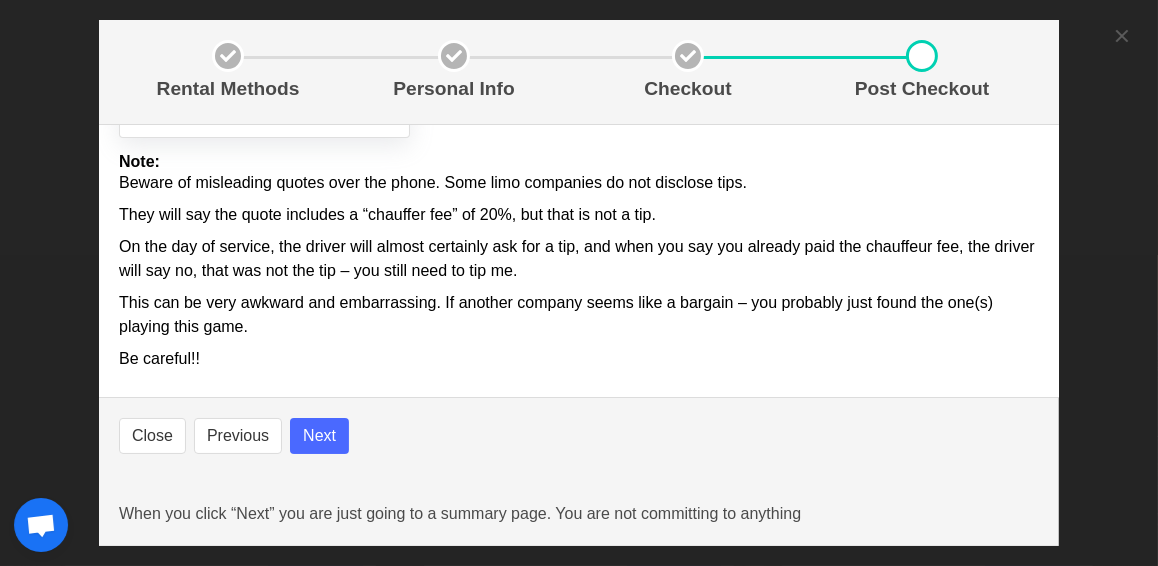 select 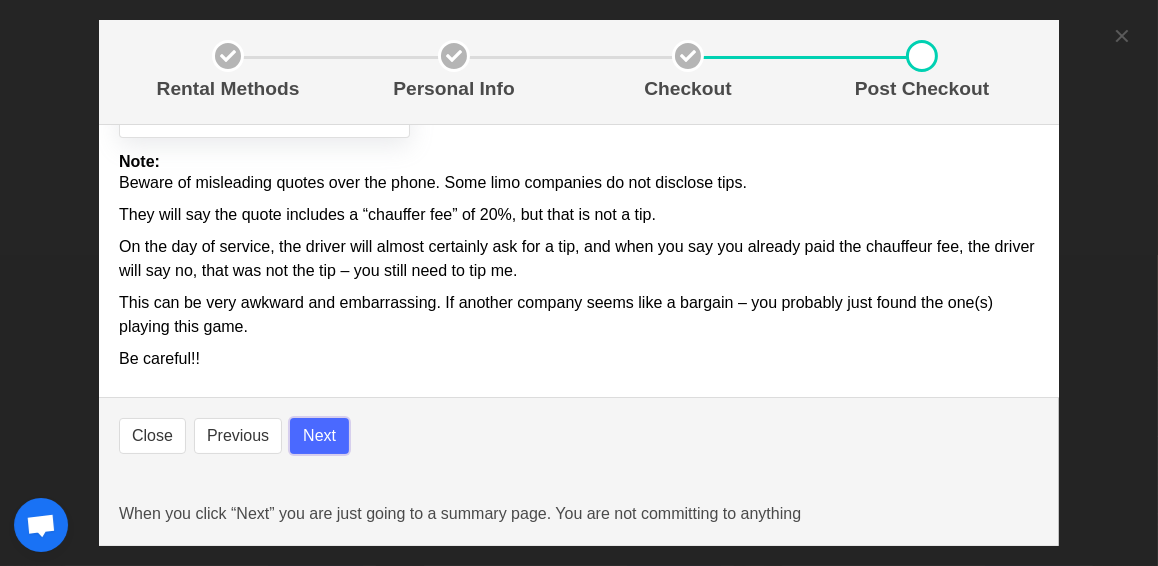 select 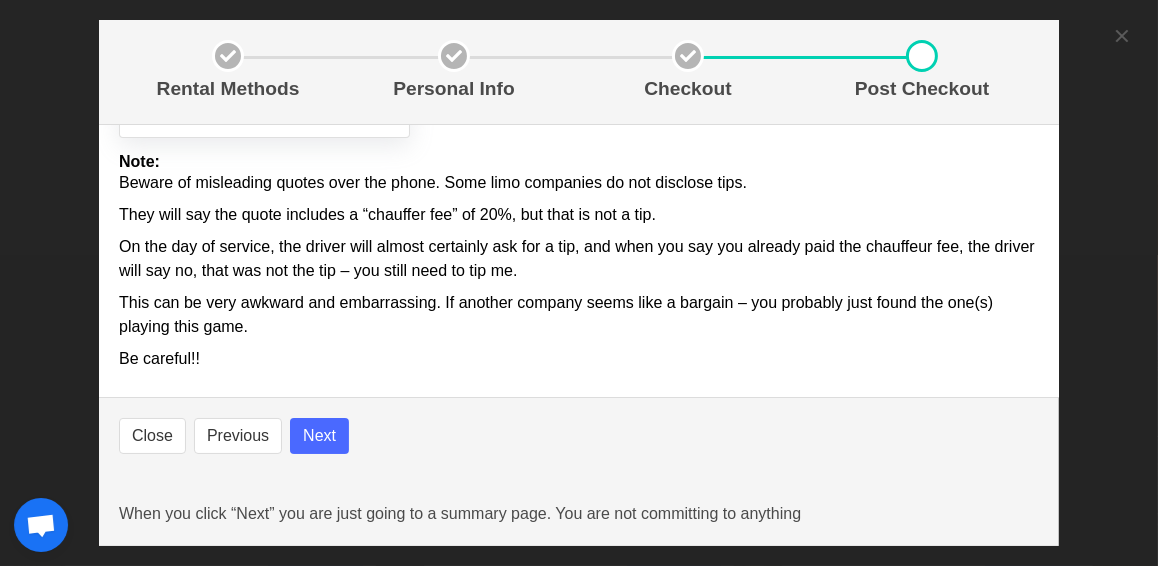 select 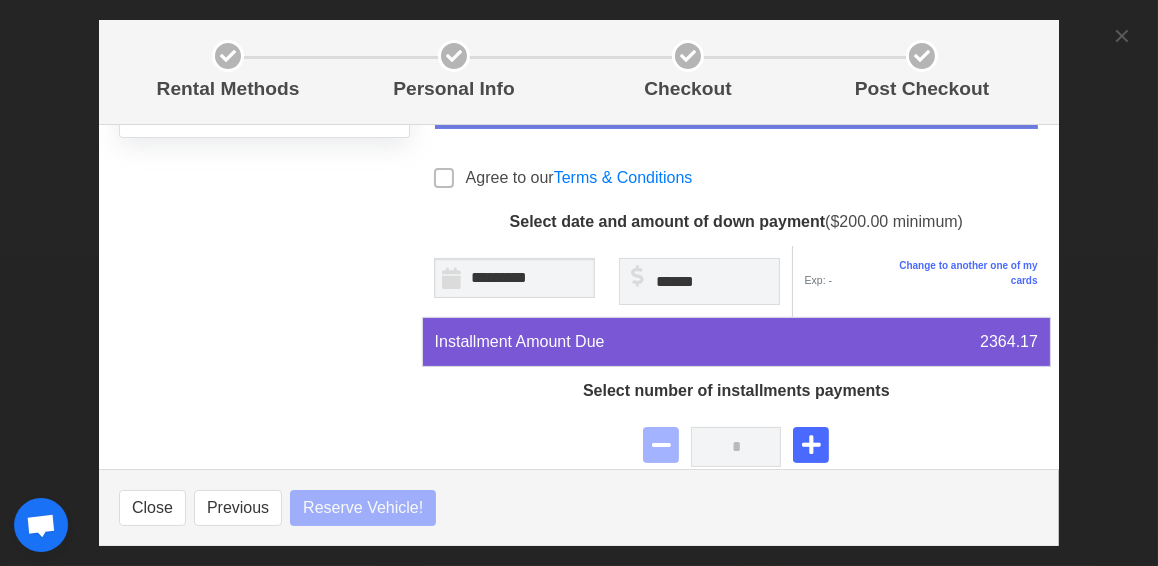 select 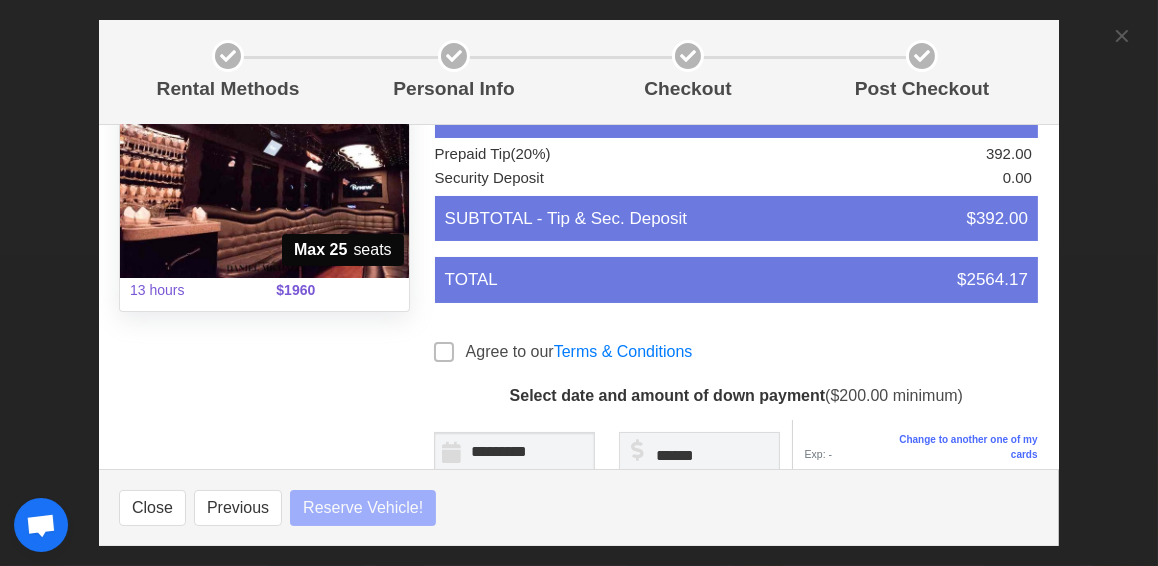 select 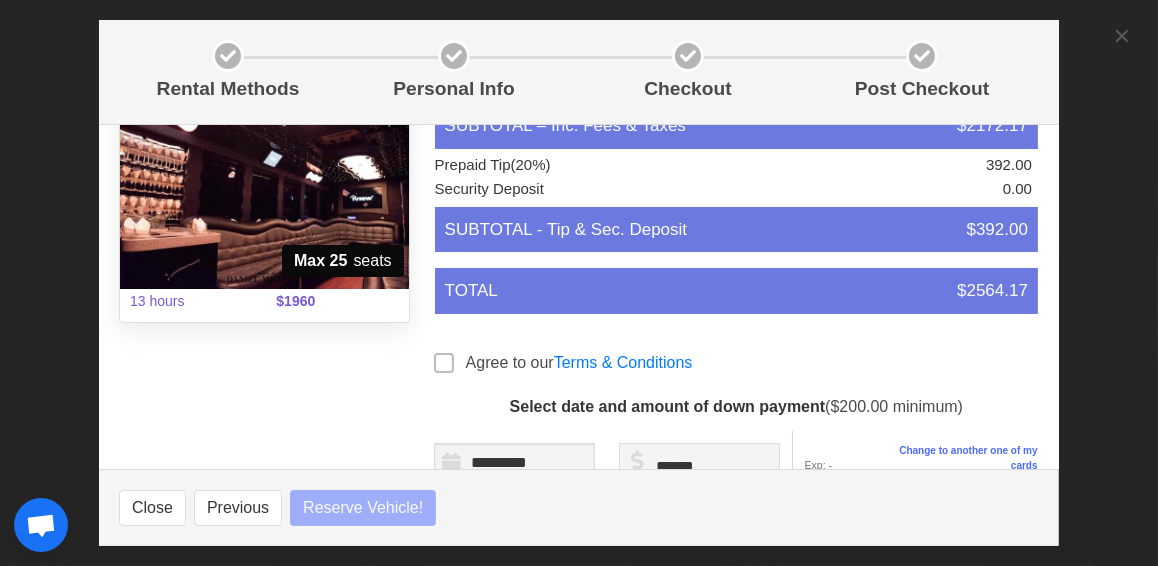 select 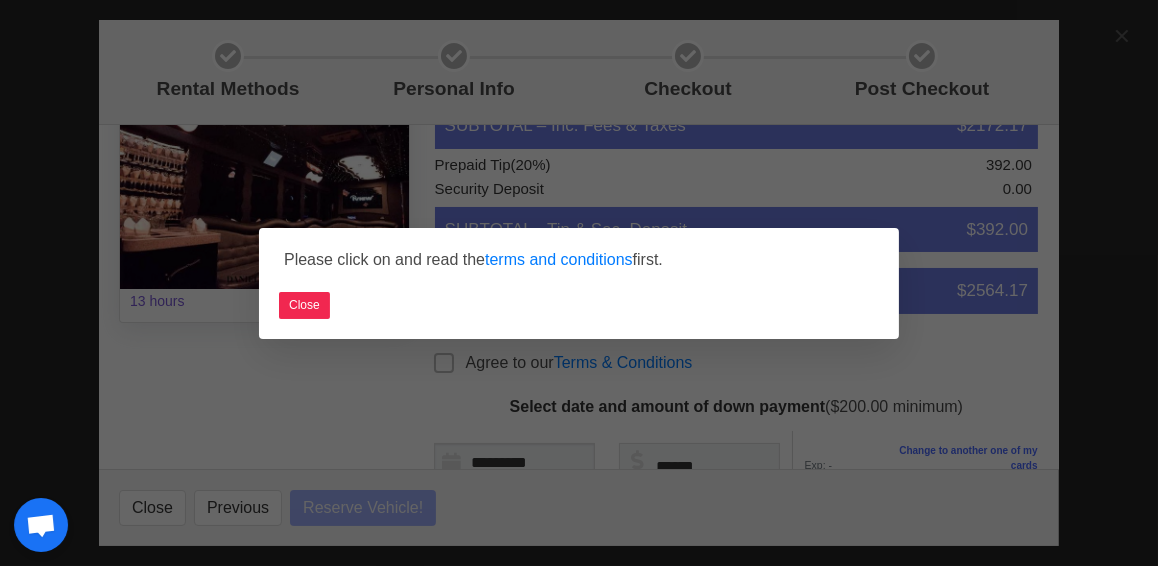 select 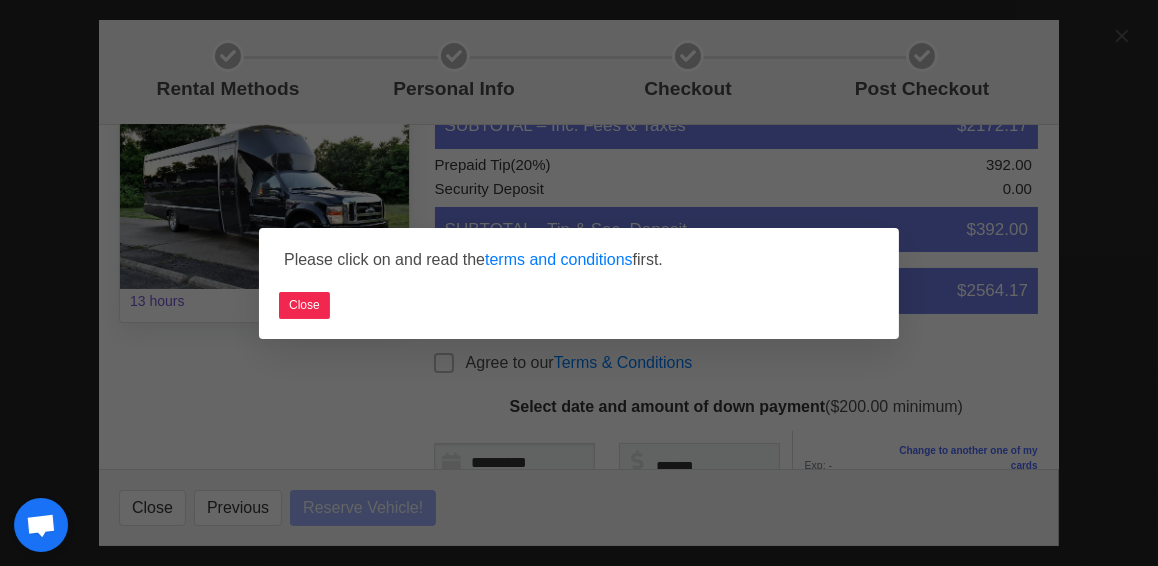 select 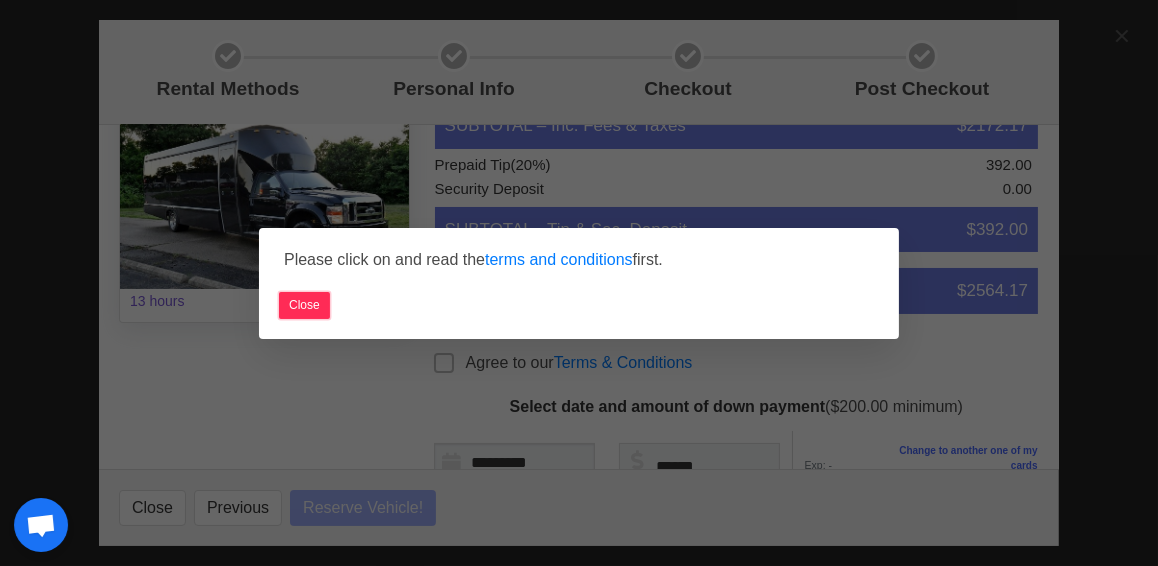 click on "Close" at bounding box center [304, 305] 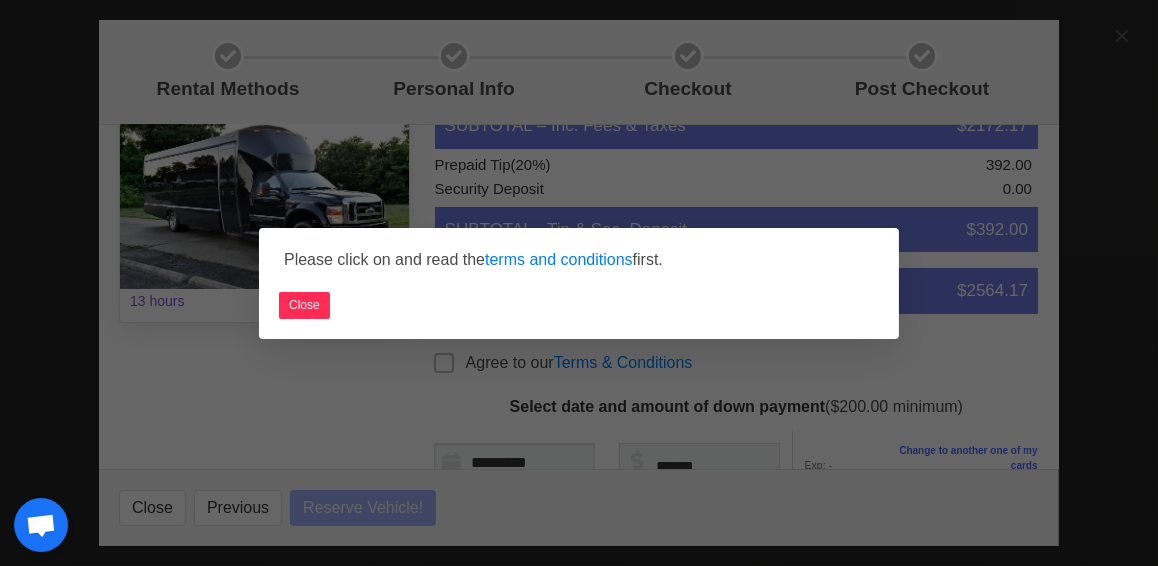 select 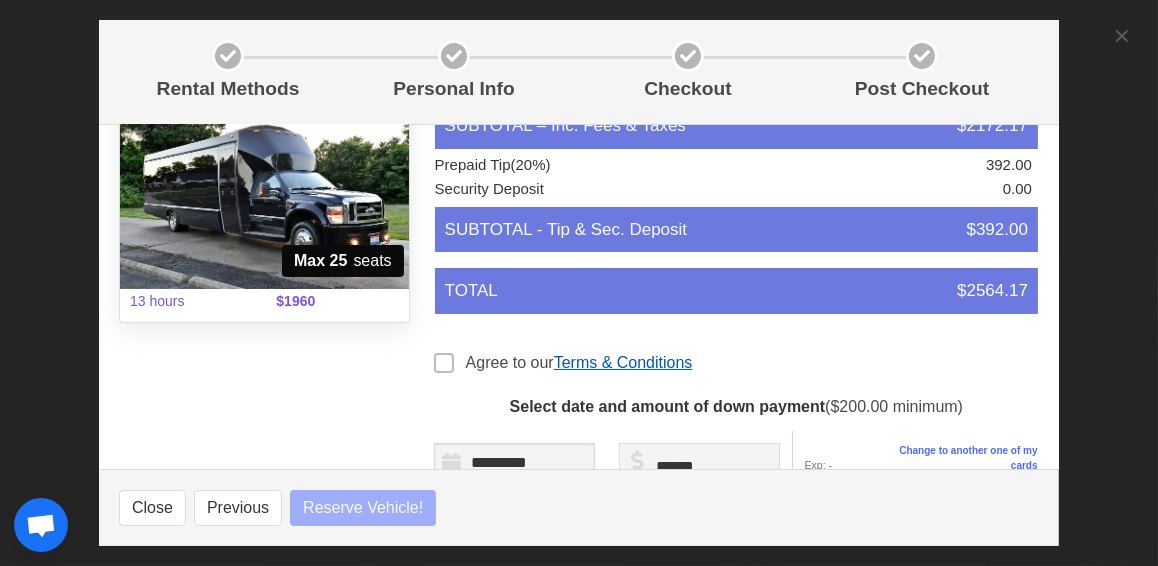 select 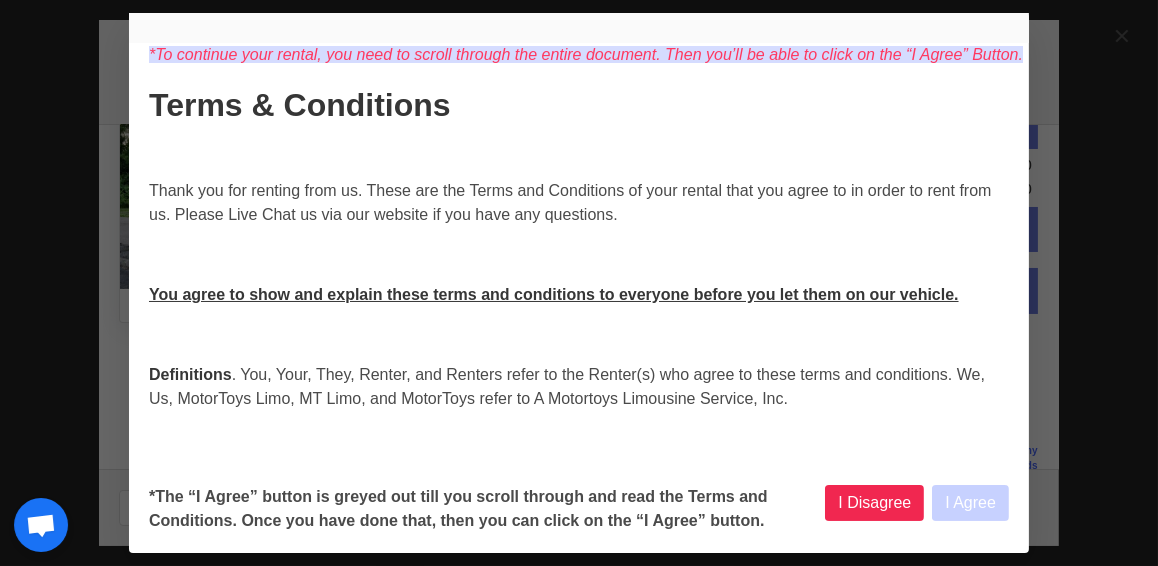 select 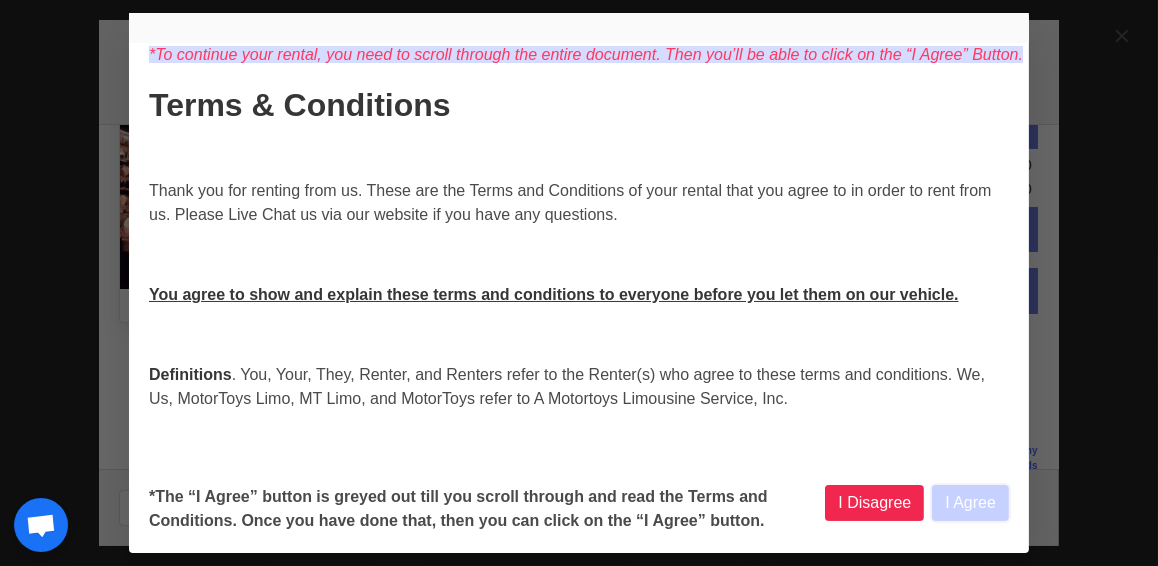 click on "I Agree" at bounding box center [970, 503] 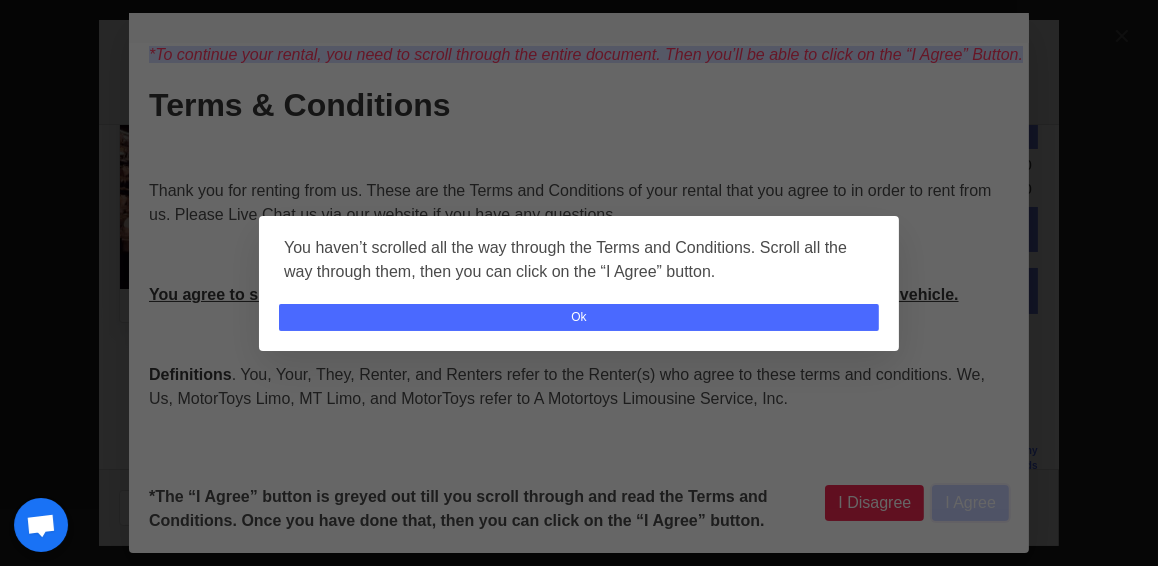 select 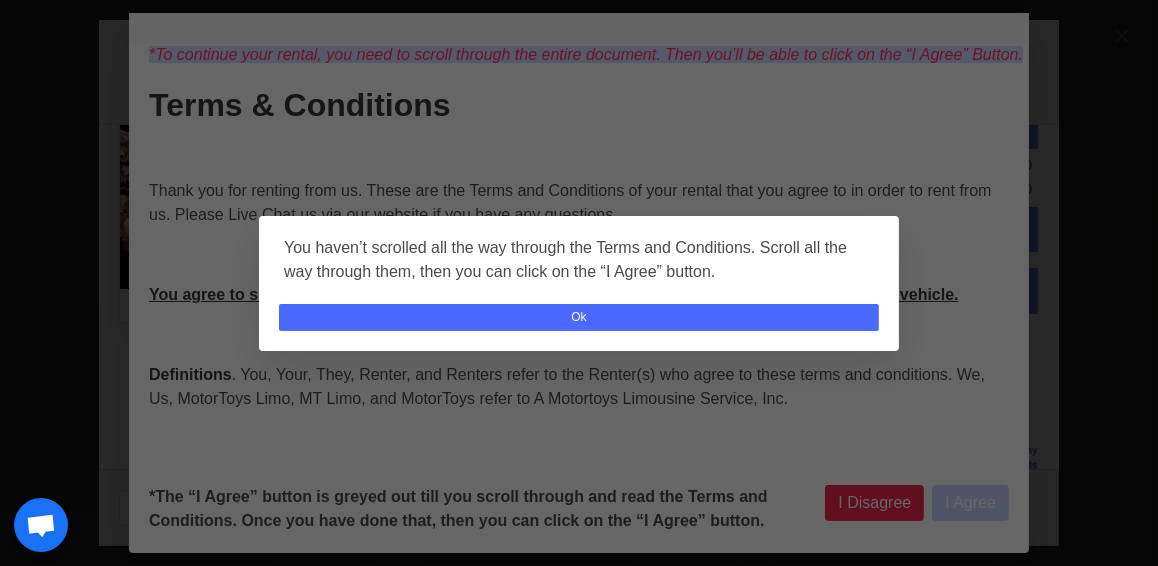 click on "You haven’t scrolled all the way through the Terms and Conditions. Scroll all the way through them, then you can click on the “I Agree” button.   Ok" at bounding box center [579, 283] 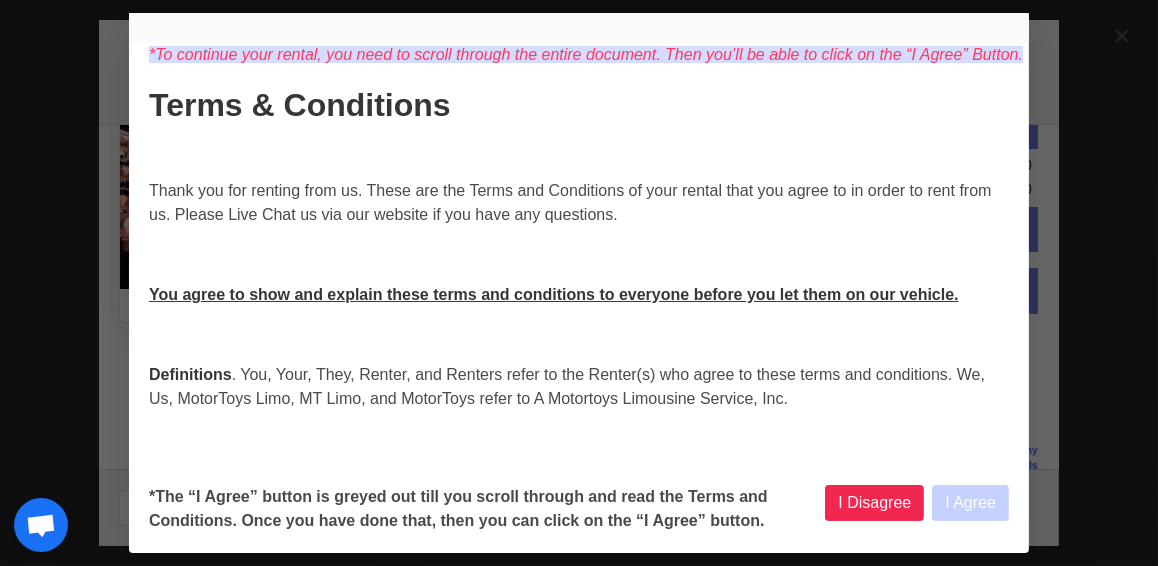 select 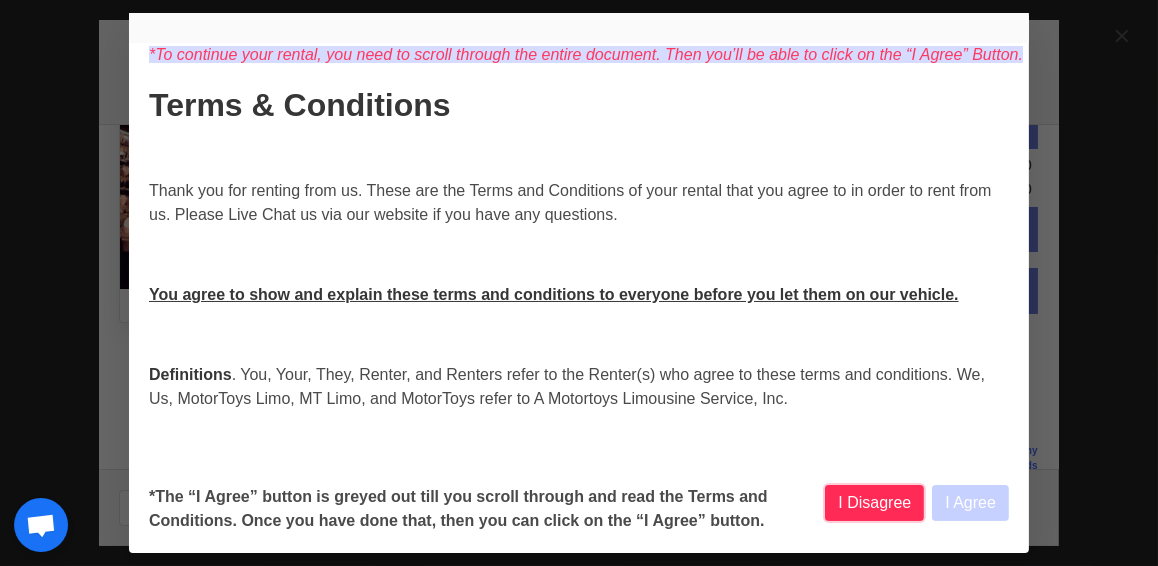 select 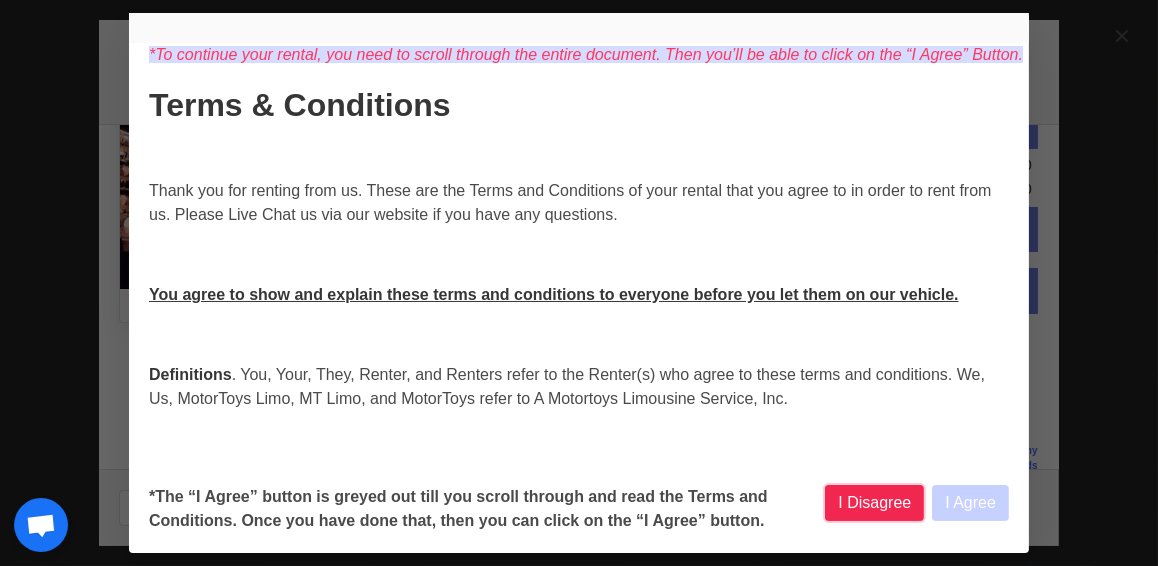 drag, startPoint x: 868, startPoint y: 505, endPoint x: 767, endPoint y: 199, distance: 322.2375 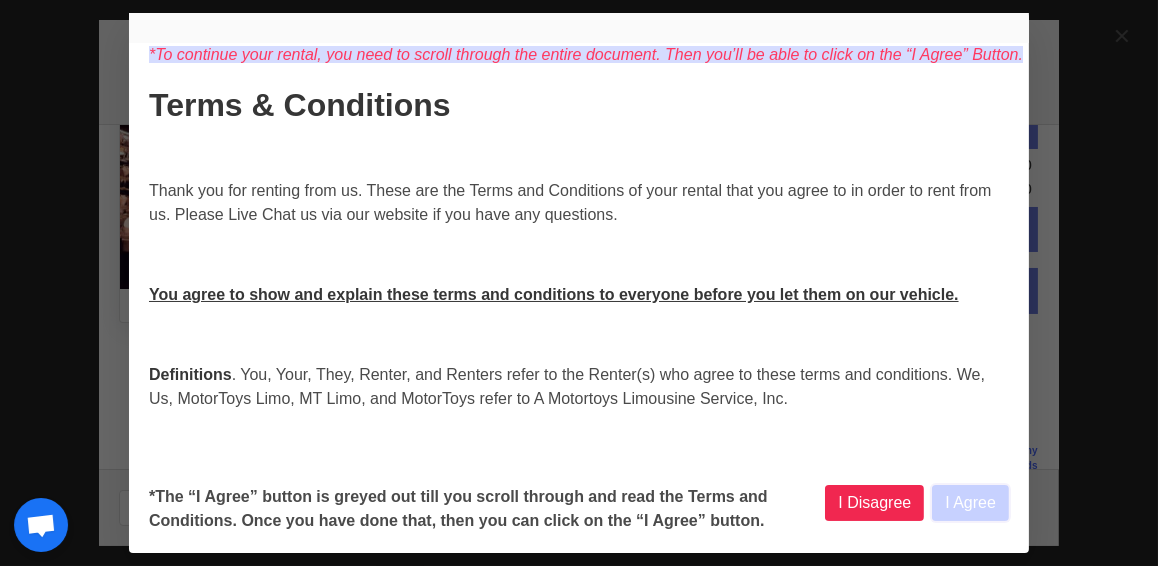 click on "I Agree" at bounding box center [970, 503] 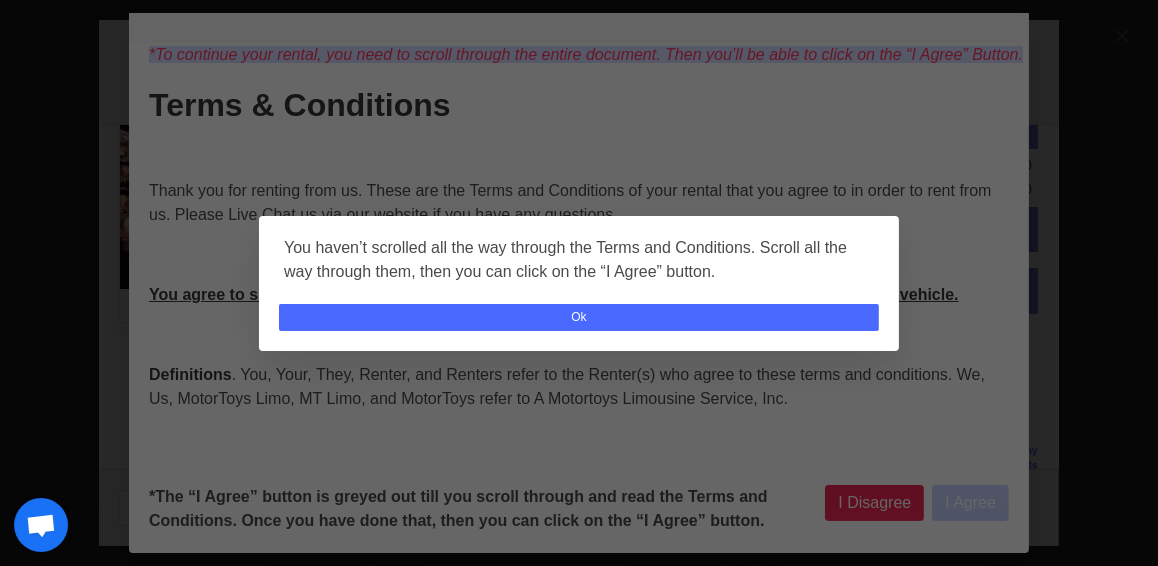 select 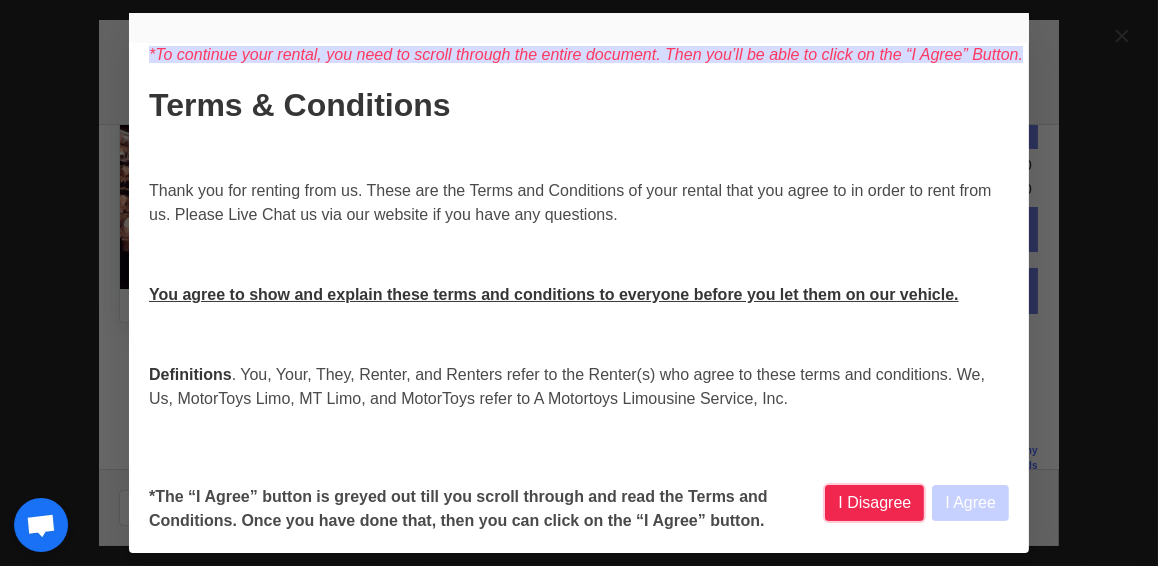 select 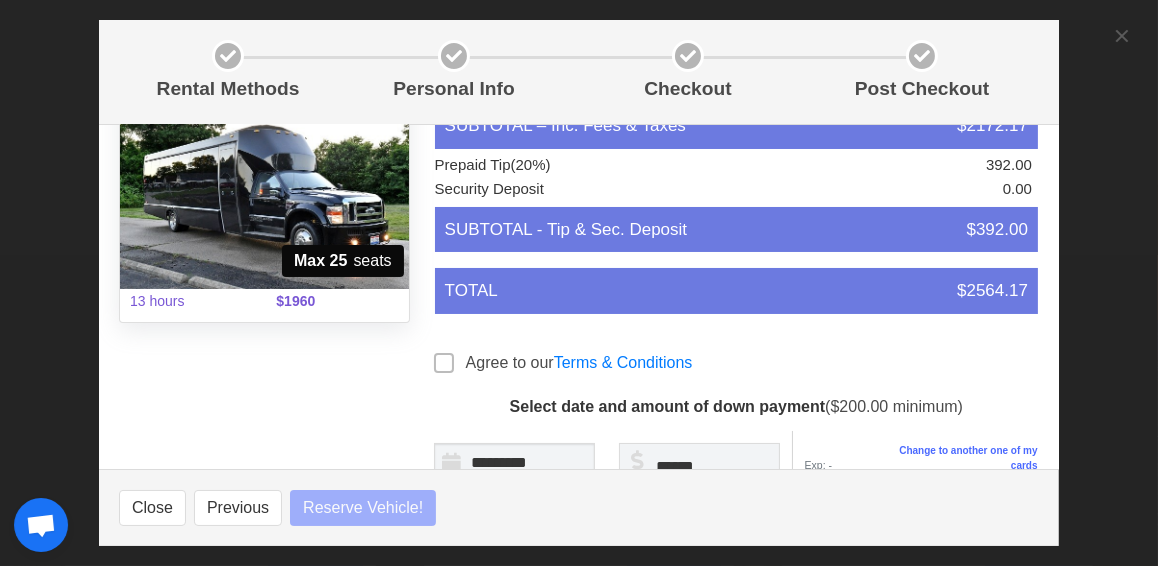 select 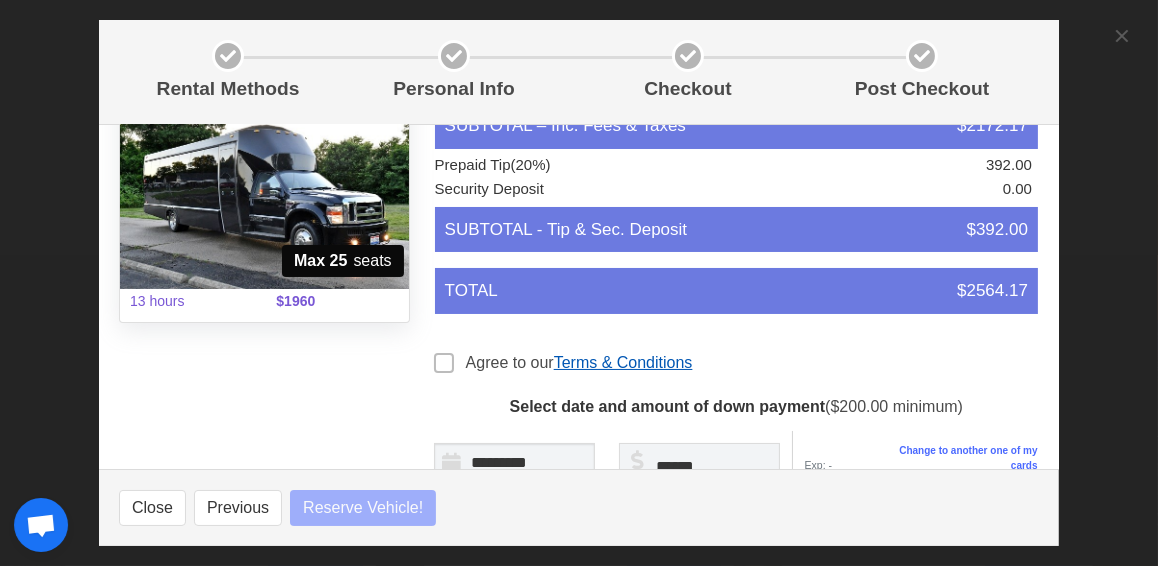 click on "Terms & Conditions" at bounding box center [623, 362] 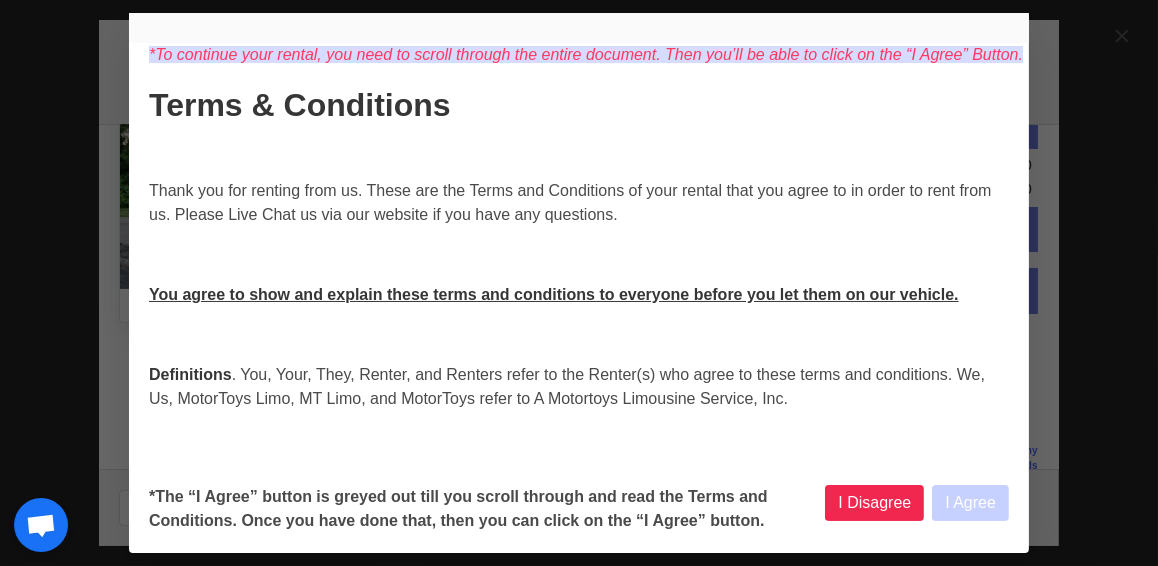 select 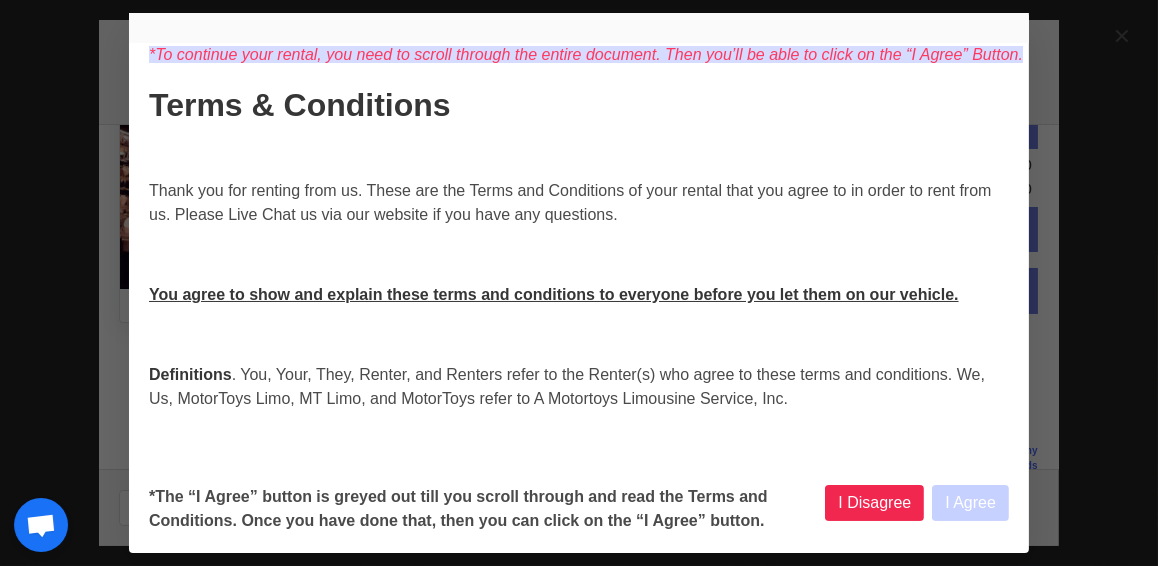 click on "Definitions . You, Your, They, Renter, and Renters refer to the Renter(s) who agree to these terms and conditions. We, Us, MotorToys Limo, MT Limo, and MotorToys refer to A Motortoys Limousine Service, Inc." at bounding box center (579, 387) 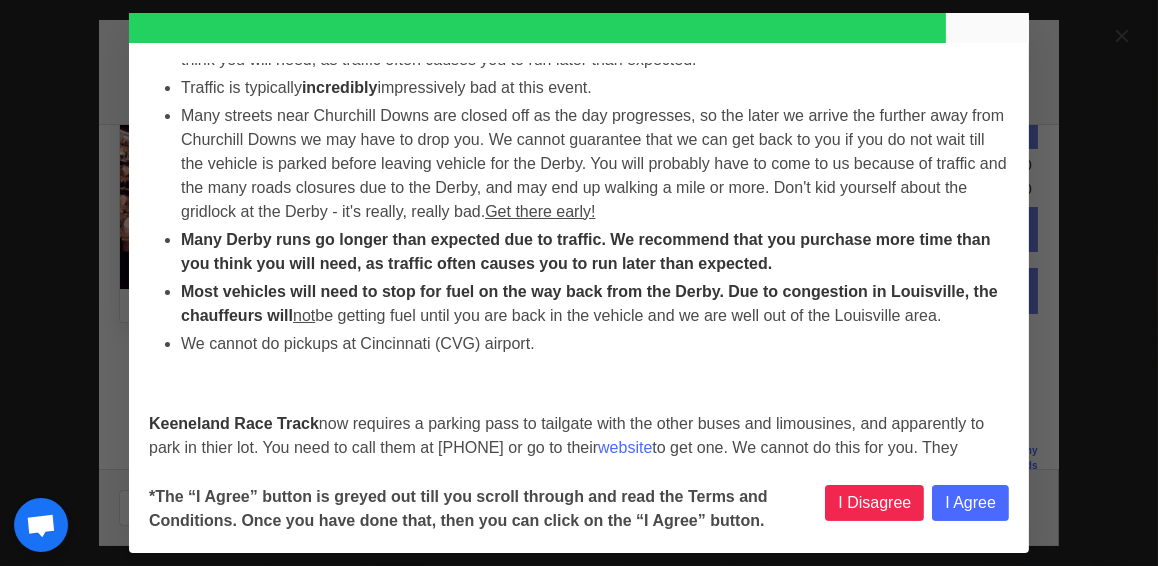 scroll, scrollTop: 8527, scrollLeft: 0, axis: vertical 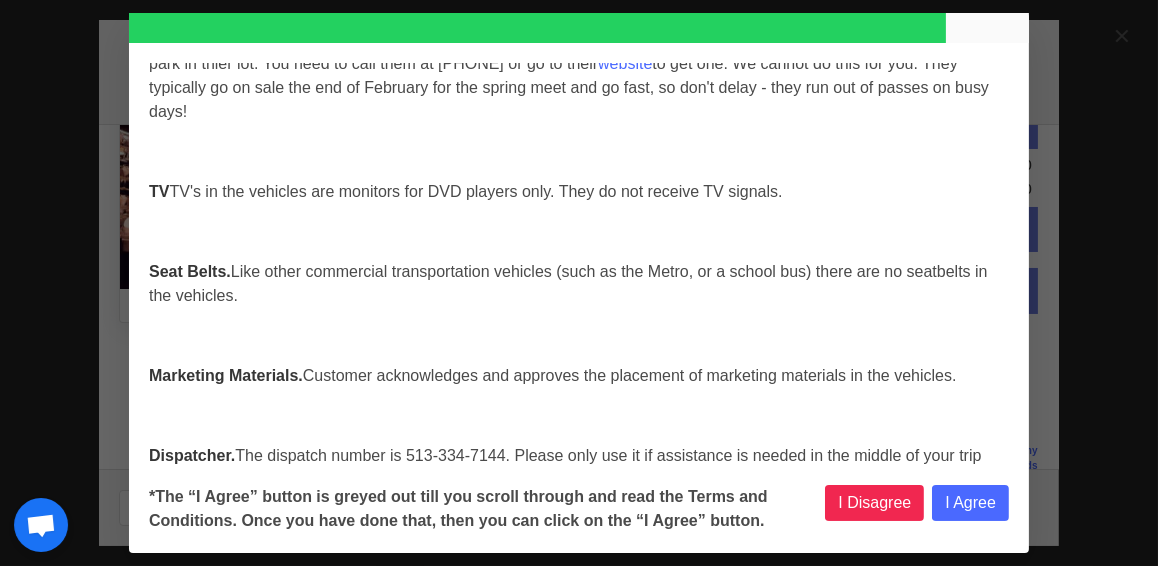 select 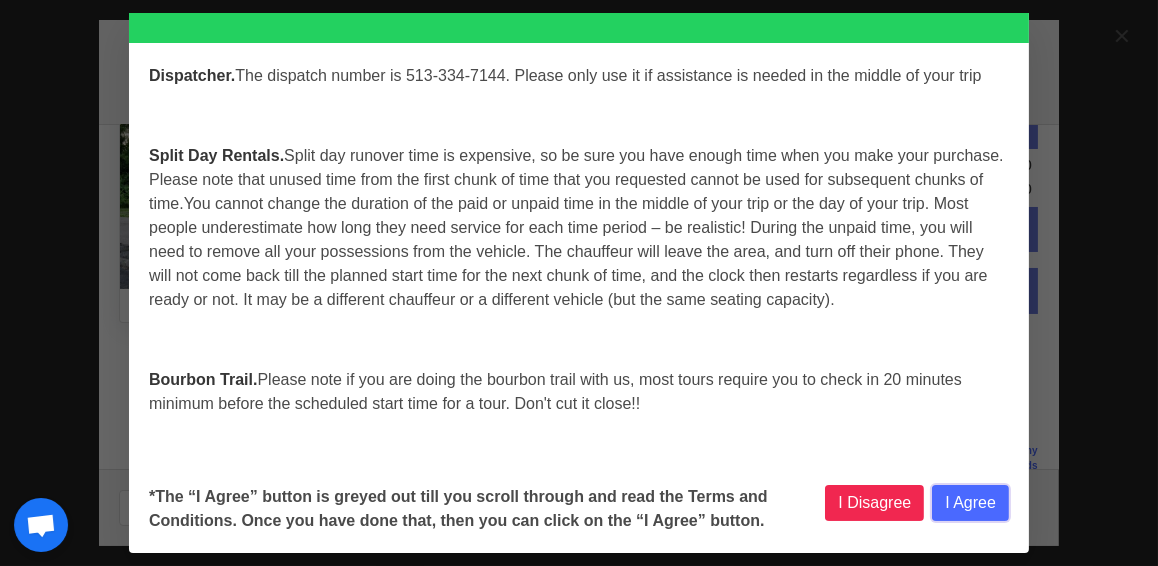 click on "I Agree" at bounding box center (970, 503) 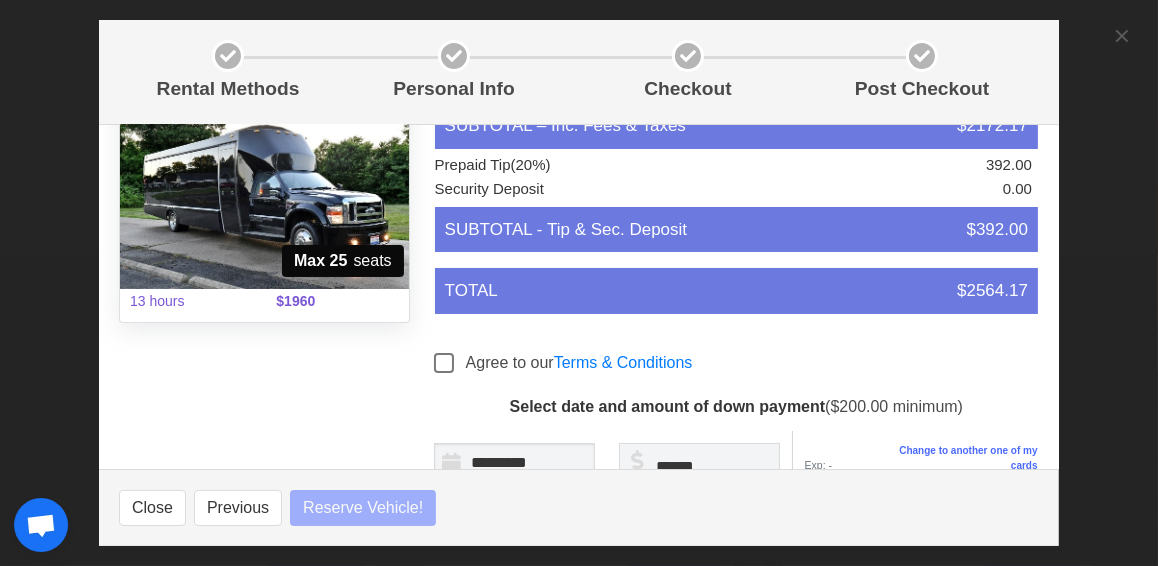 select 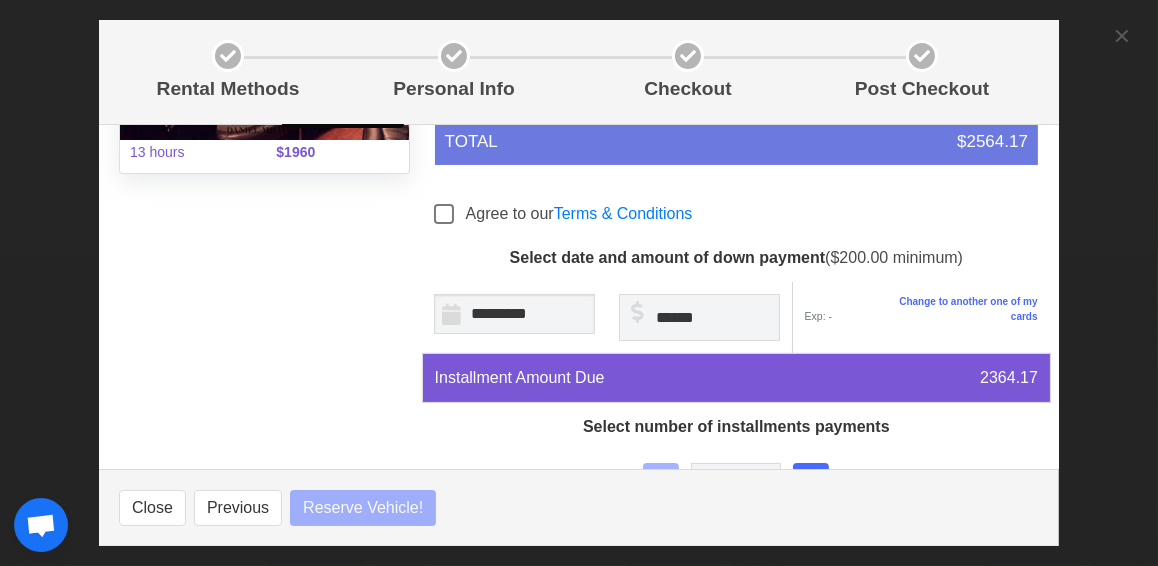 select 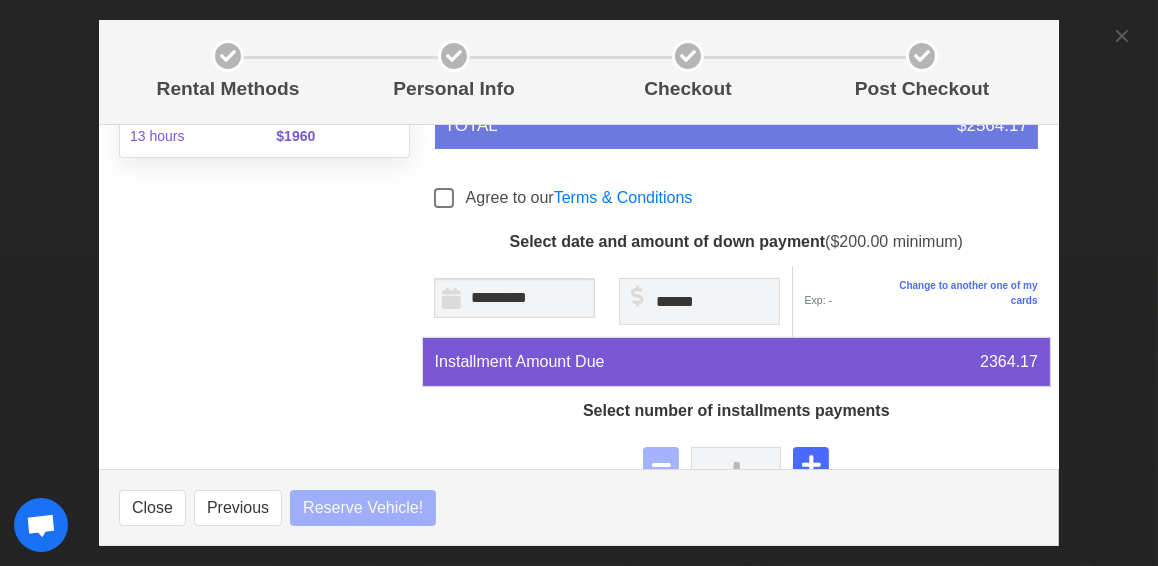 select 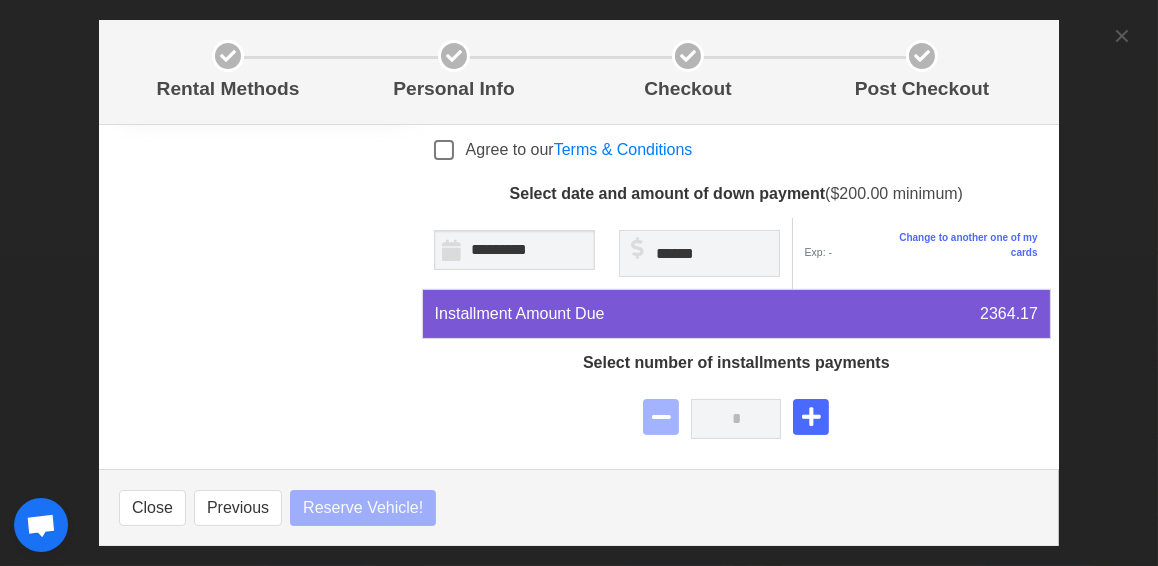 select 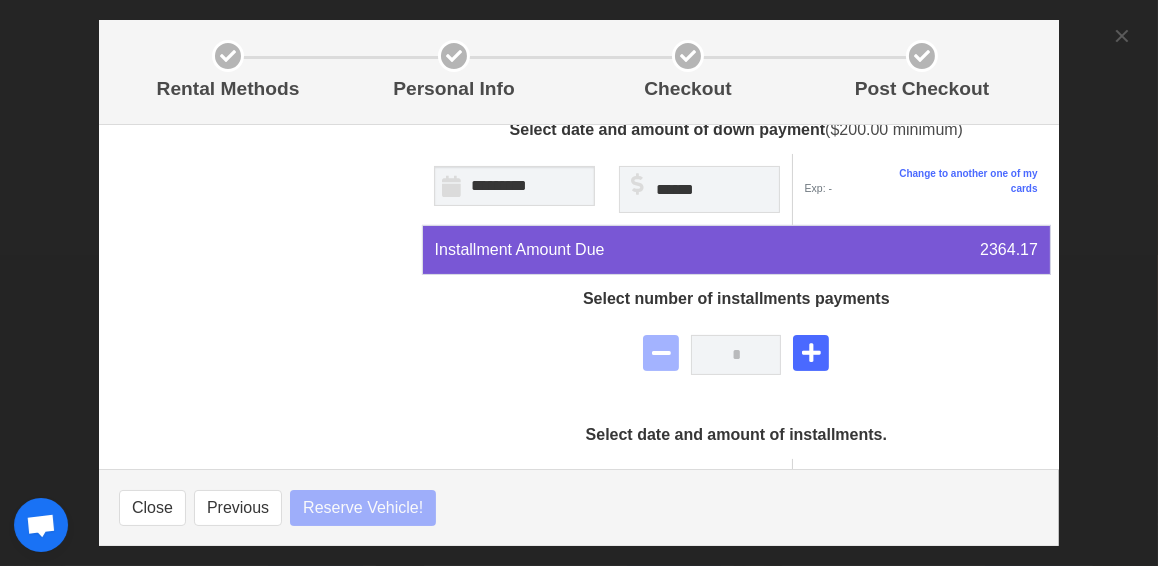 scroll, scrollTop: 497, scrollLeft: 0, axis: vertical 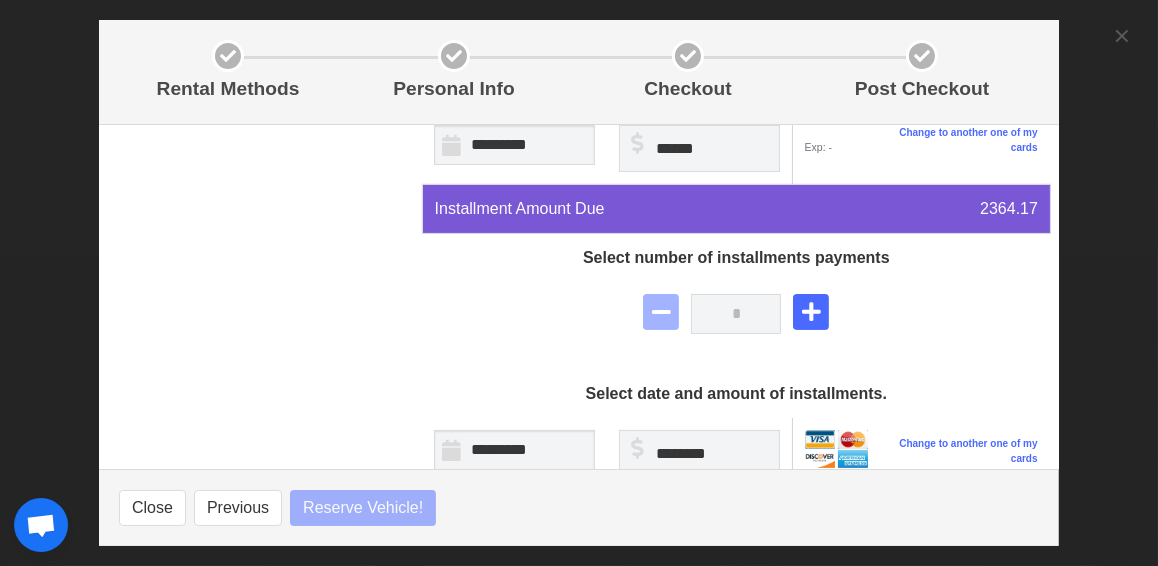 select 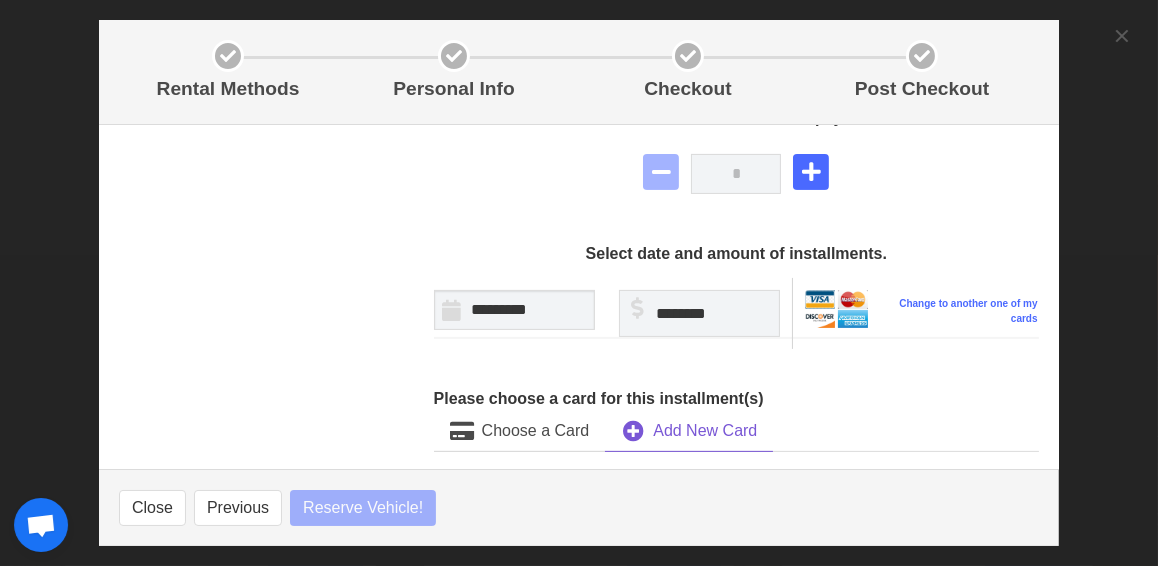 select 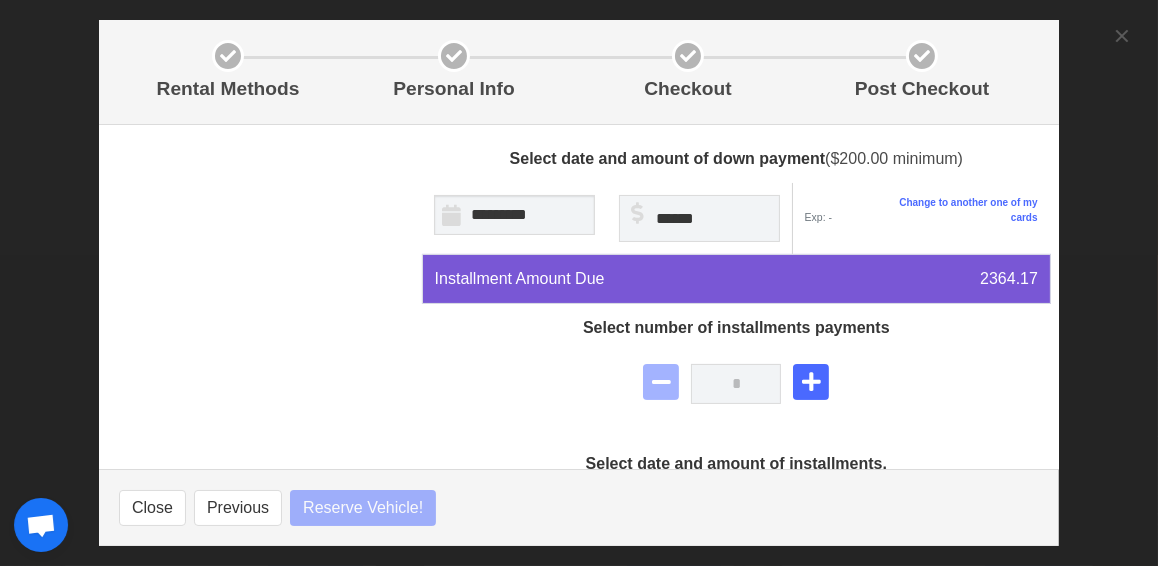 select 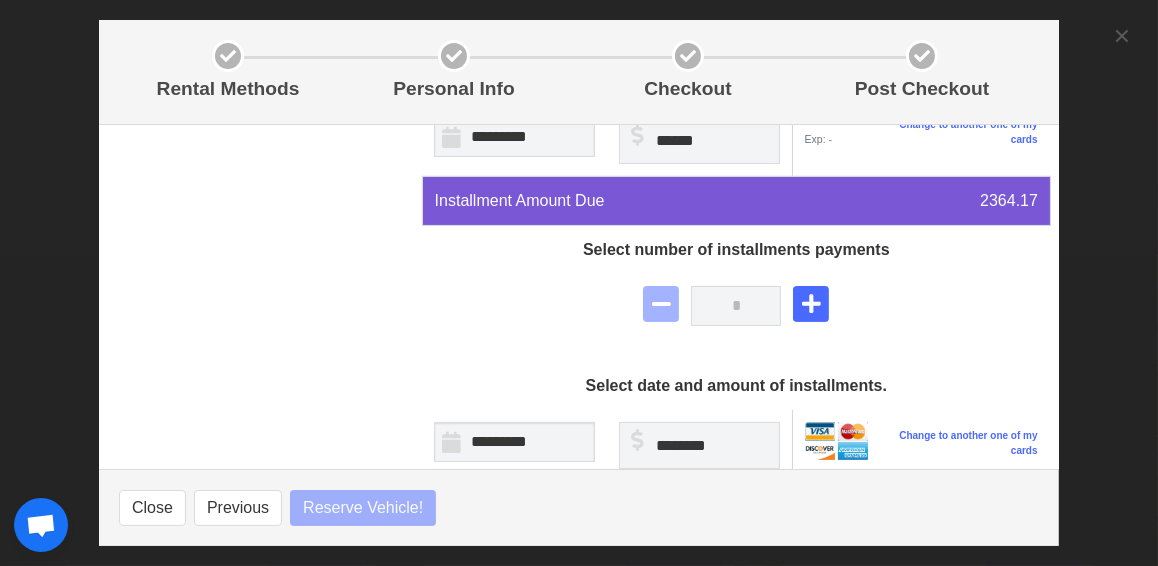 select 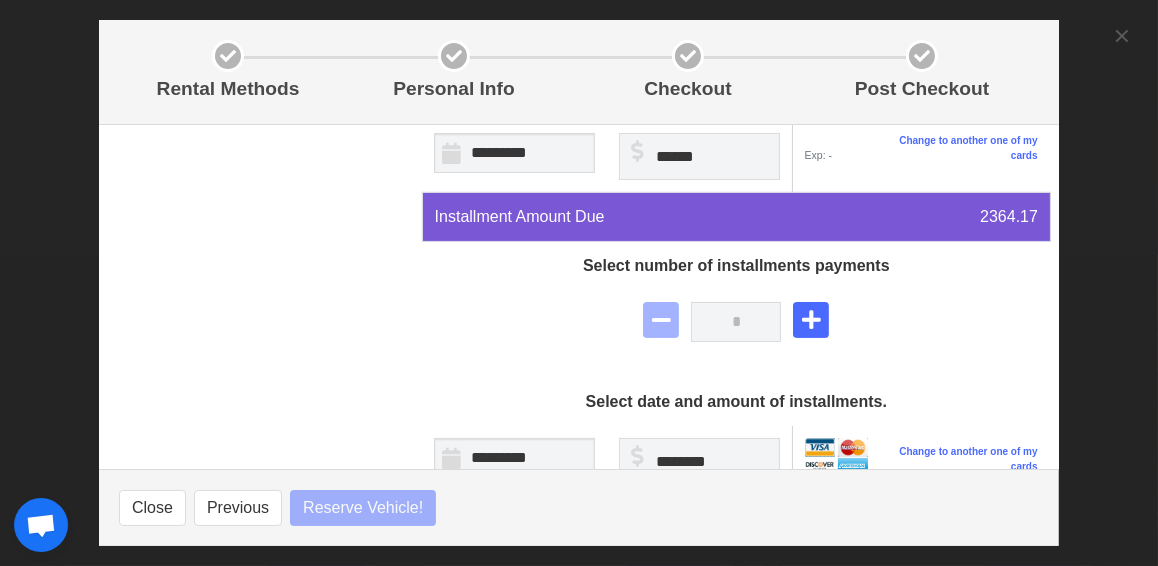 select 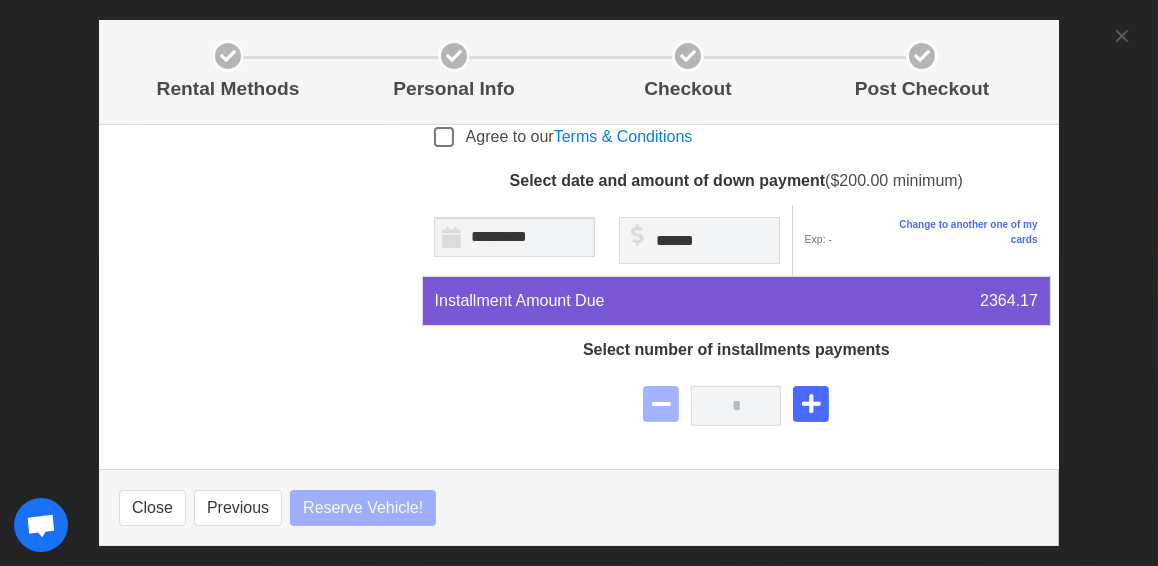 select 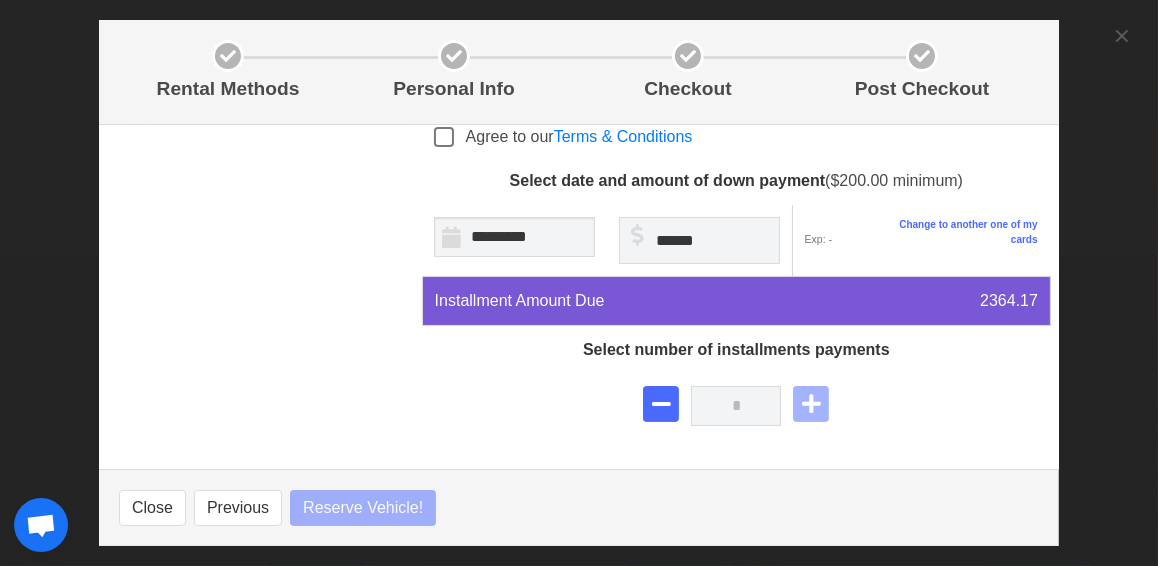 select 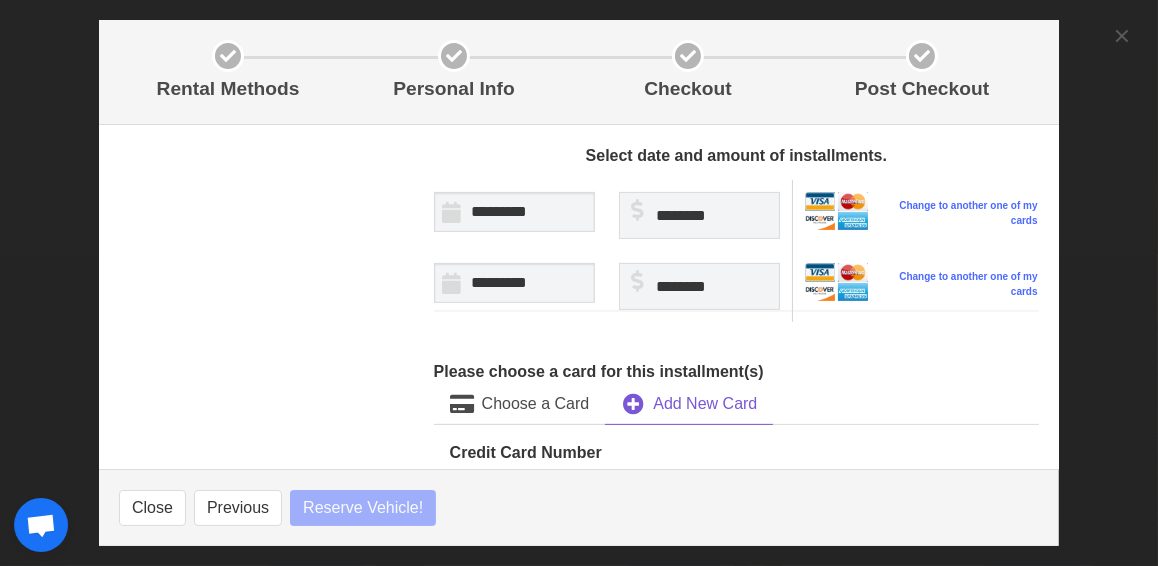 scroll, scrollTop: 746, scrollLeft: 0, axis: vertical 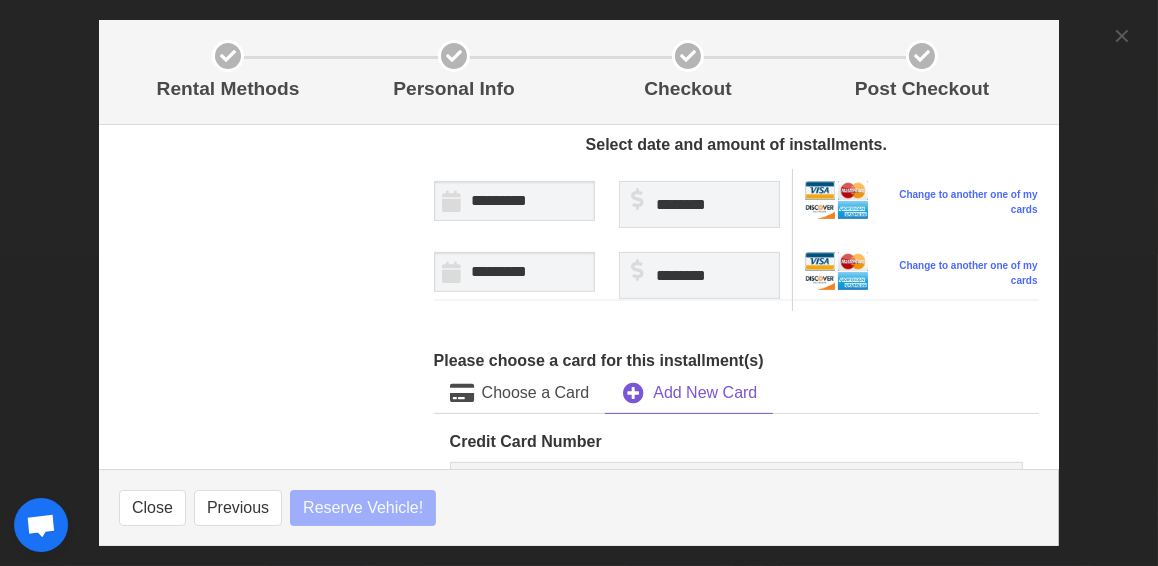 select 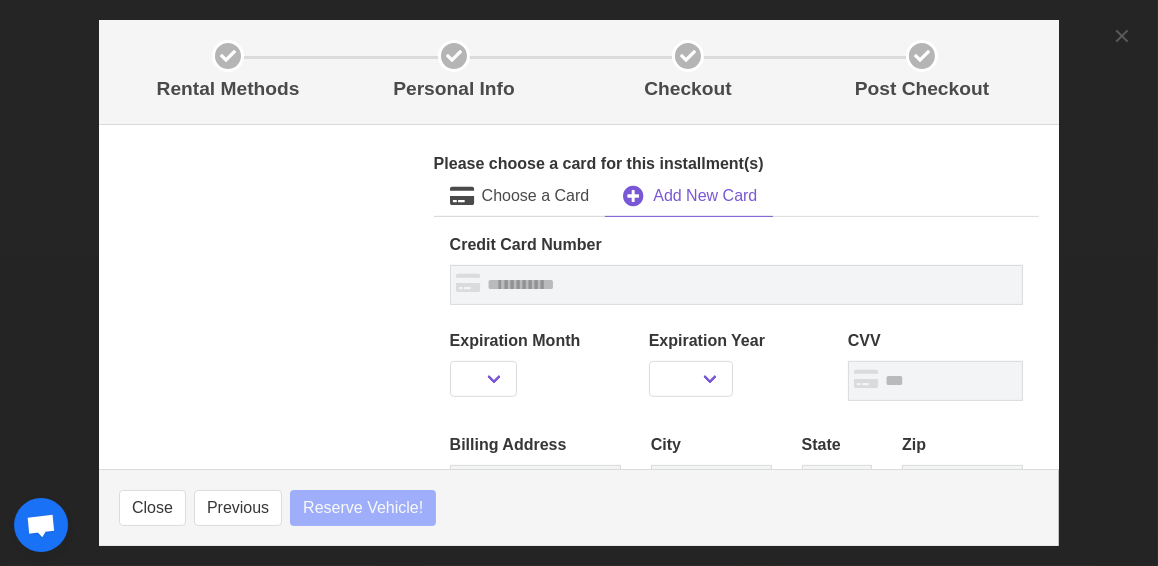 scroll, scrollTop: 946, scrollLeft: 0, axis: vertical 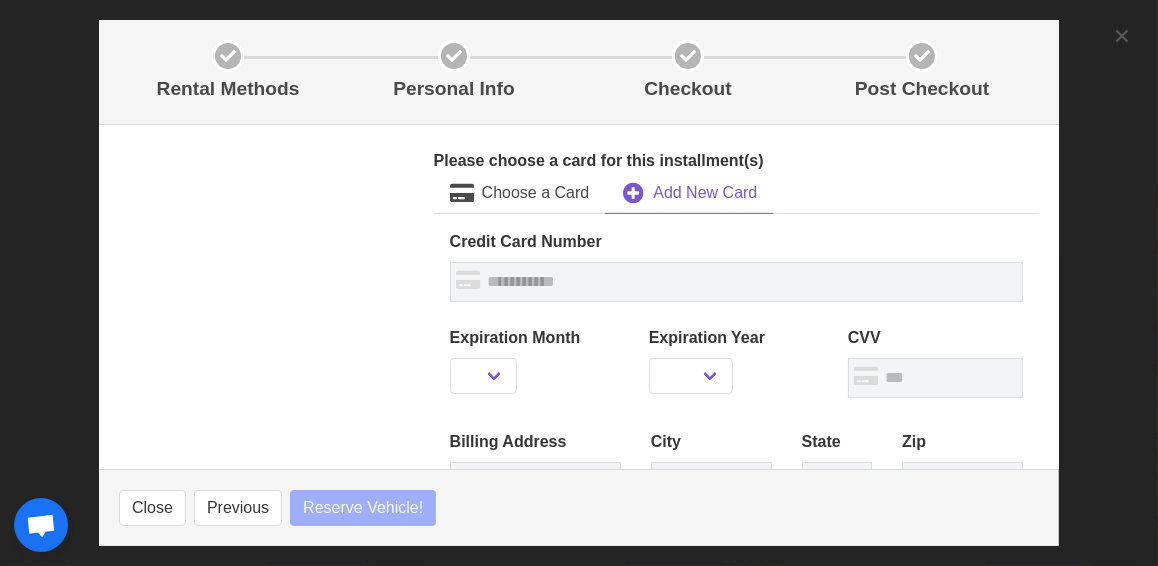 select 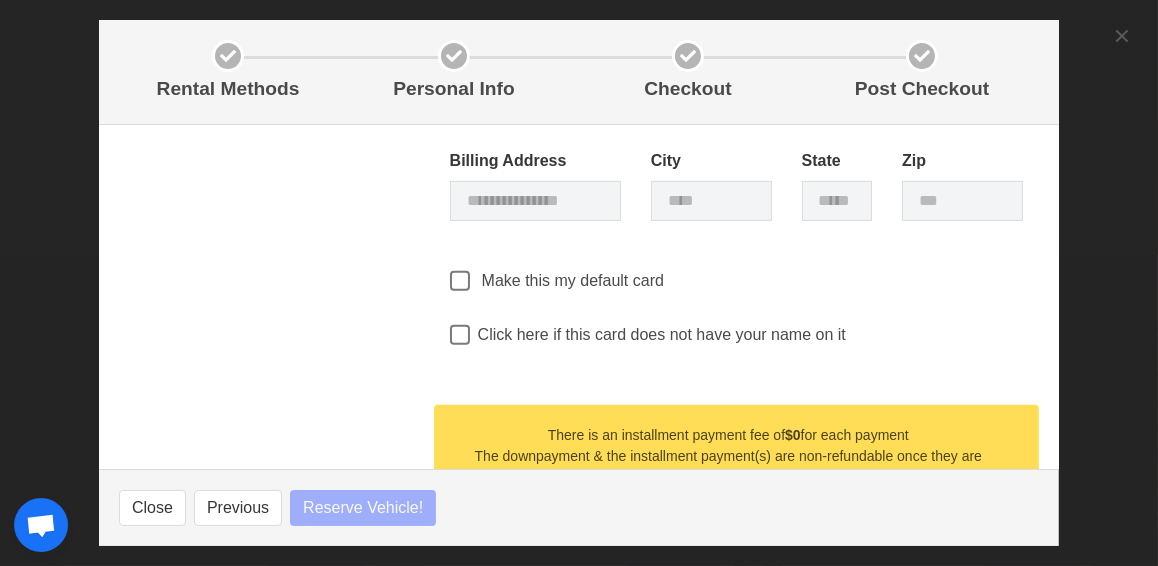 select 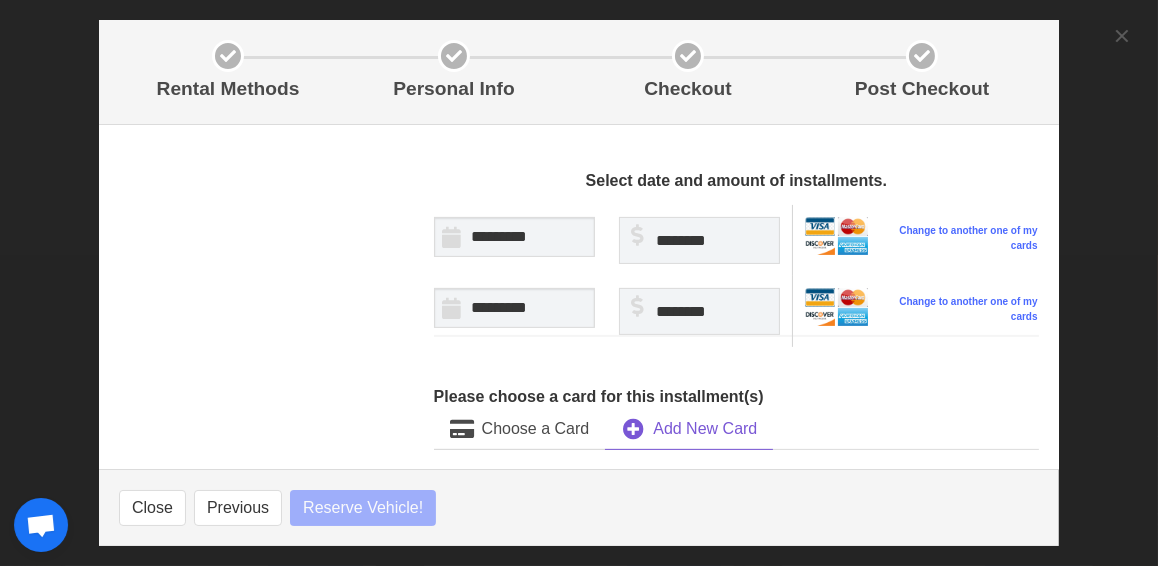 scroll, scrollTop: 659, scrollLeft: 0, axis: vertical 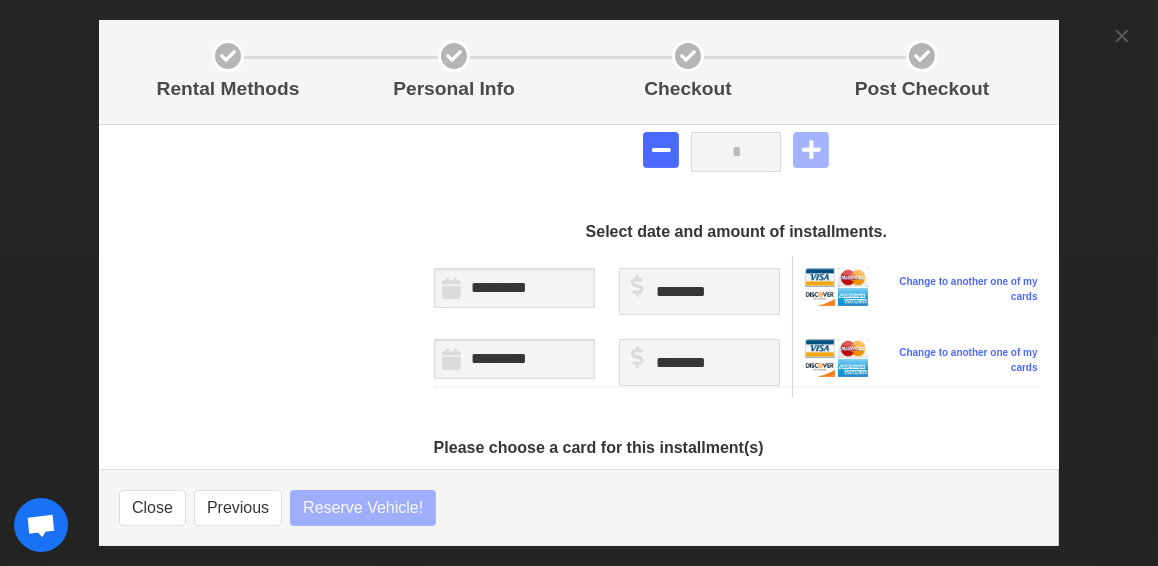select 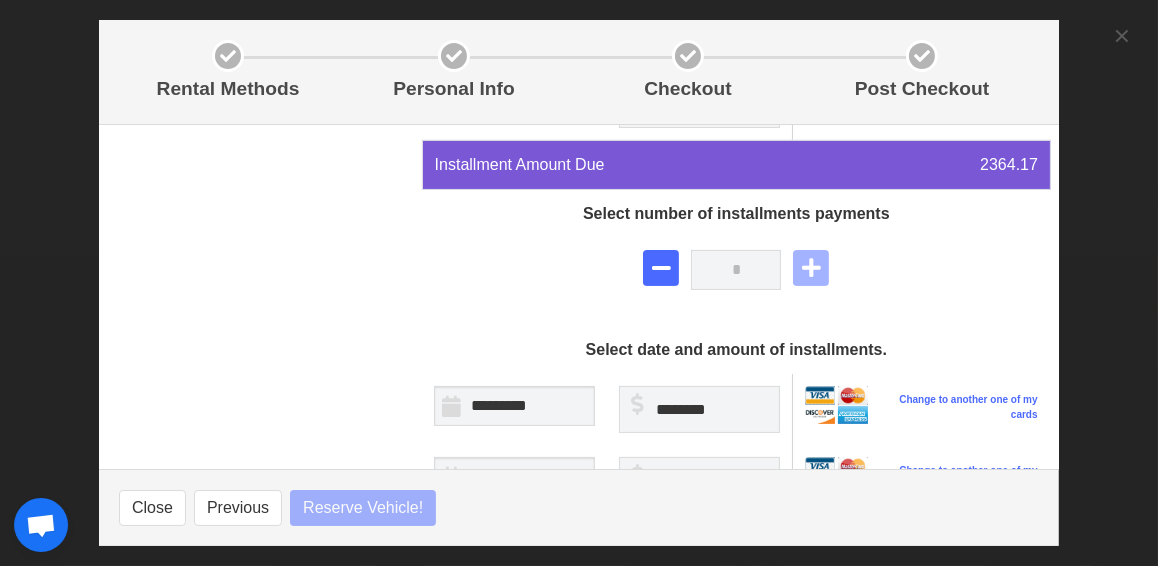 select 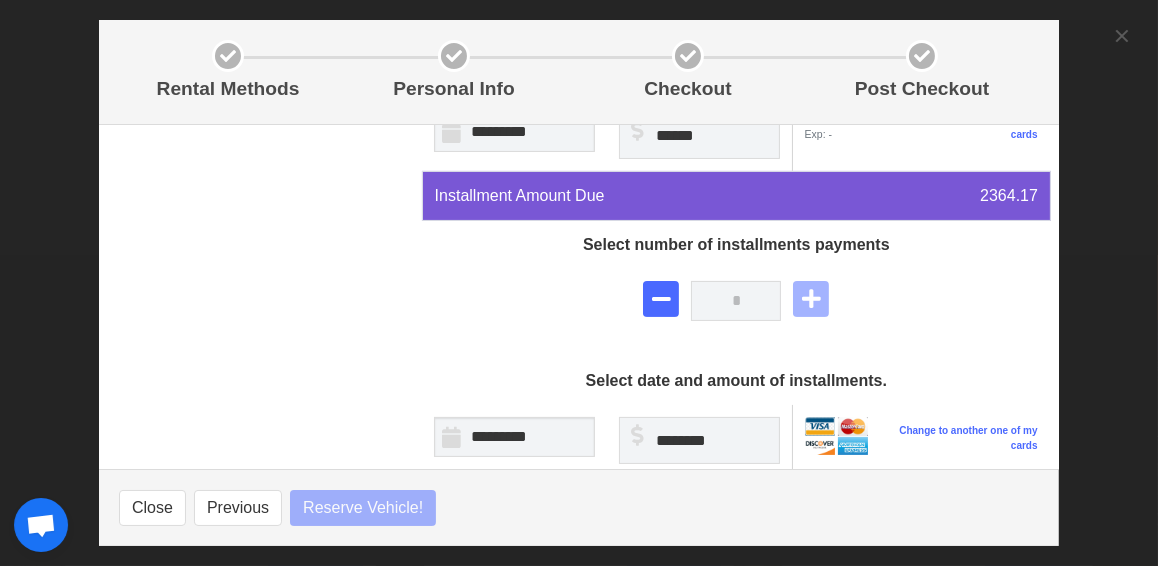 scroll, scrollTop: 380, scrollLeft: 0, axis: vertical 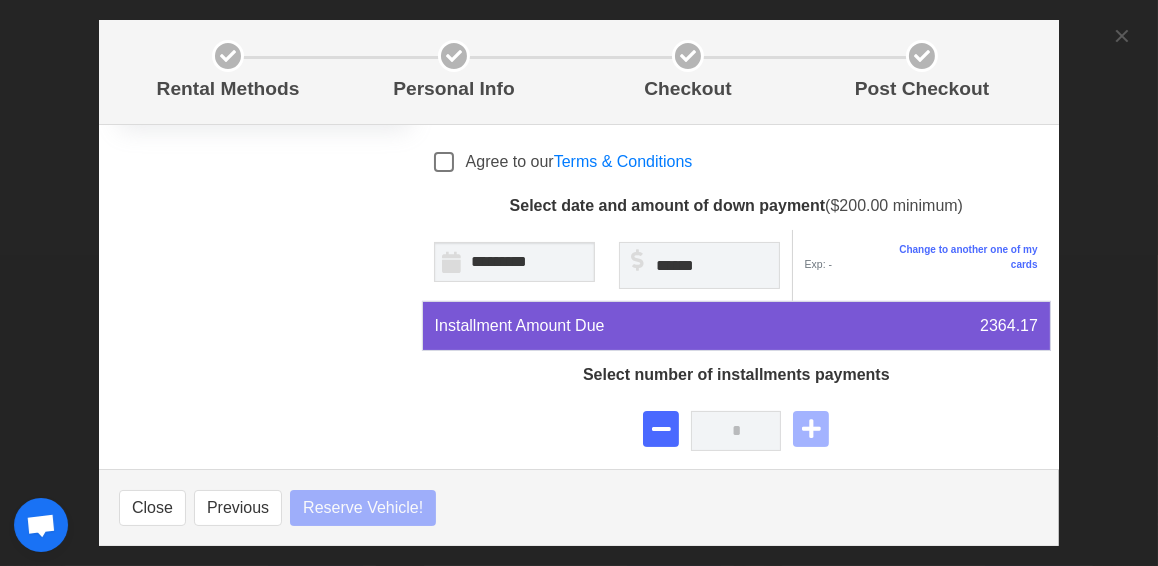 select 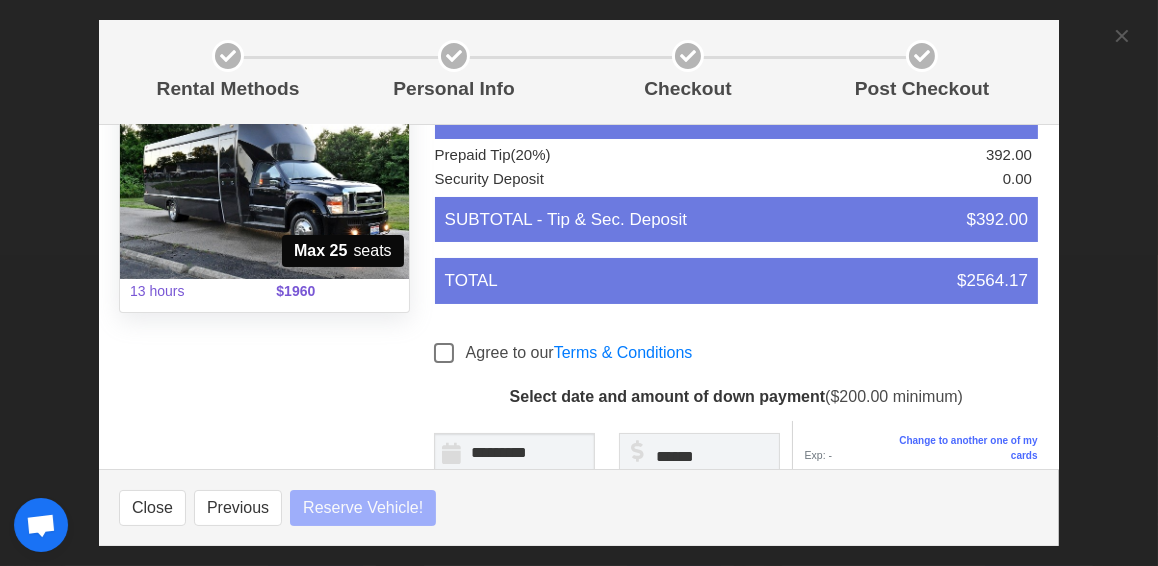 select 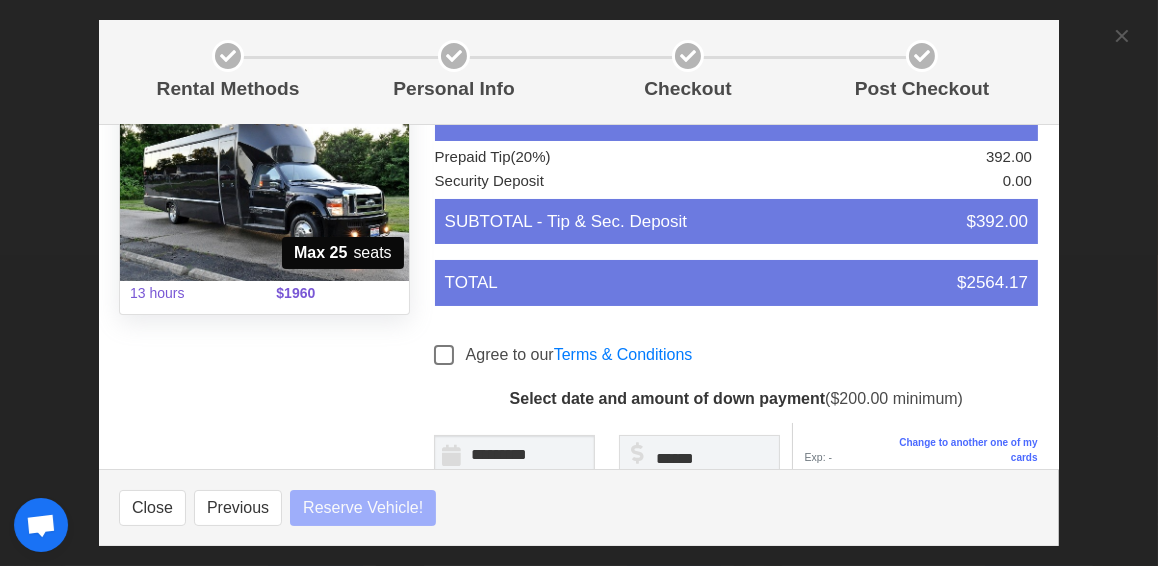 select 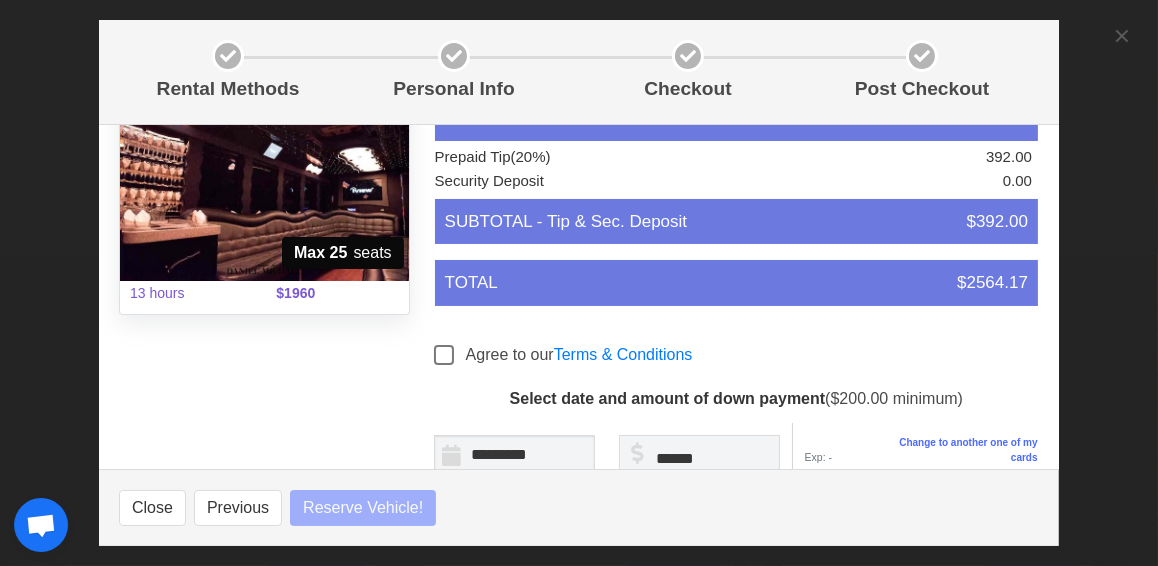 select 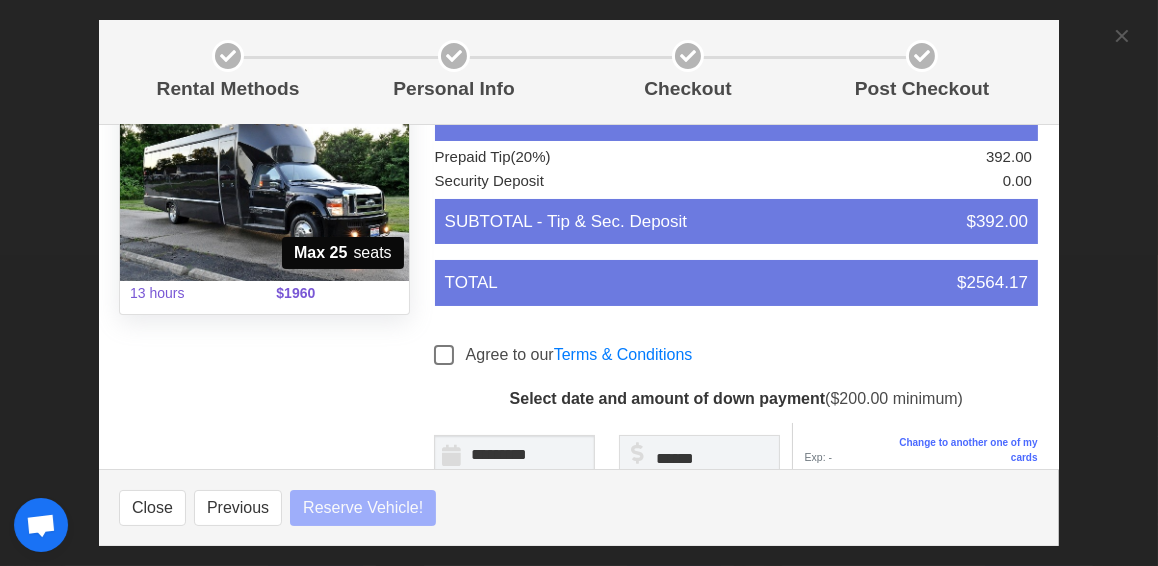 select 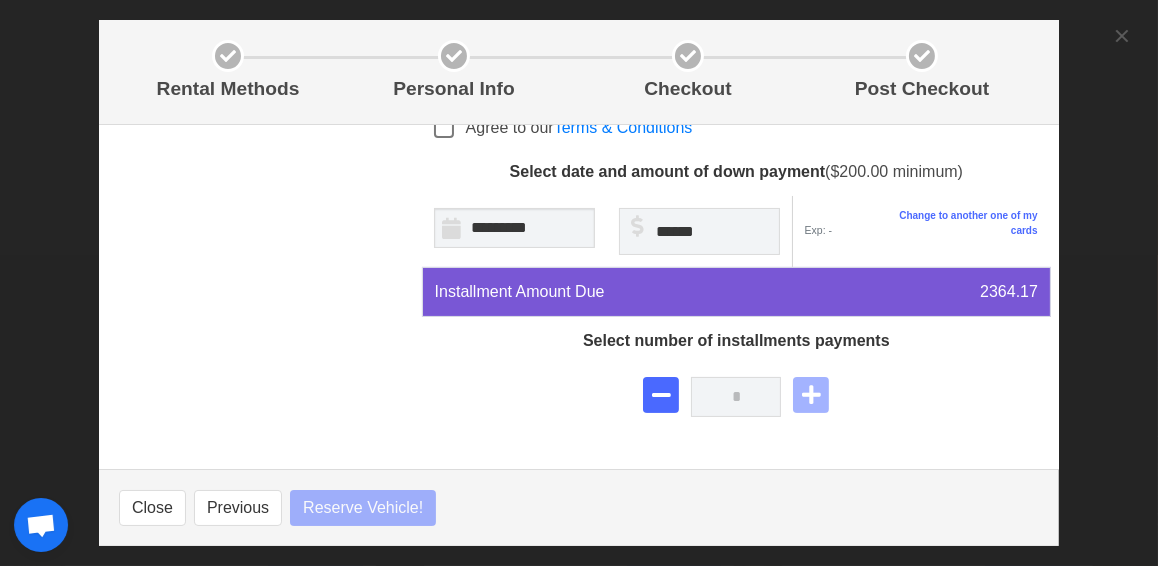 select 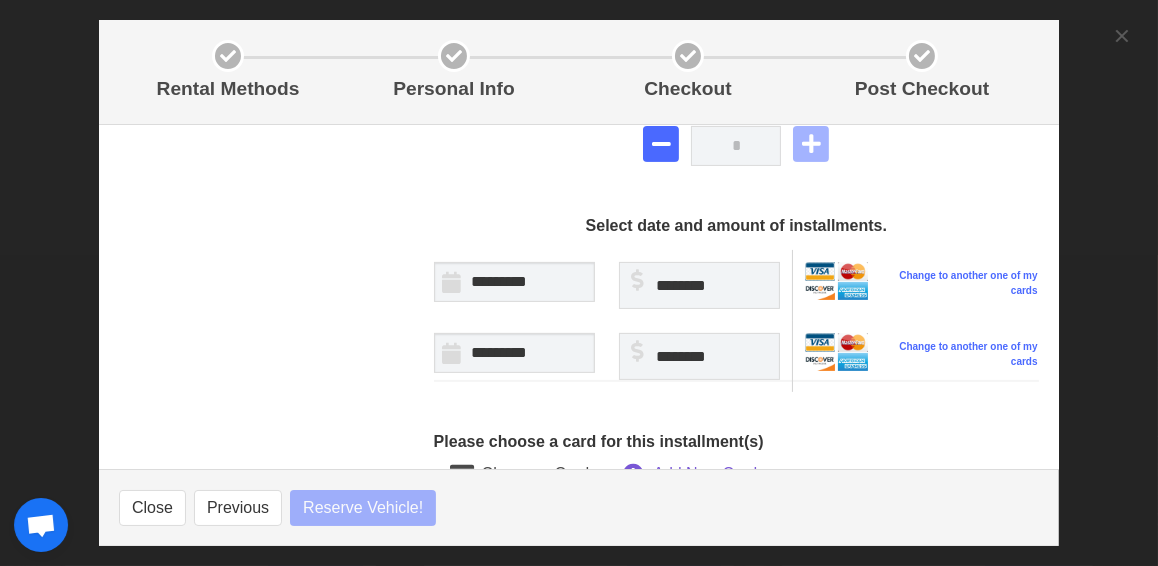 select 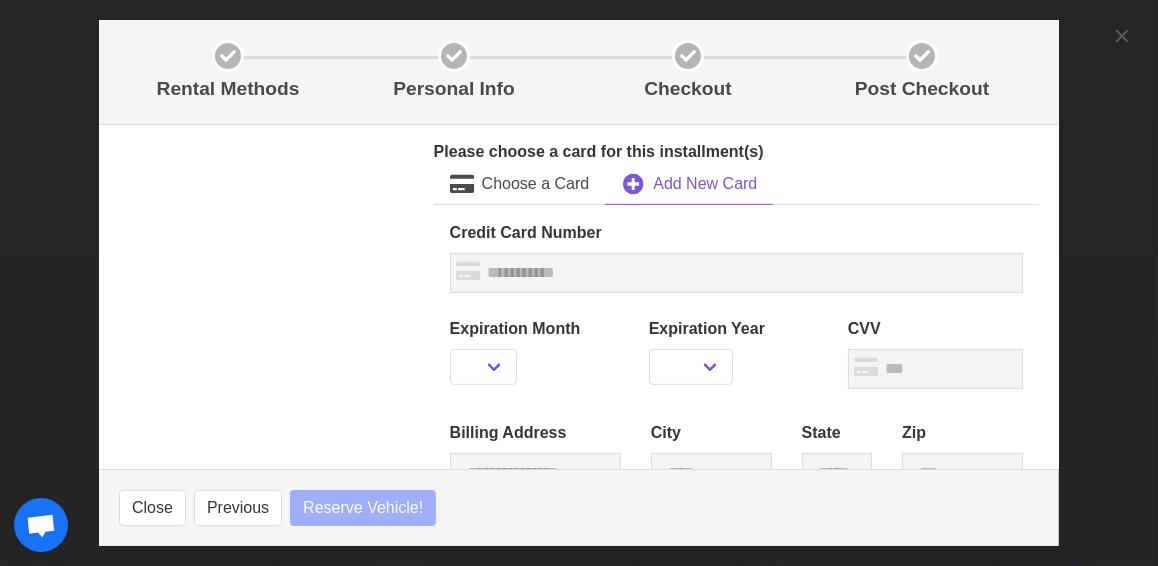 scroll, scrollTop: 960, scrollLeft: 0, axis: vertical 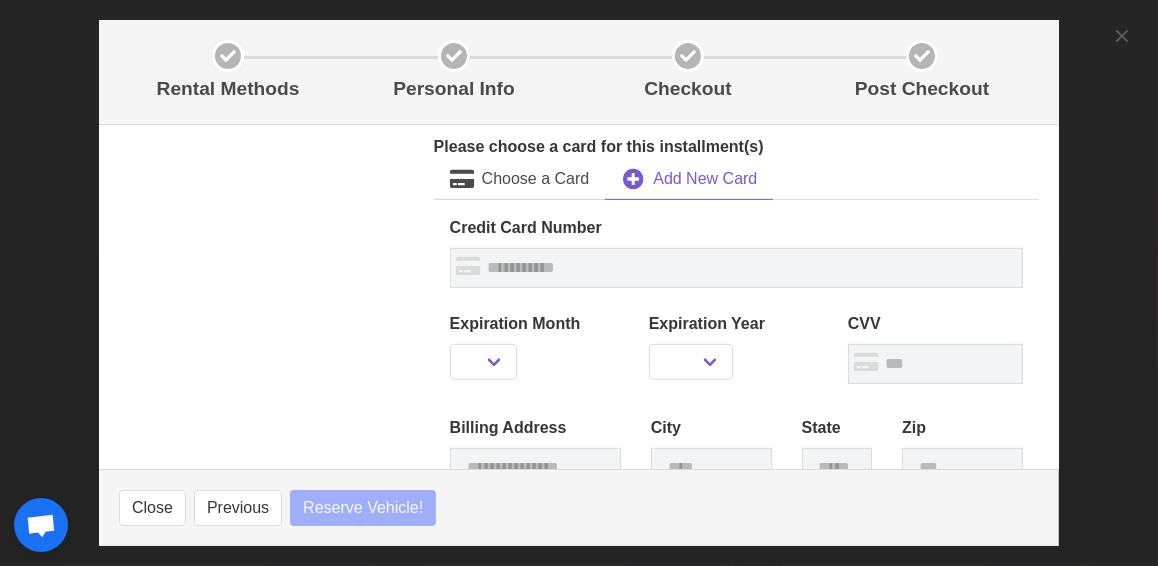 select 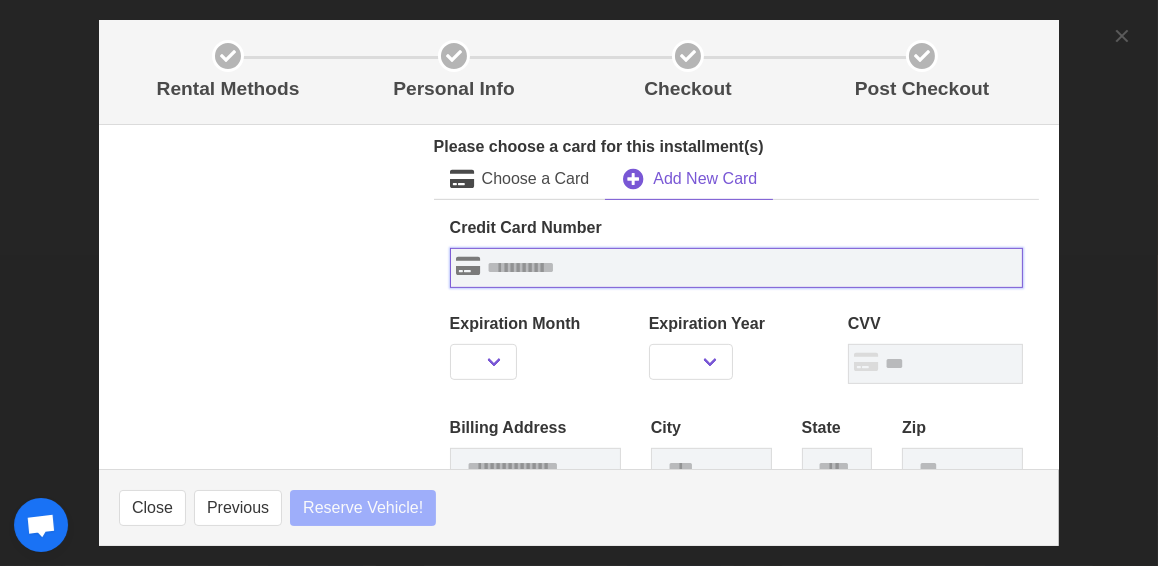 click at bounding box center (736, 268) 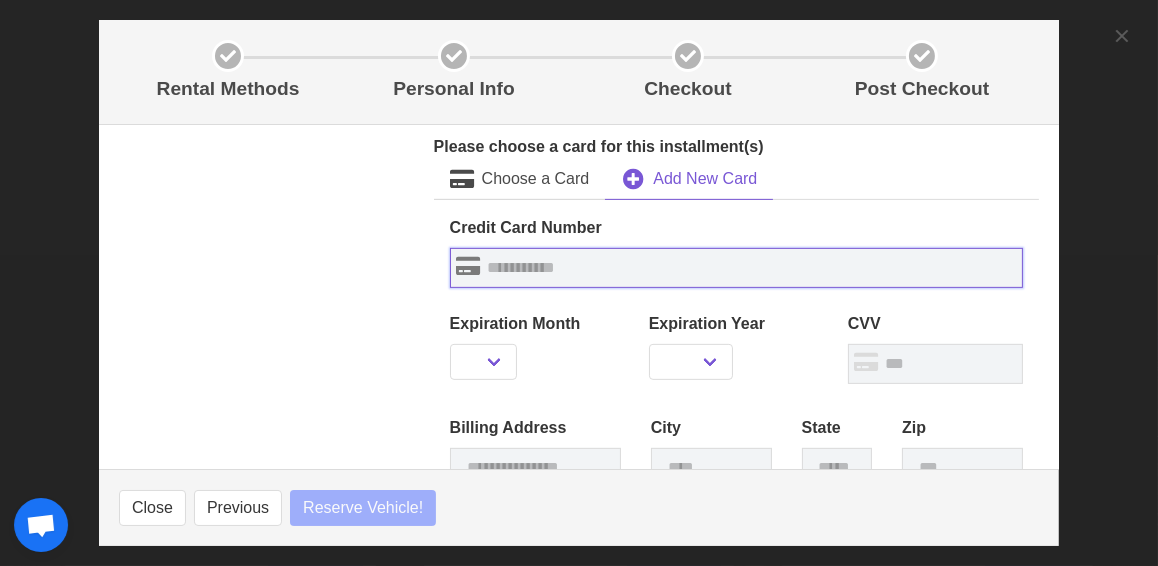select 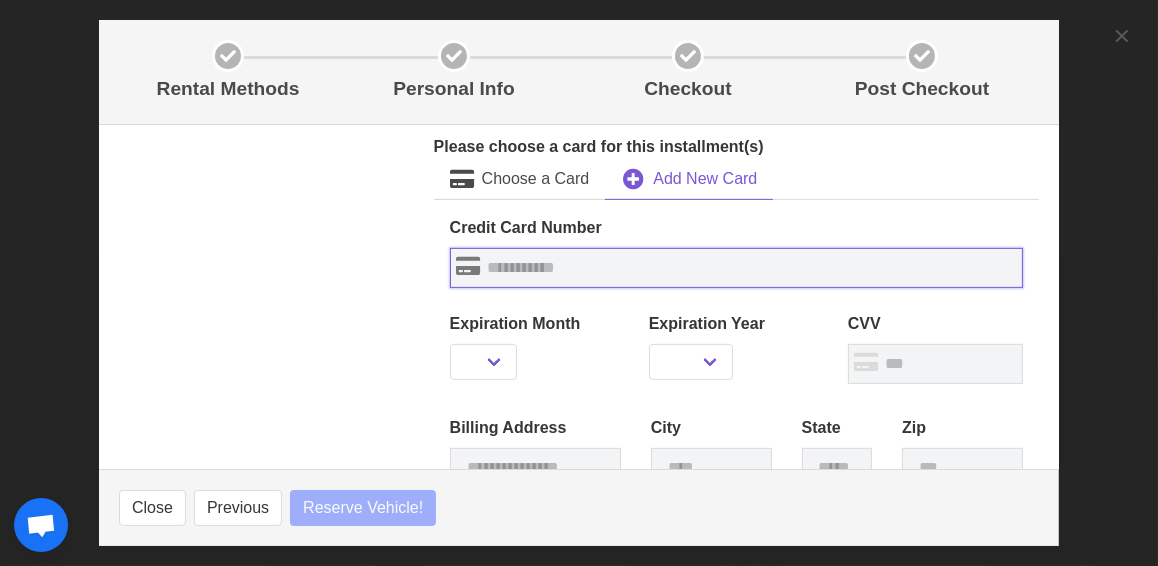 select 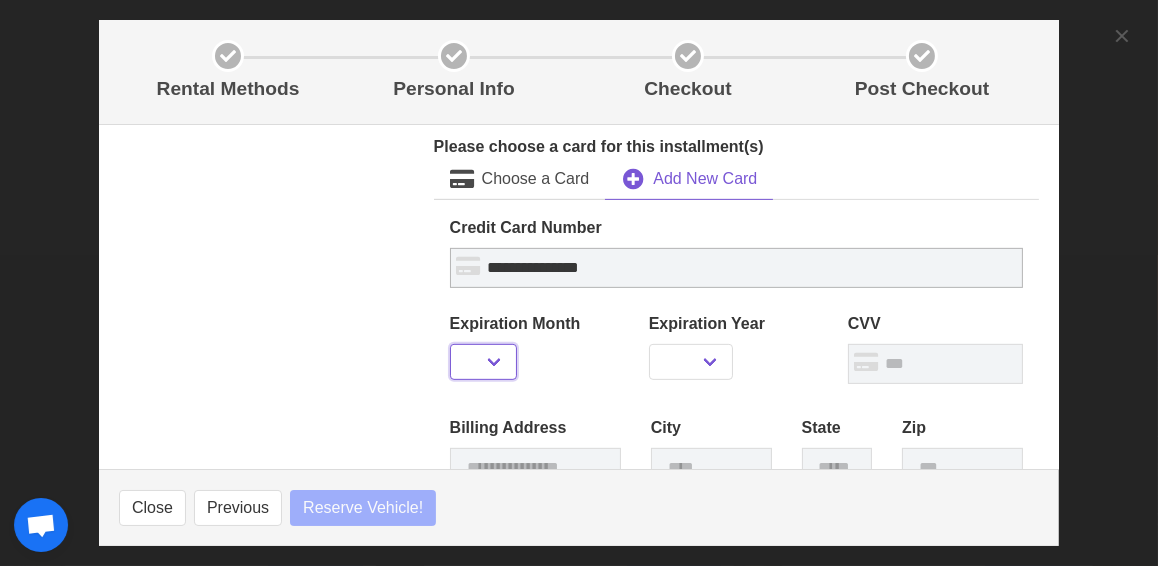 select on "**" 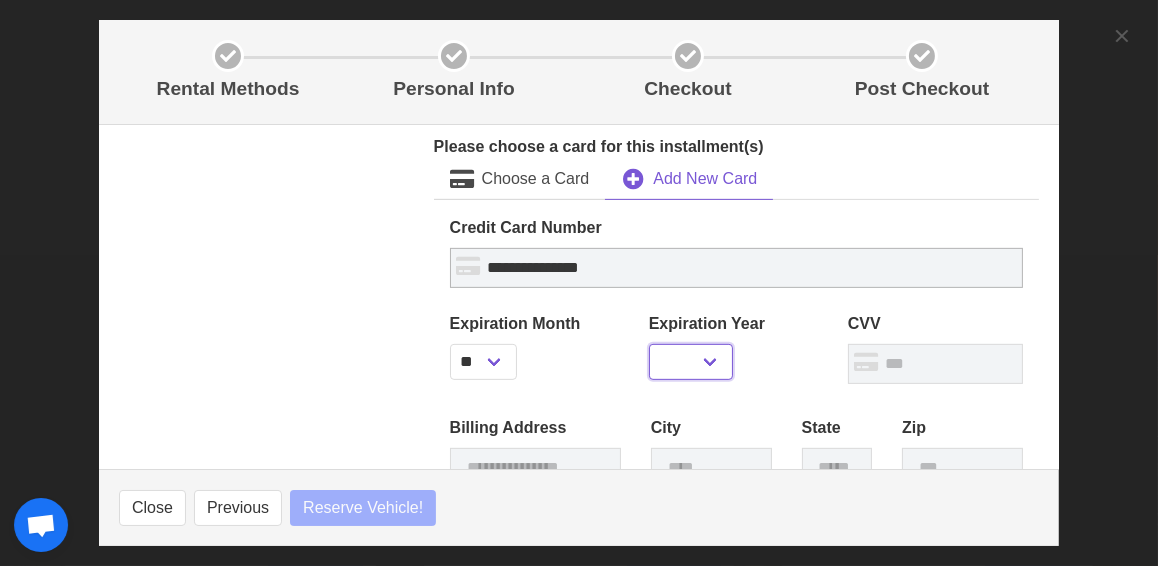 select on "****" 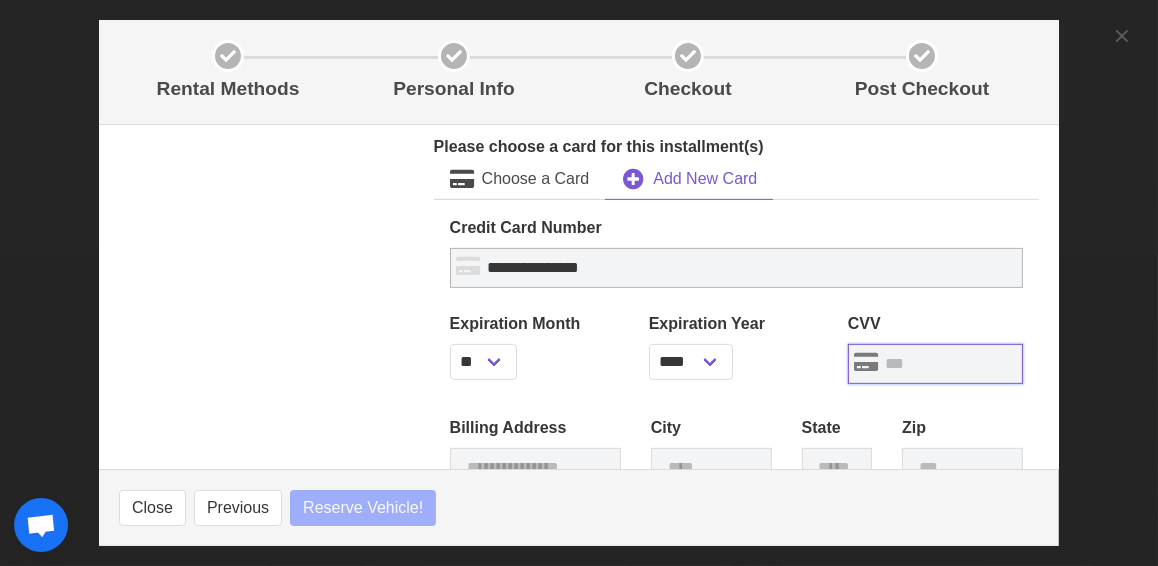 type on "****" 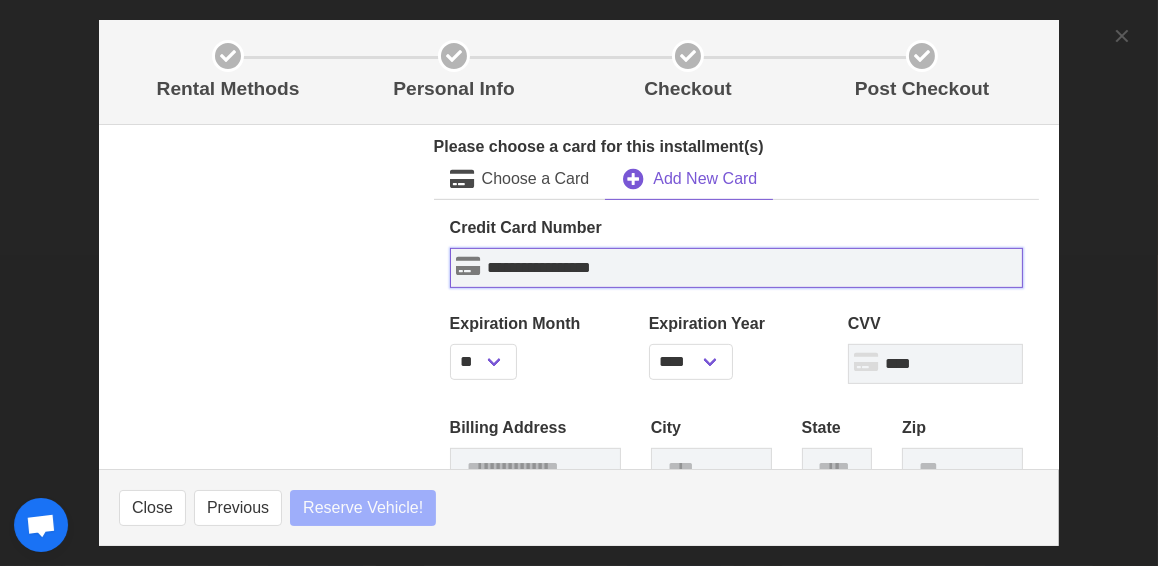 type 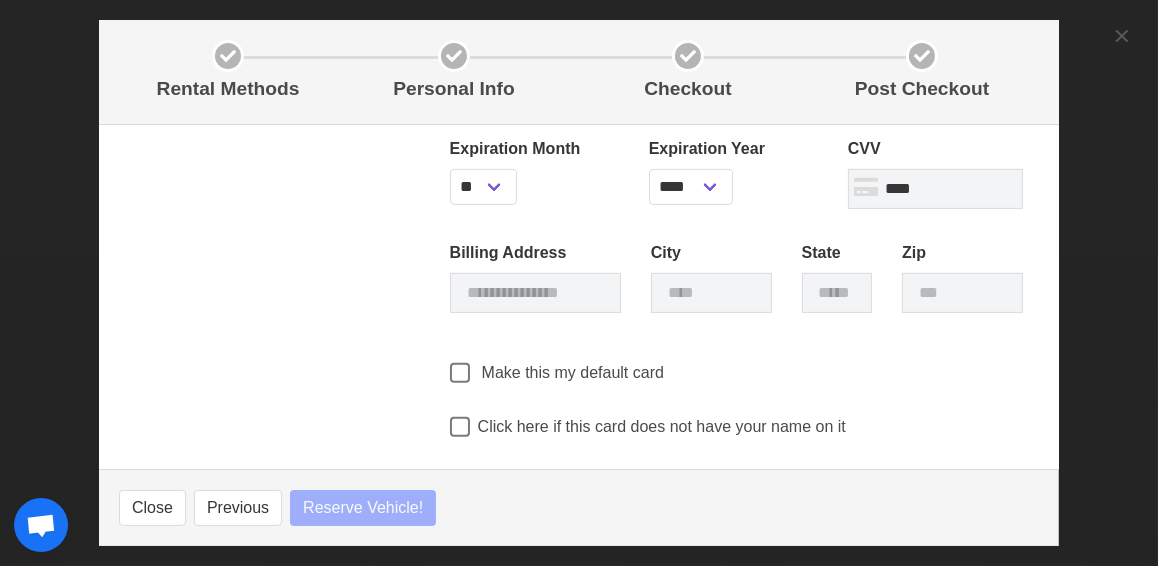 scroll, scrollTop: 1155, scrollLeft: 0, axis: vertical 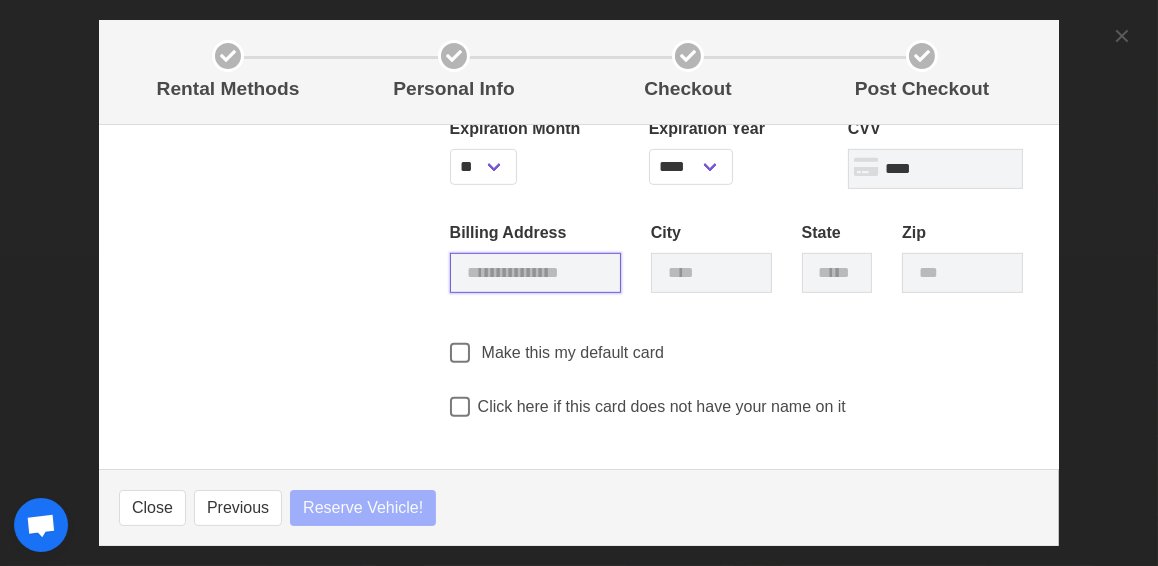 click at bounding box center (535, 273) 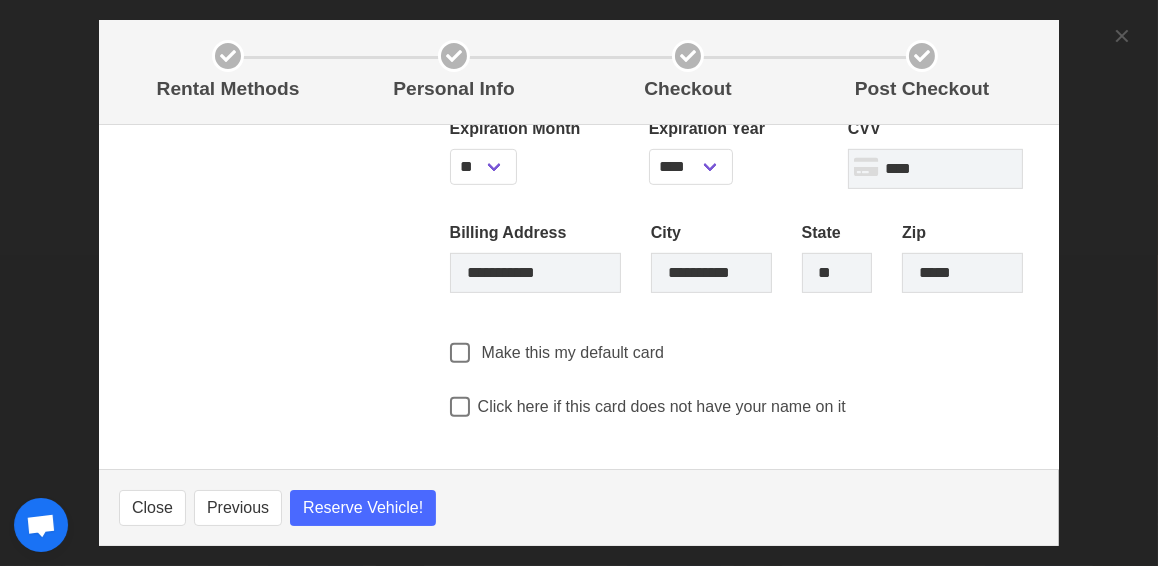 click on "Close   Previous         Reserve Vehicle!" at bounding box center [579, 507] 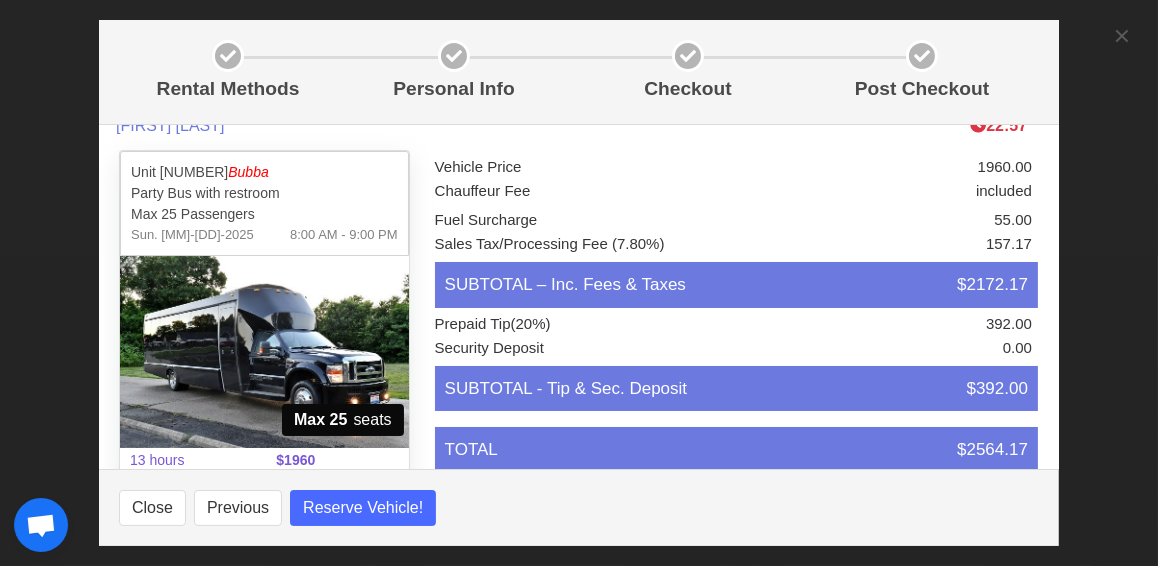 scroll, scrollTop: 0, scrollLeft: 0, axis: both 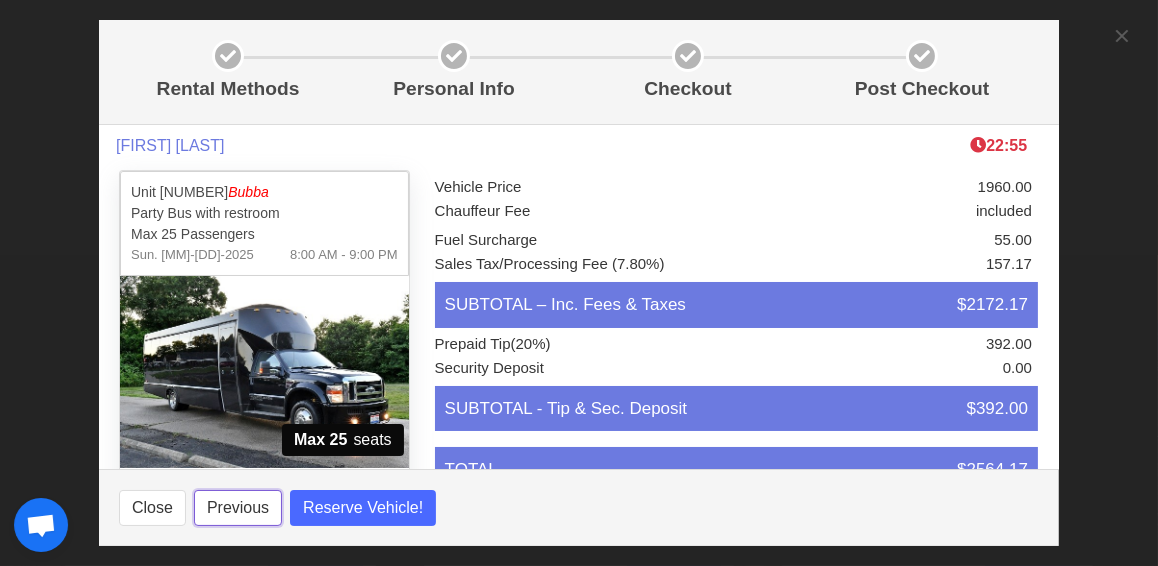 click on "Previous" at bounding box center [238, 508] 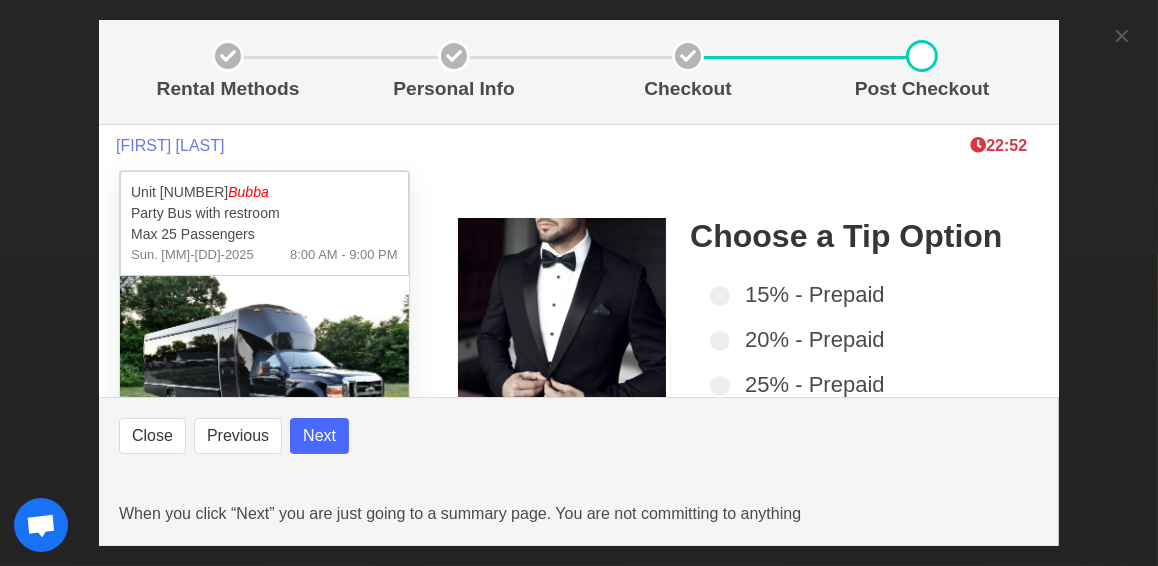 click on "Close   Previous   Next         When you click “Next” you are just going to a summary page.
You are not committing to anything" at bounding box center [579, 471] 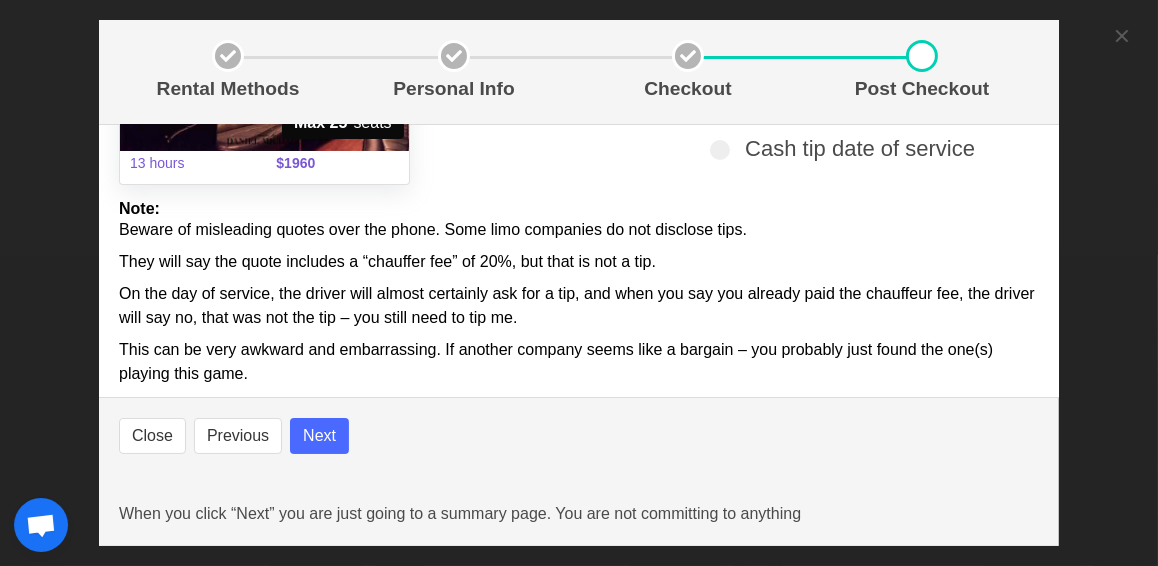 scroll, scrollTop: 364, scrollLeft: 0, axis: vertical 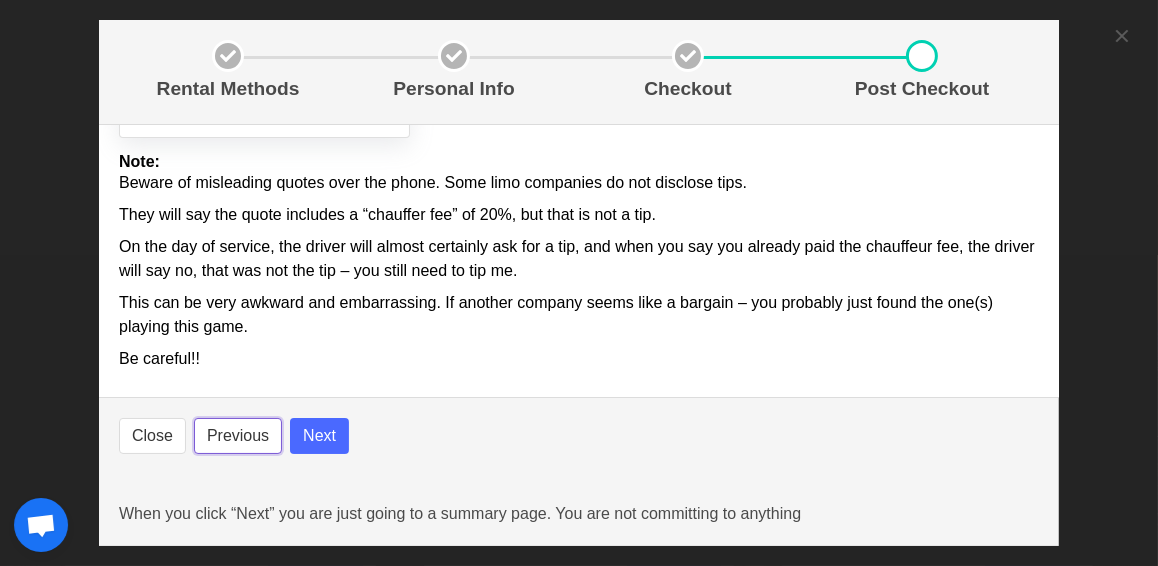 click on "Previous" at bounding box center [238, 436] 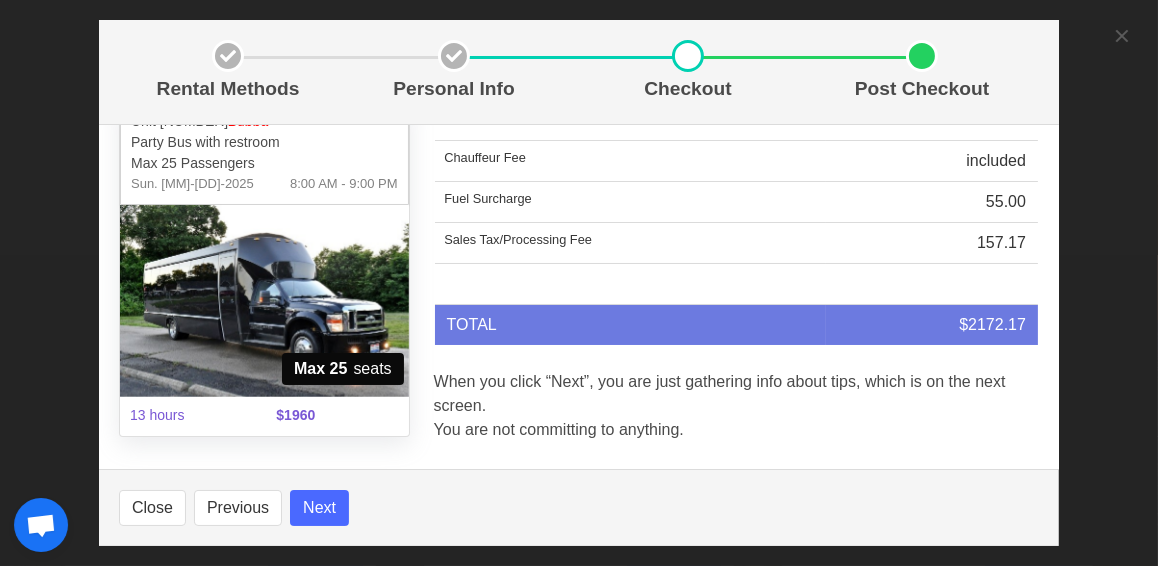 scroll, scrollTop: 0, scrollLeft: 0, axis: both 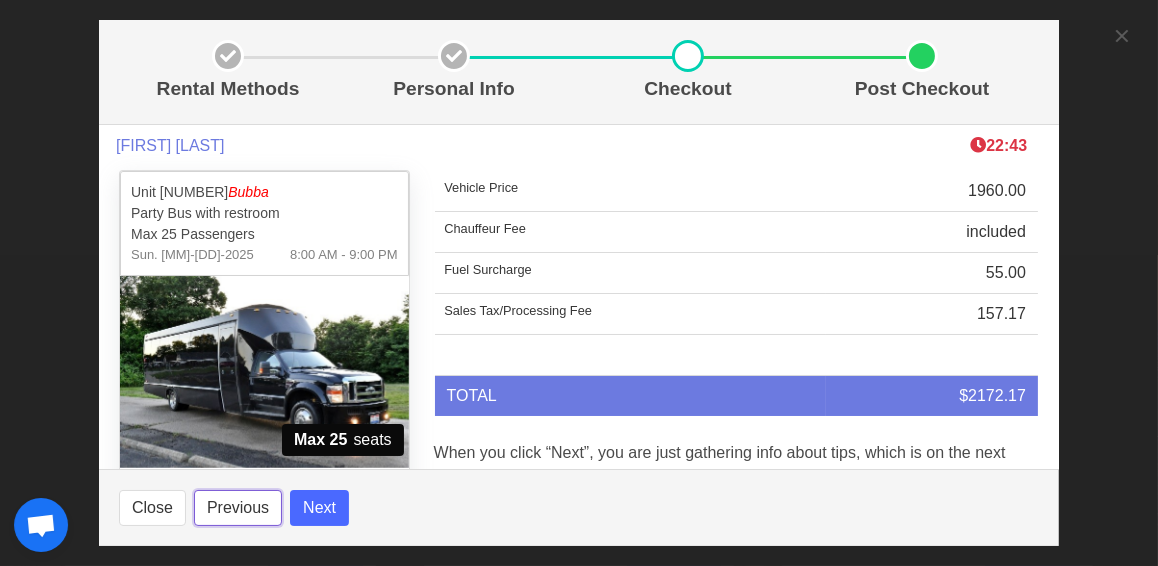 click on "Previous" at bounding box center (238, 508) 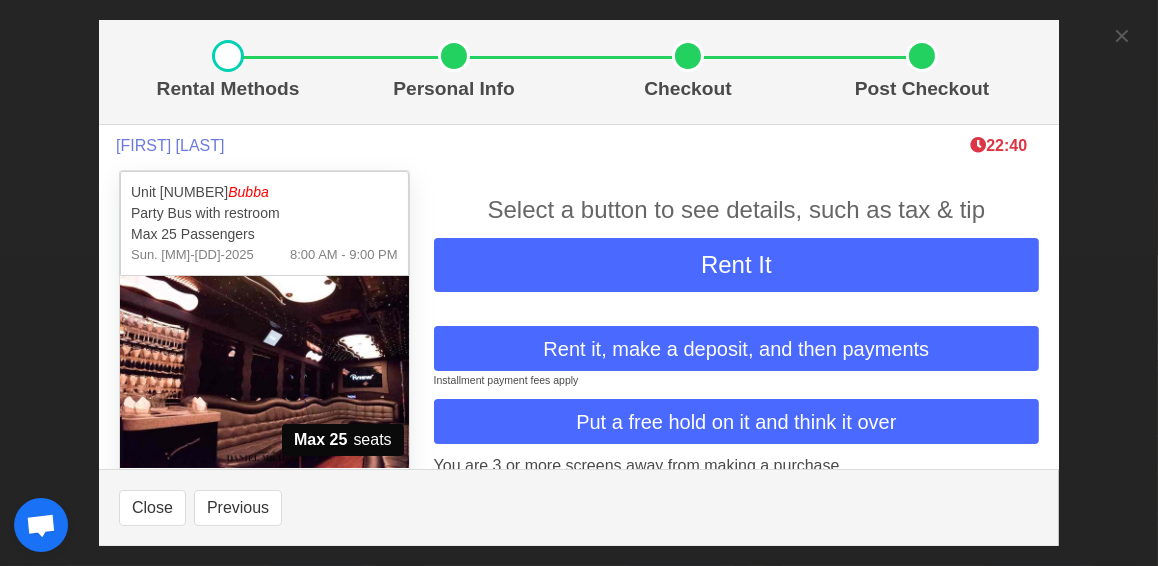 scroll, scrollTop: 67, scrollLeft: 0, axis: vertical 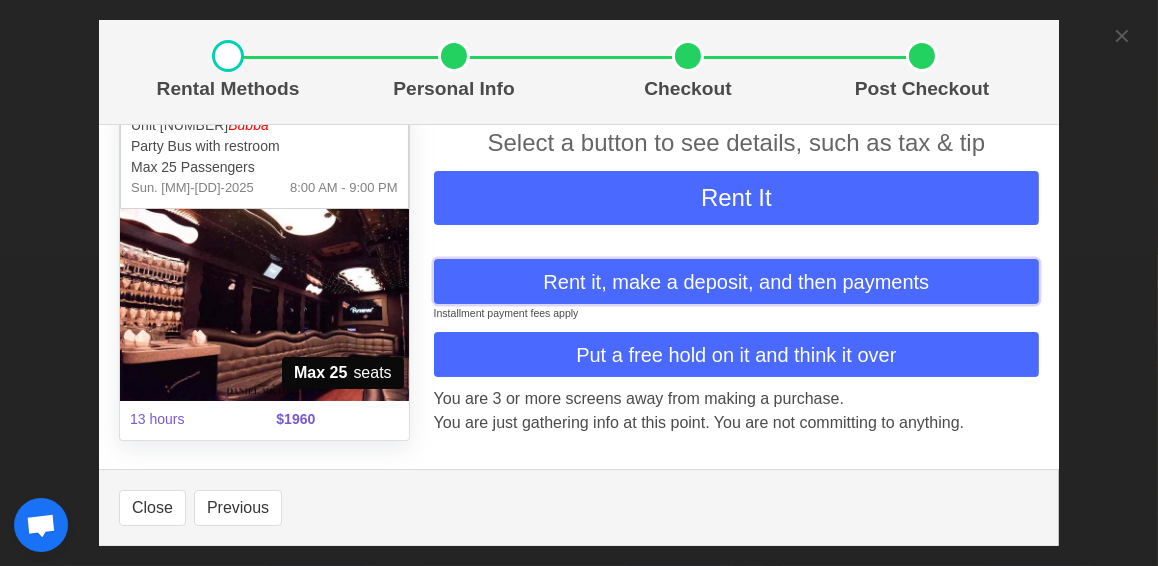 click on "Rent it, make a deposit, and then payments" at bounding box center (736, 282) 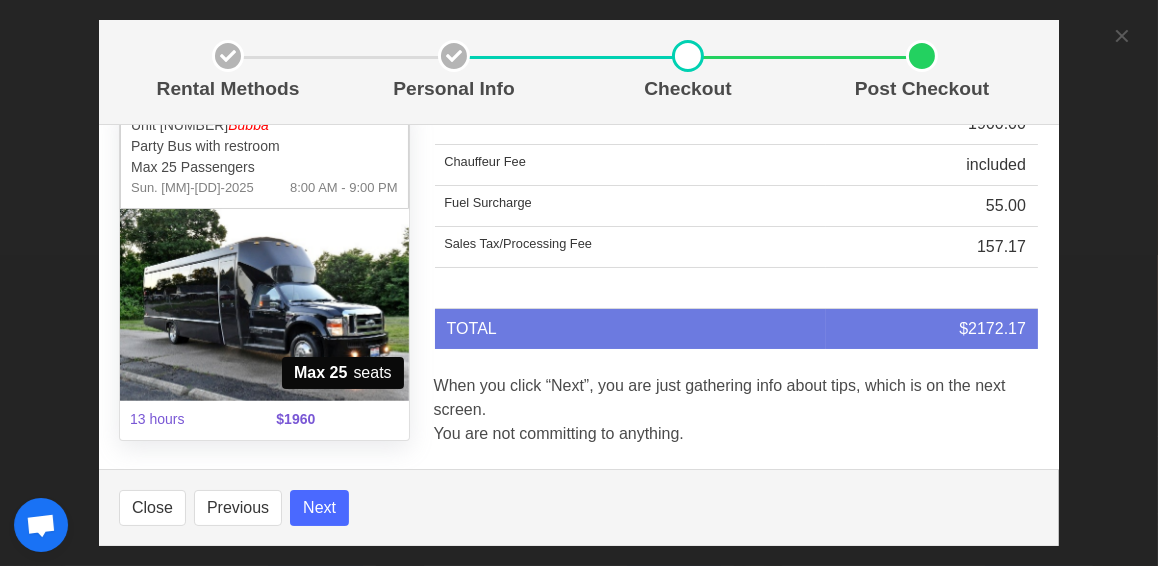 scroll, scrollTop: 71, scrollLeft: 0, axis: vertical 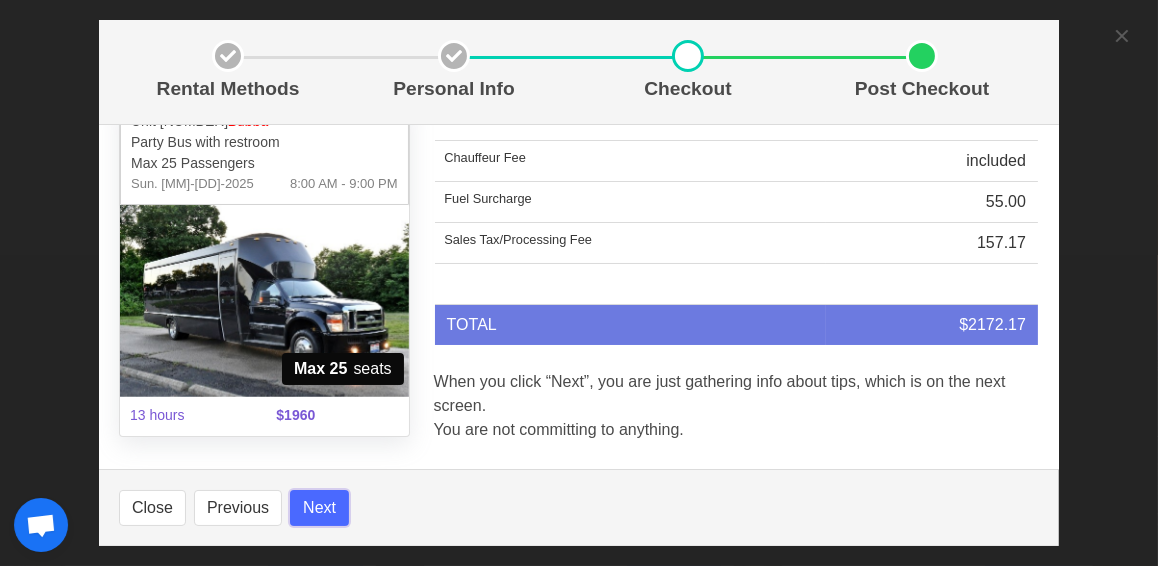 click on "Next" at bounding box center [319, 508] 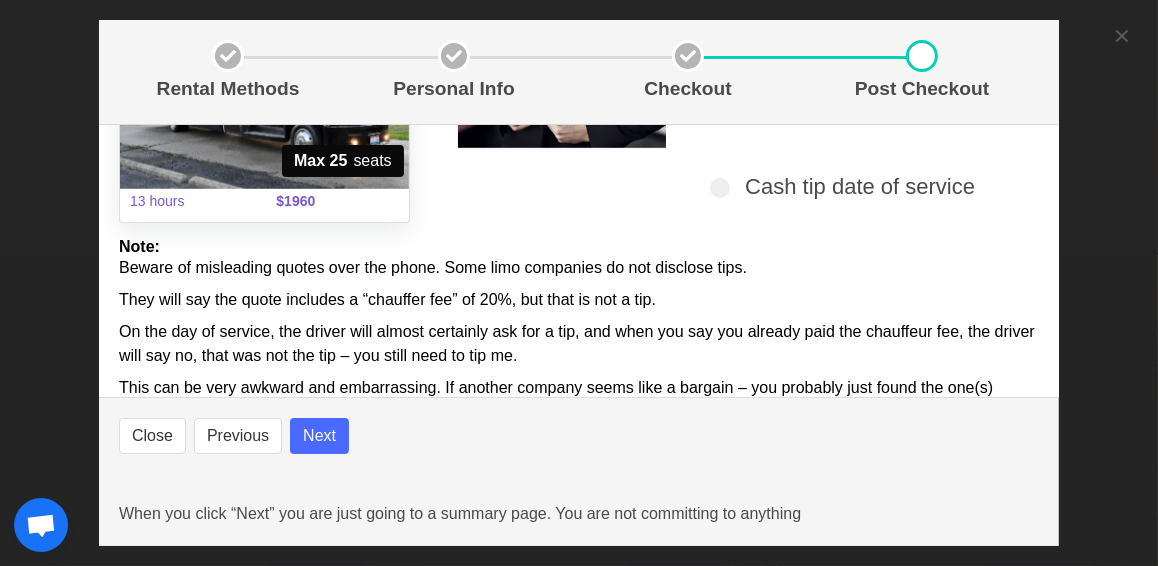 scroll, scrollTop: 364, scrollLeft: 0, axis: vertical 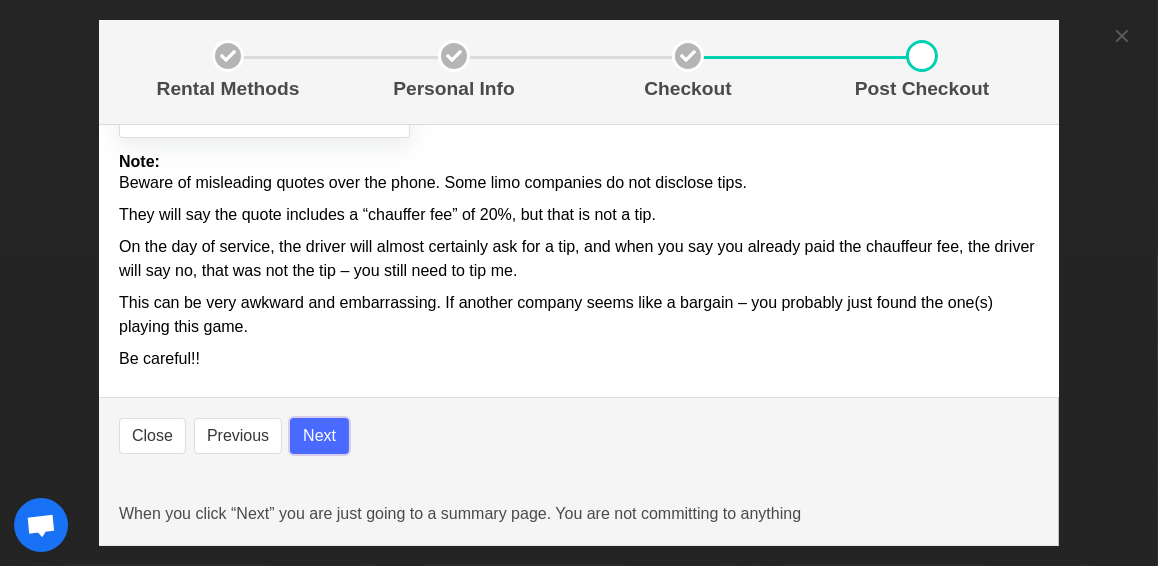 click on "Next" at bounding box center [319, 436] 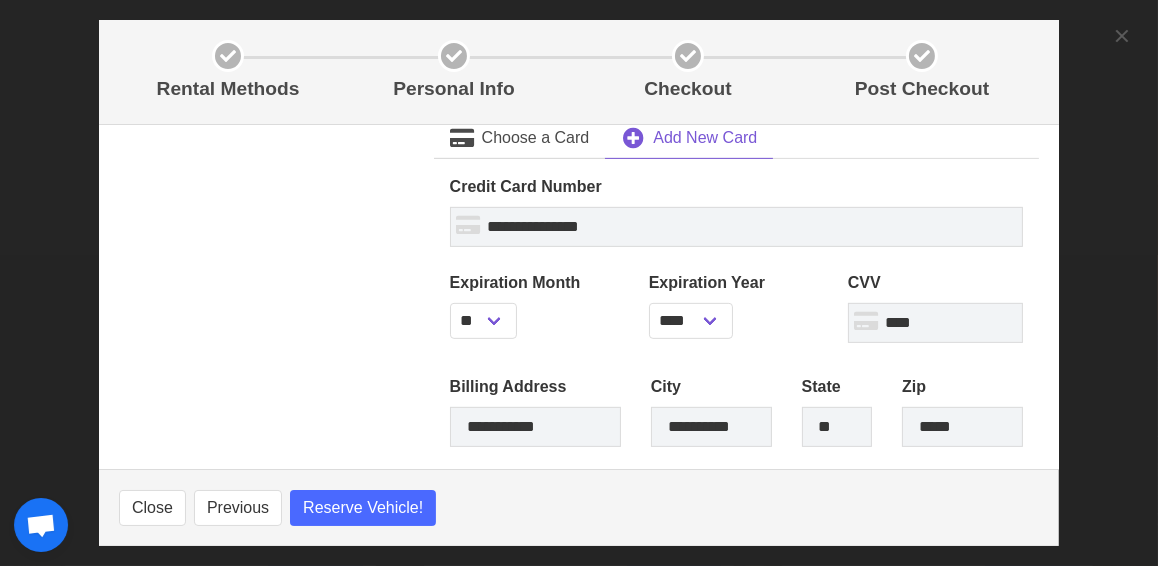 scroll, scrollTop: 1340, scrollLeft: 0, axis: vertical 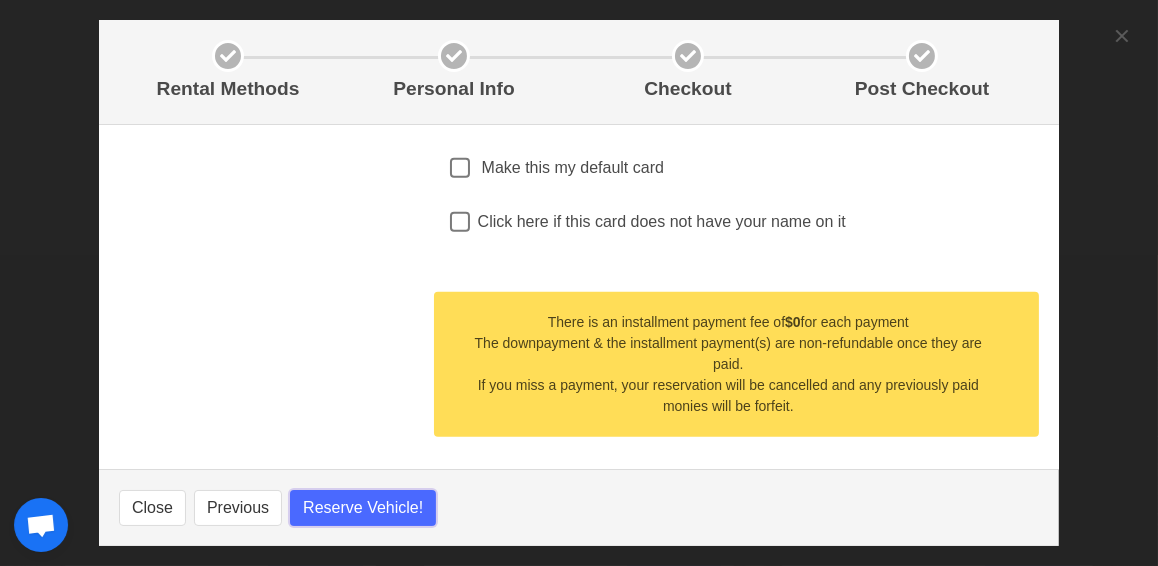 click on "Reserve Vehicle!" at bounding box center (363, 508) 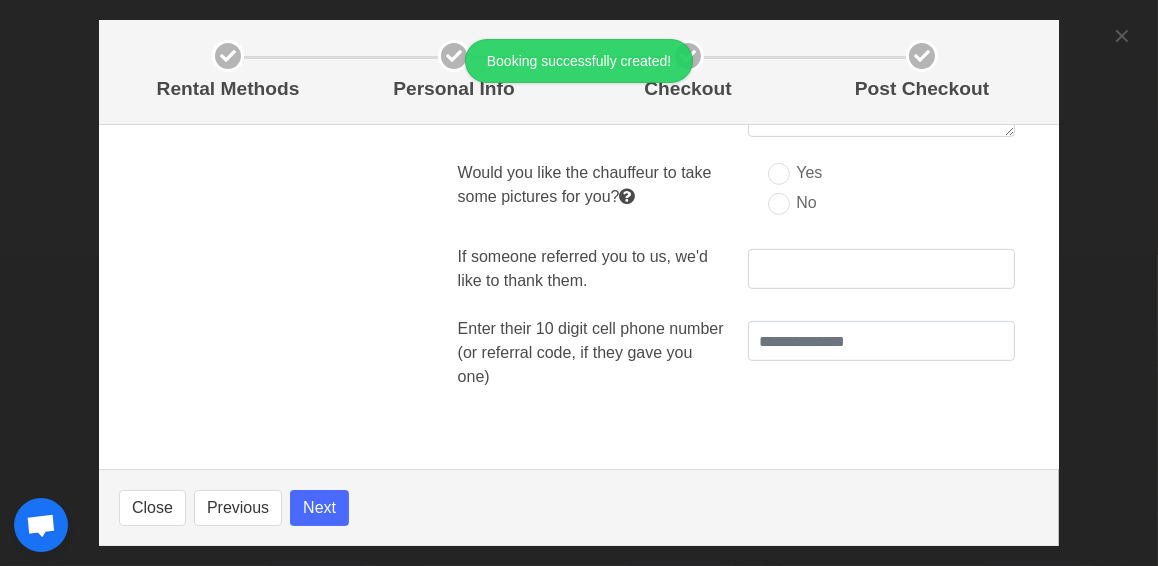 scroll, scrollTop: 1124, scrollLeft: 0, axis: vertical 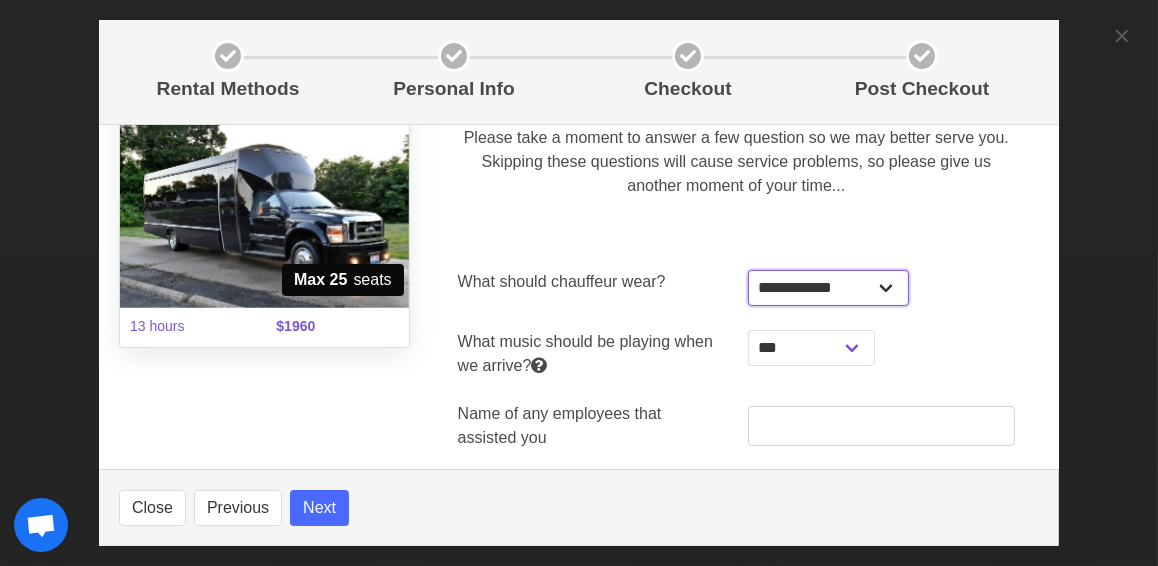 click on "**********" at bounding box center [828, 288] 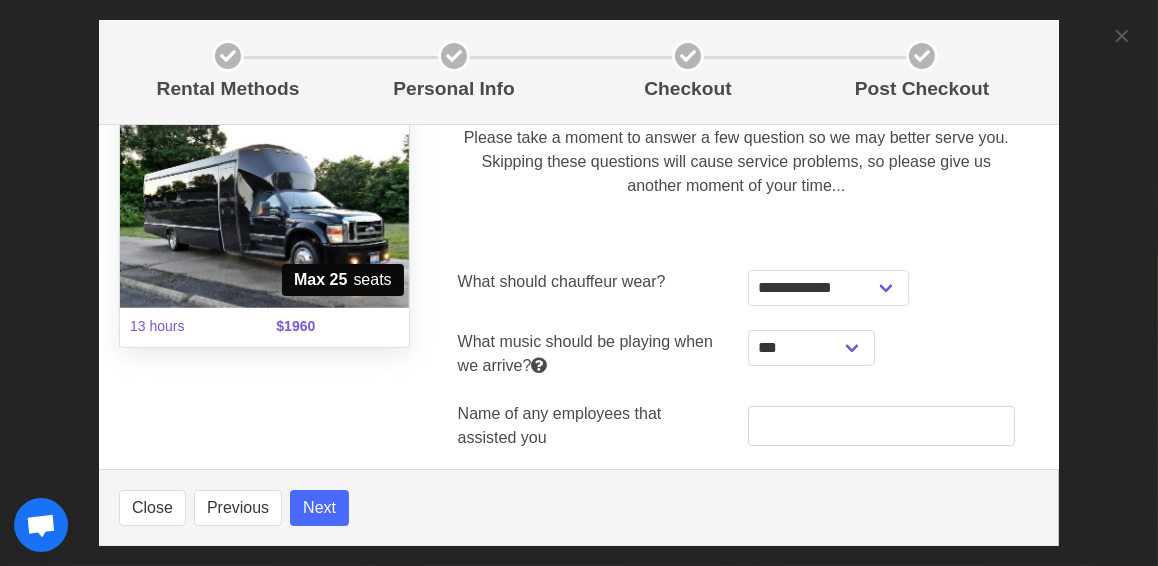 click on "Thank You For Your Business!   Please take a moment to answer a few question so we may better serve you.  Skipping these questions will cause service problems, so please give us another moment of your time..." at bounding box center [736, 140] 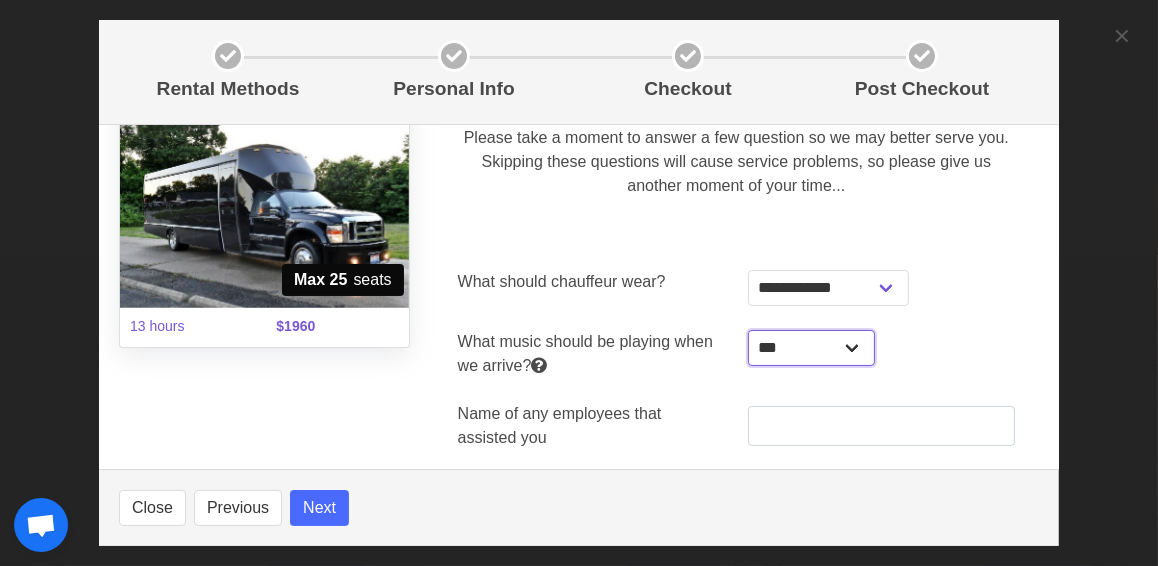 click on "**********" at bounding box center [811, 348] 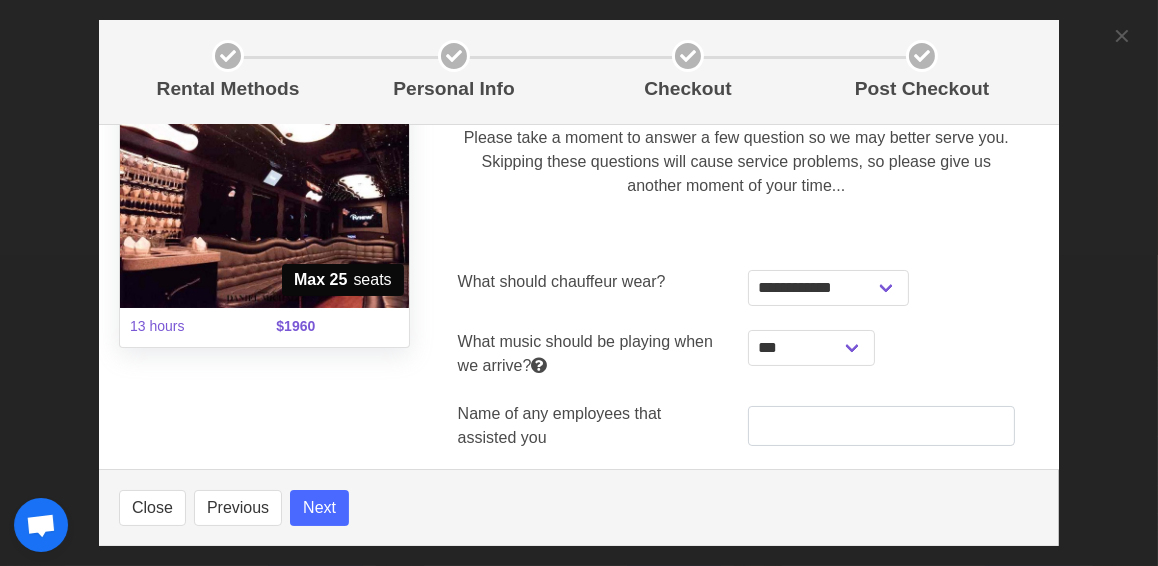 click on "**********" at bounding box center [881, 354] 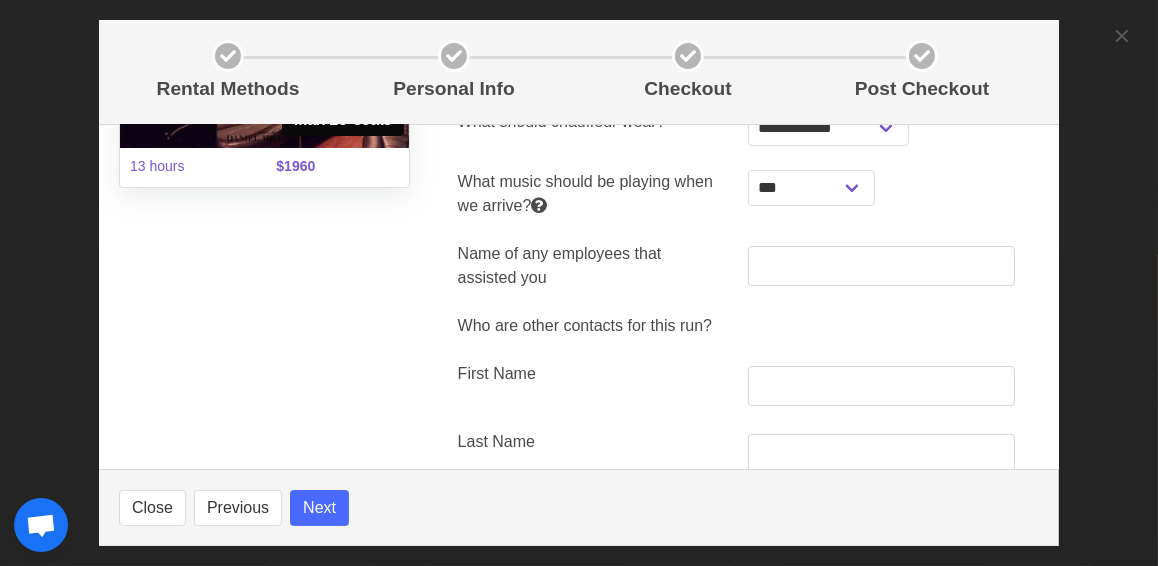 scroll, scrollTop: 335, scrollLeft: 0, axis: vertical 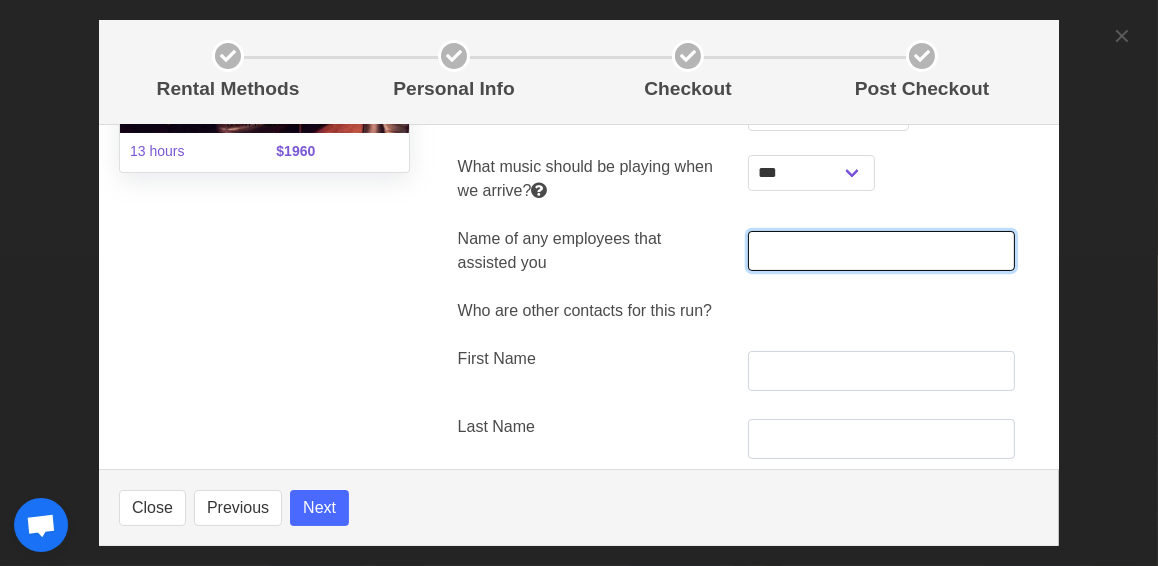 click at bounding box center [881, 251] 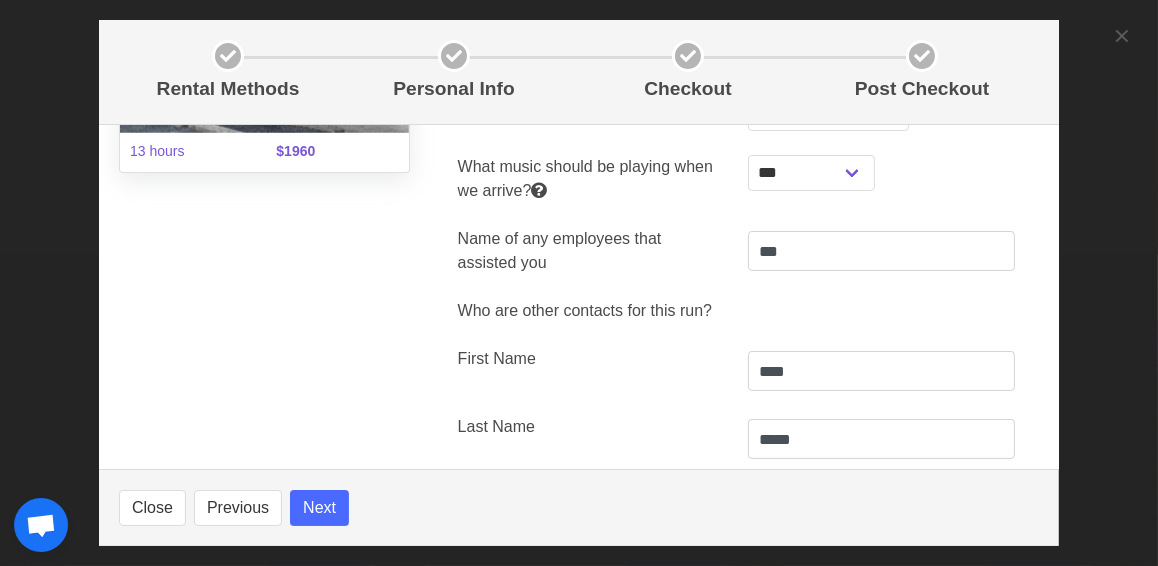 scroll, scrollTop: 544, scrollLeft: 0, axis: vertical 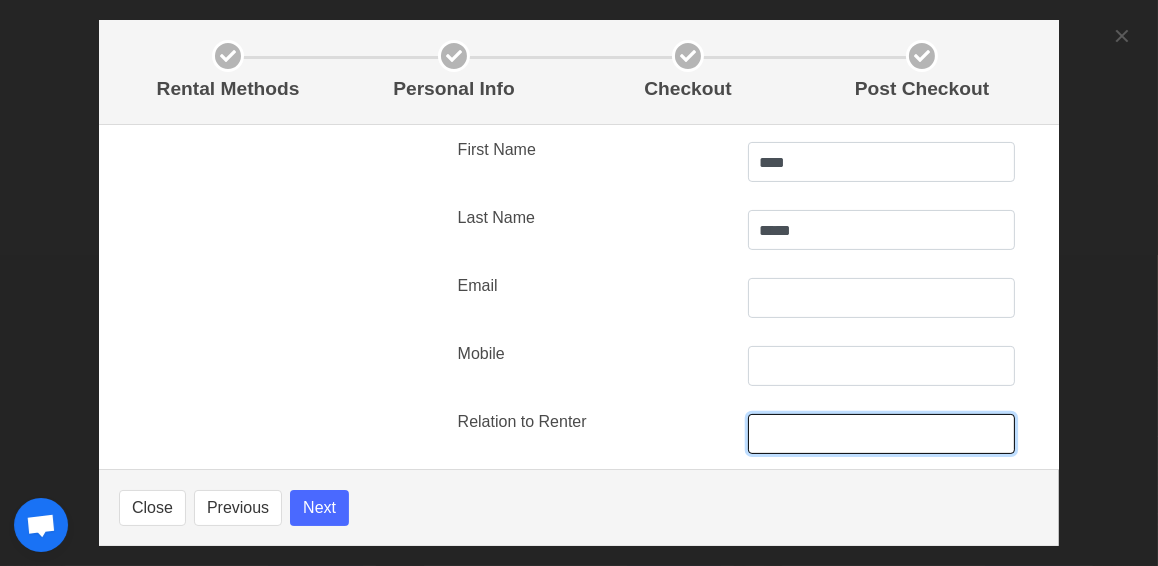 click at bounding box center [881, 434] 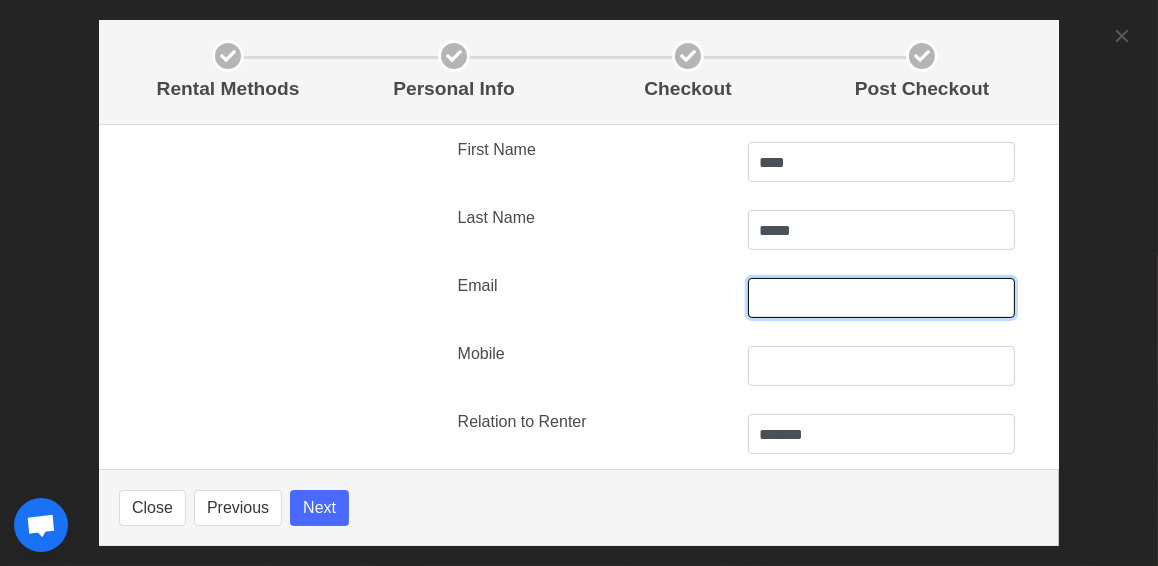 click at bounding box center [881, 298] 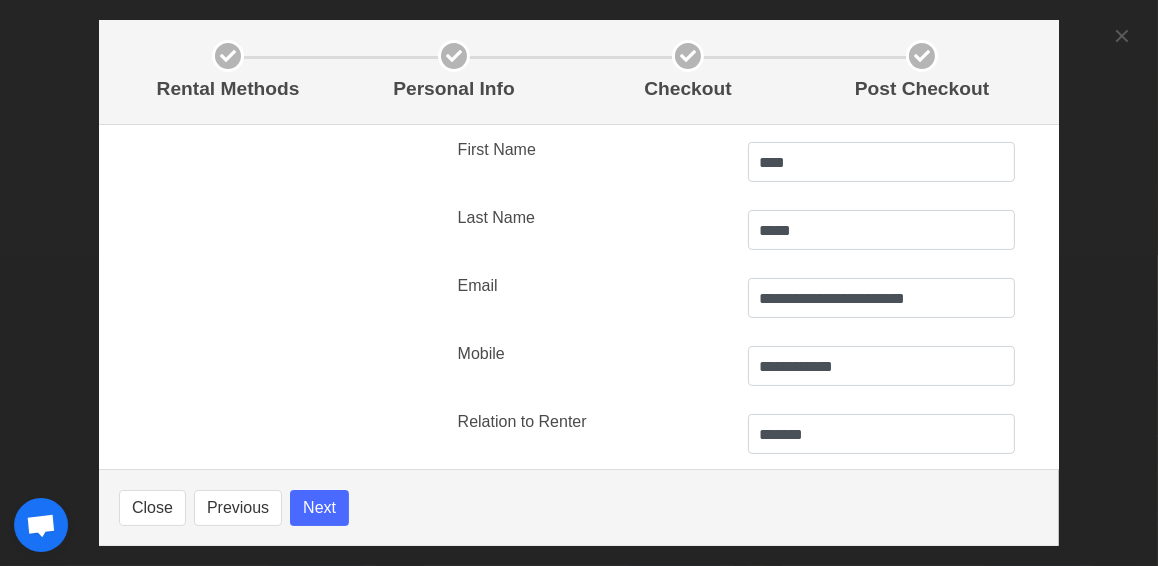click on "Mobile" at bounding box center (591, 354) 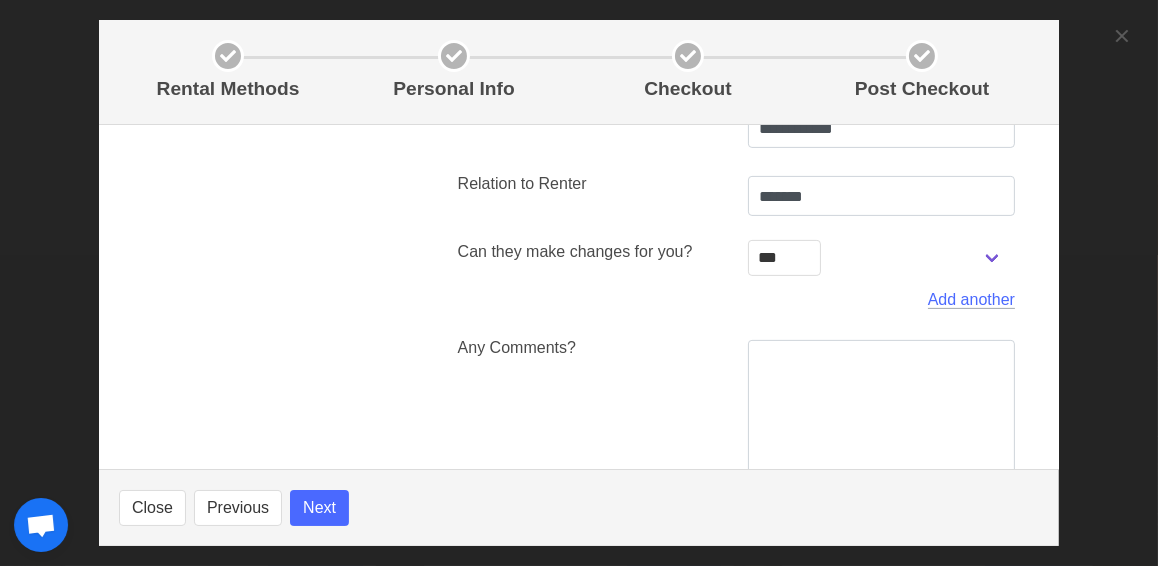 scroll, scrollTop: 777, scrollLeft: 0, axis: vertical 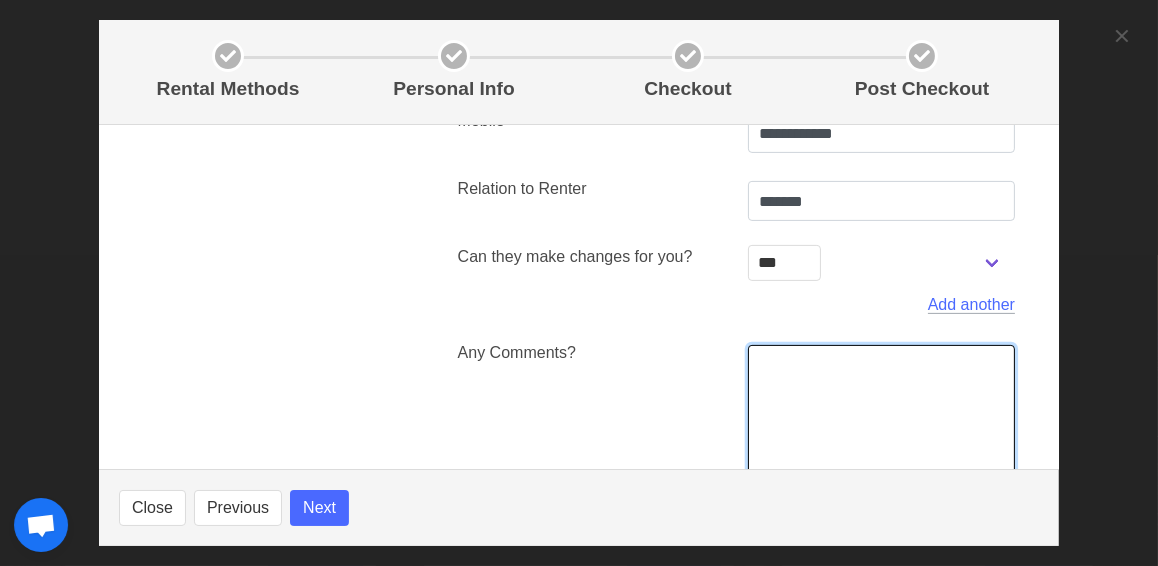 click at bounding box center (881, 415) 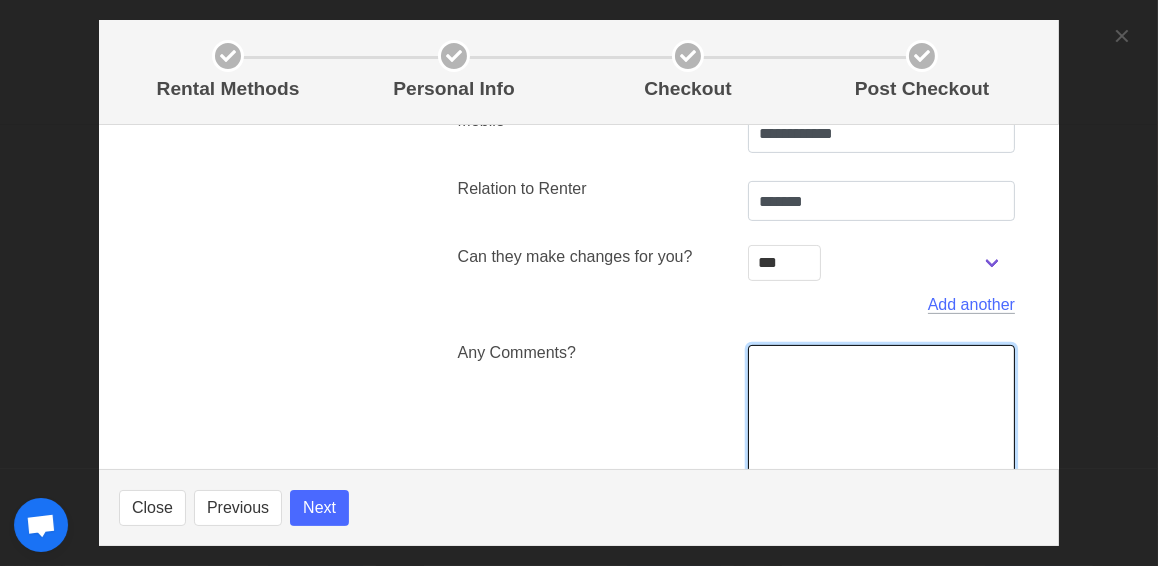 scroll, scrollTop: 751, scrollLeft: 0, axis: vertical 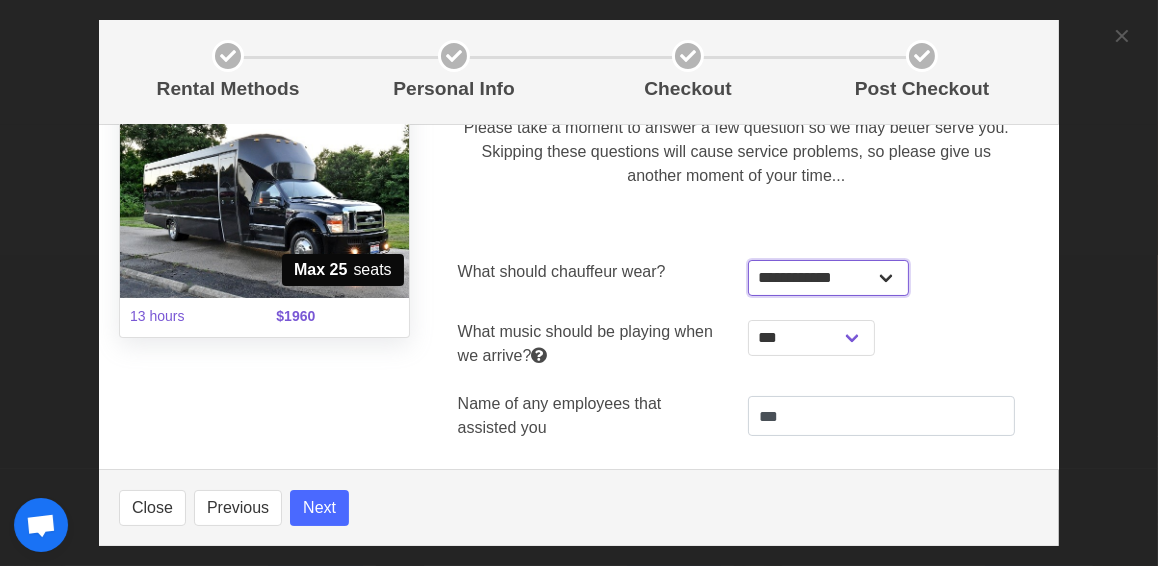click on "**********" at bounding box center (828, 278) 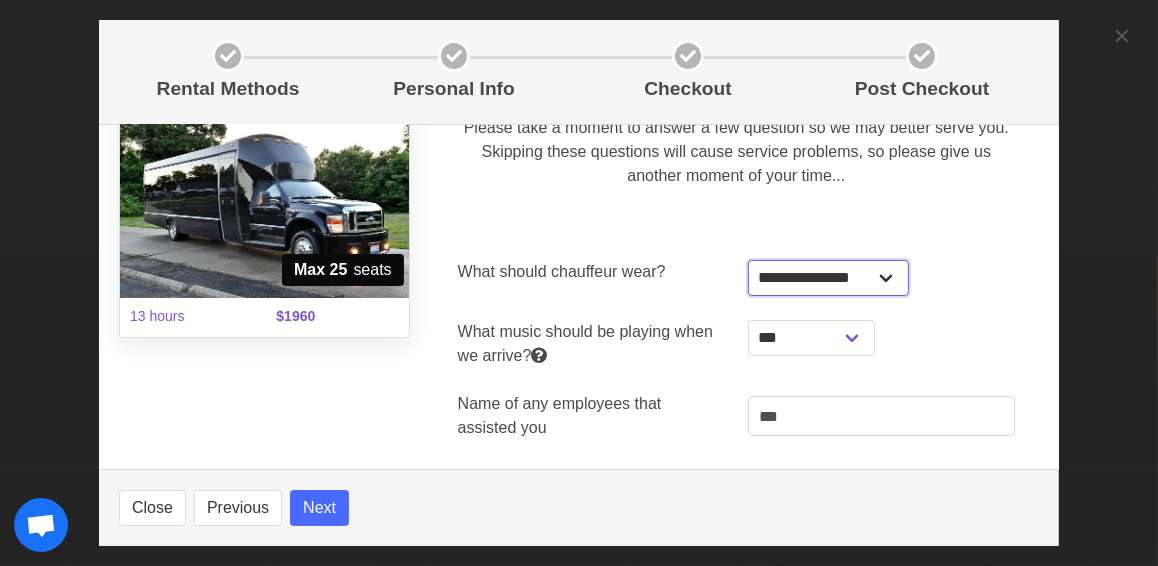 click on "**********" at bounding box center (828, 278) 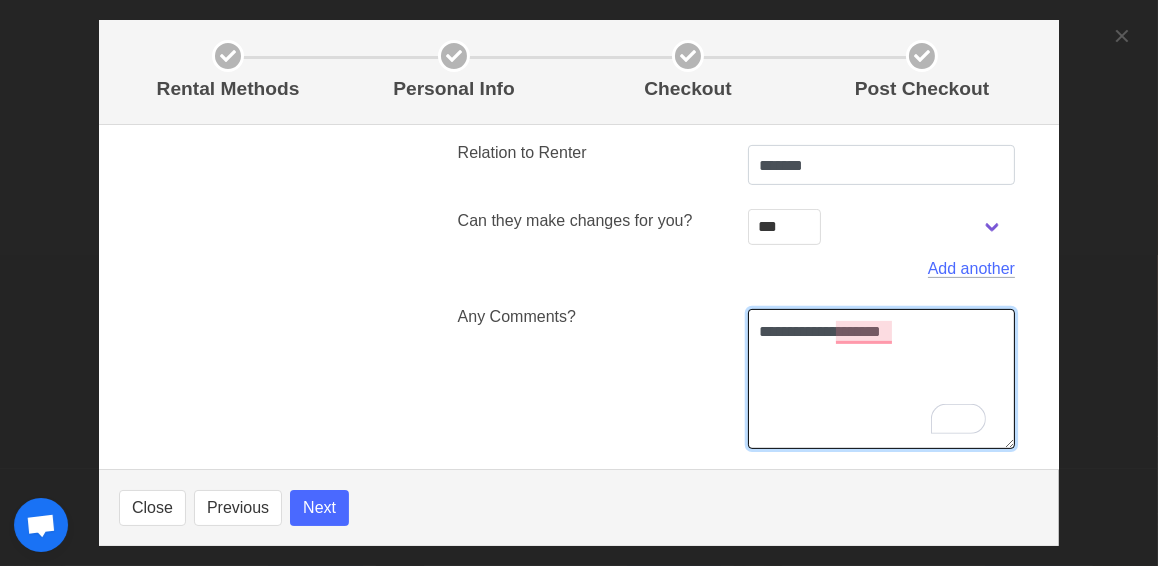 click on "**********" at bounding box center (881, 379) 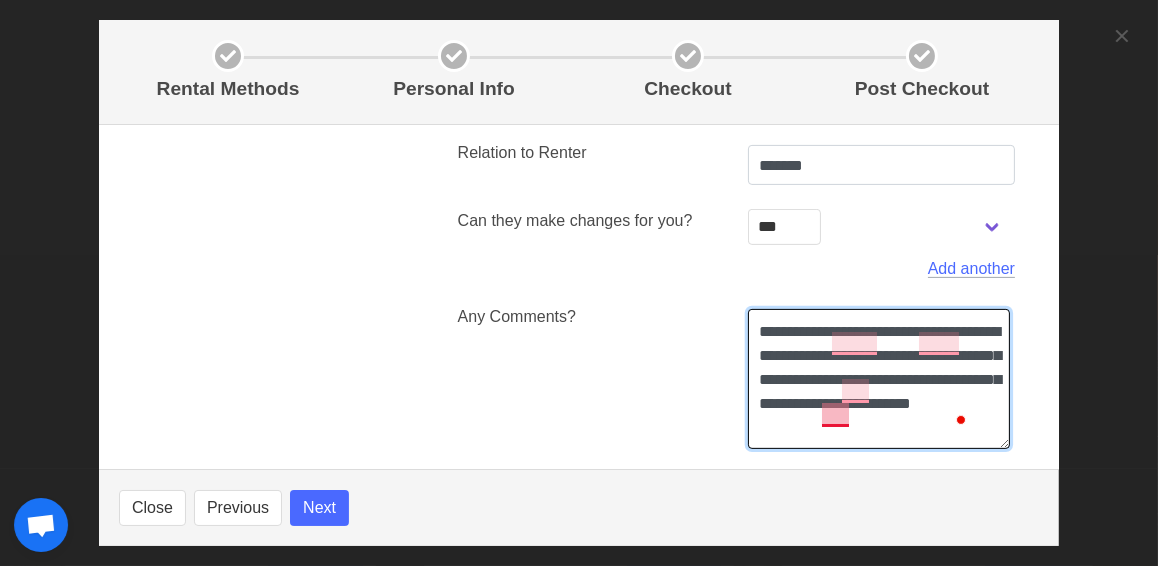 click on "**********" at bounding box center [879, 379] 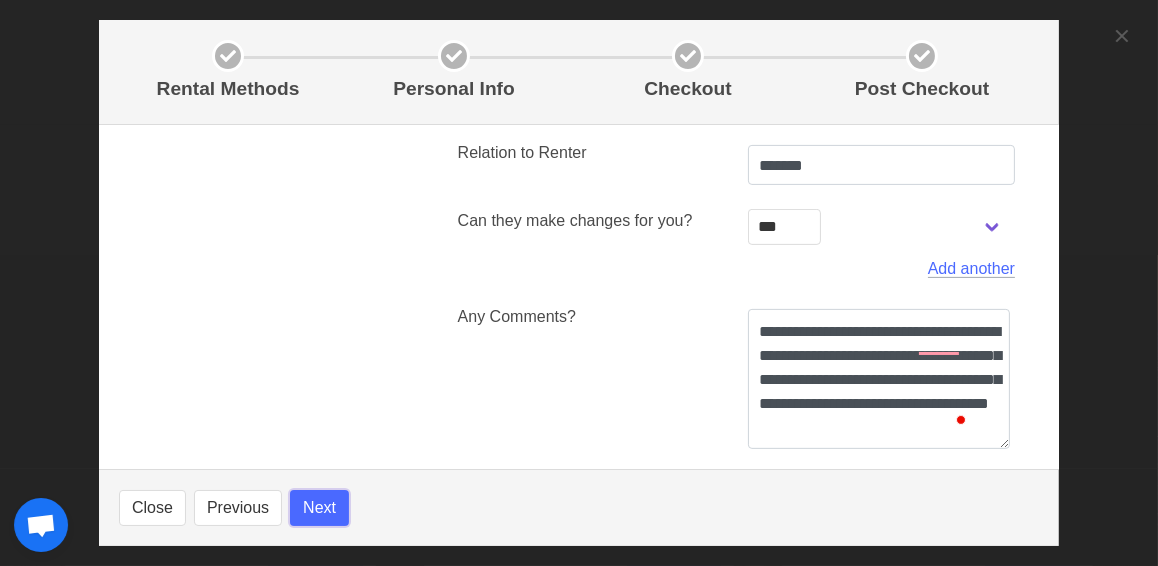 click on "Next" at bounding box center (319, 508) 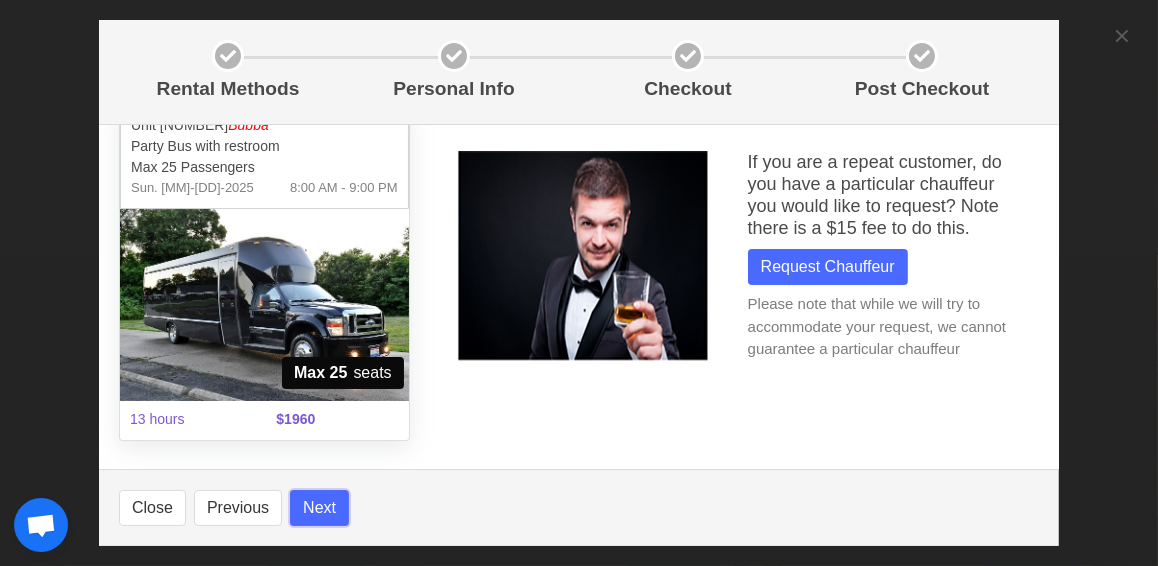 click on "Next" at bounding box center (319, 508) 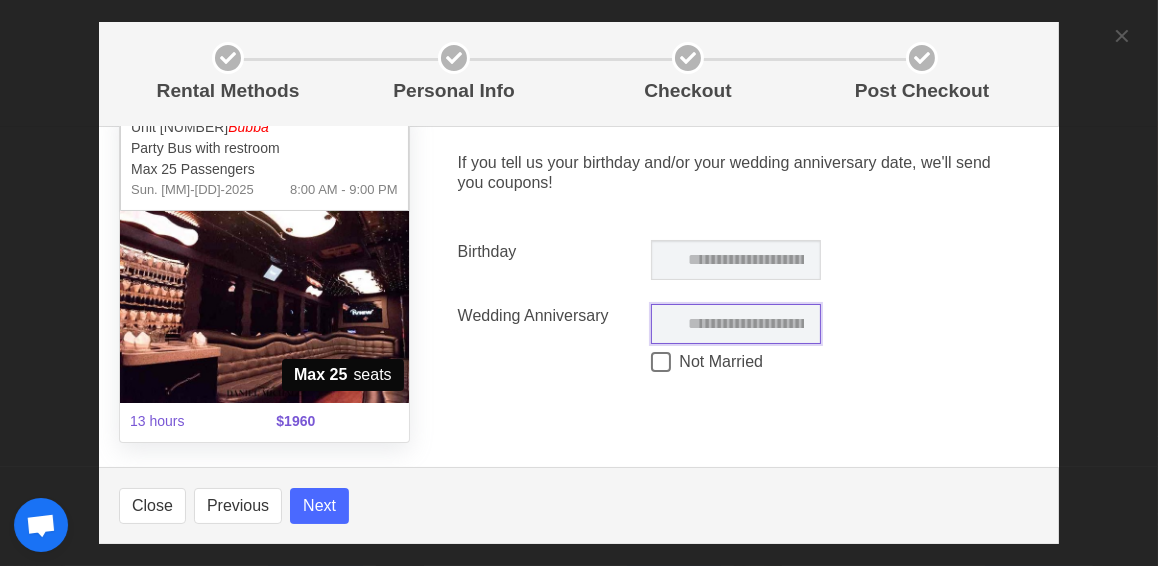 click at bounding box center (736, 324) 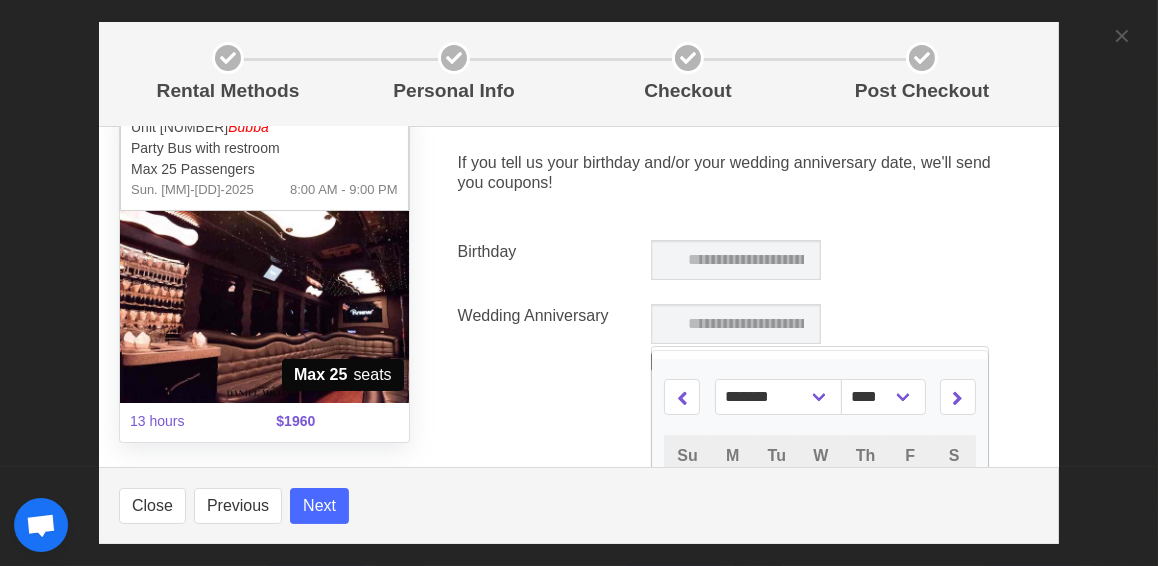 click on "If you tell us your birthday and/or your wedding anniversary date, we'll send you coupons!   Birthday                       ******* ******** ***** ***** *** **** **** ****** ********* ******* ******** ********       ****       Su M Tu W Th F S     26 27 28 29 30 31 1   2 3 4 5   6 7 8   9 10 11 12 13 14 15   16 17 18 19 20 21 22   23 24 25 26 27 28 29   30 31 1 2 3 4 5         Wedding Anniversary                       ******* ******** ***** ***** *** **** **** ****** ********* ******* ******** ********       **** **** **** **** **** **** **** **** **** **** **** **** **** **** **** **** **** **** **** **** **** **** **** **** **** **** **** **** **** **** **** **** **** **** **** **** **** **** **** **** **** **** **** **** **** **** **** **** **** **** **** **** **** **** **** **** **** **** **** **** **** **** **** **** **** **** **** **** **** **** **** **** **** **** **** **** **** **** **** **** **** **** **** **** **** **** **** **** **** **** **** **** **** **** **** **** **** **** **** **** **** ****" at bounding box center [736, 272] 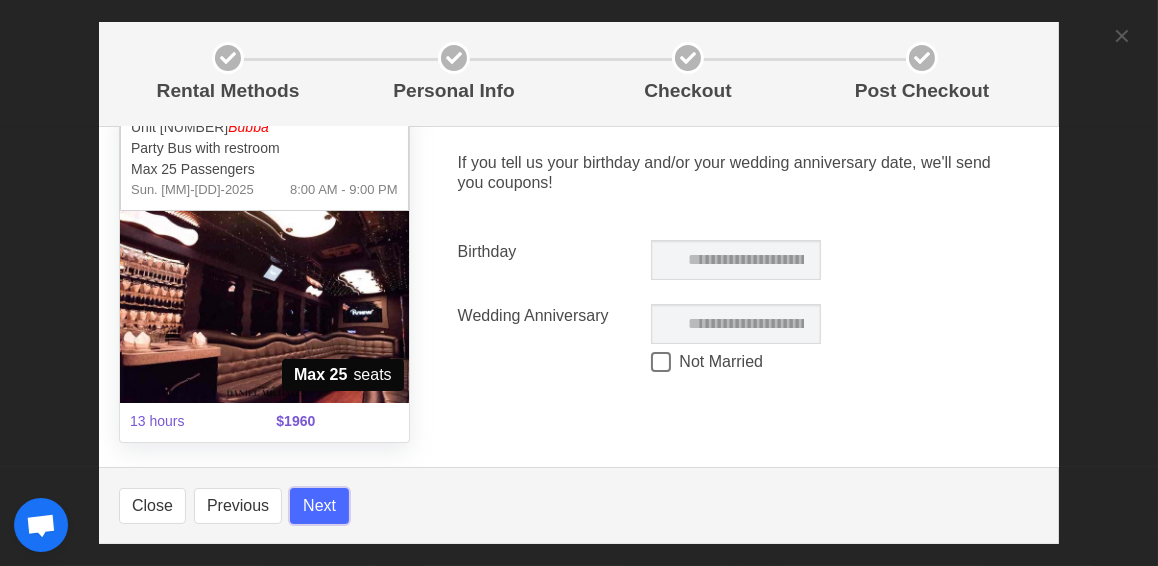 click on "Next" at bounding box center [319, 506] 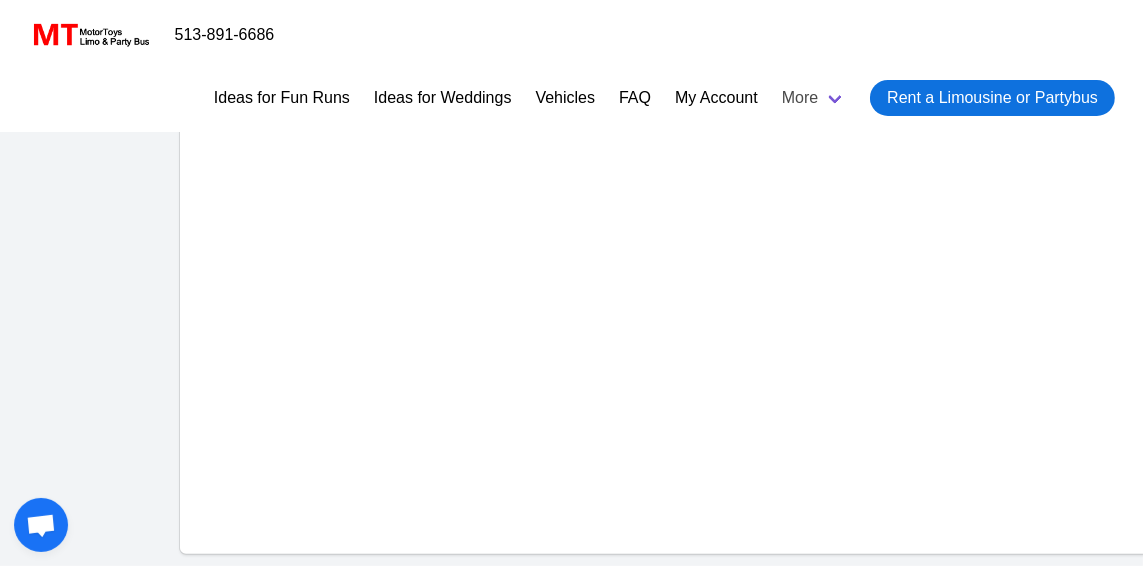 scroll, scrollTop: 663, scrollLeft: 0, axis: vertical 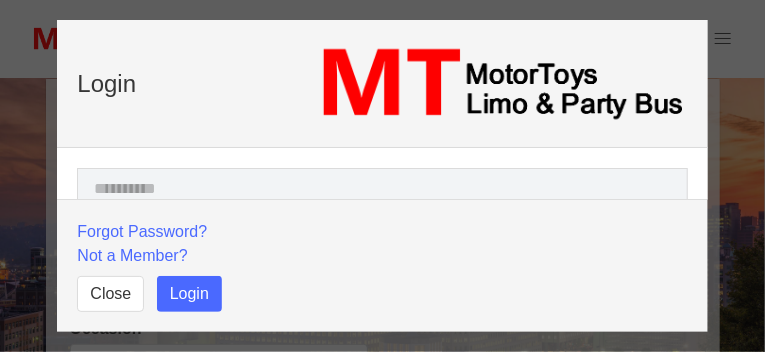 select 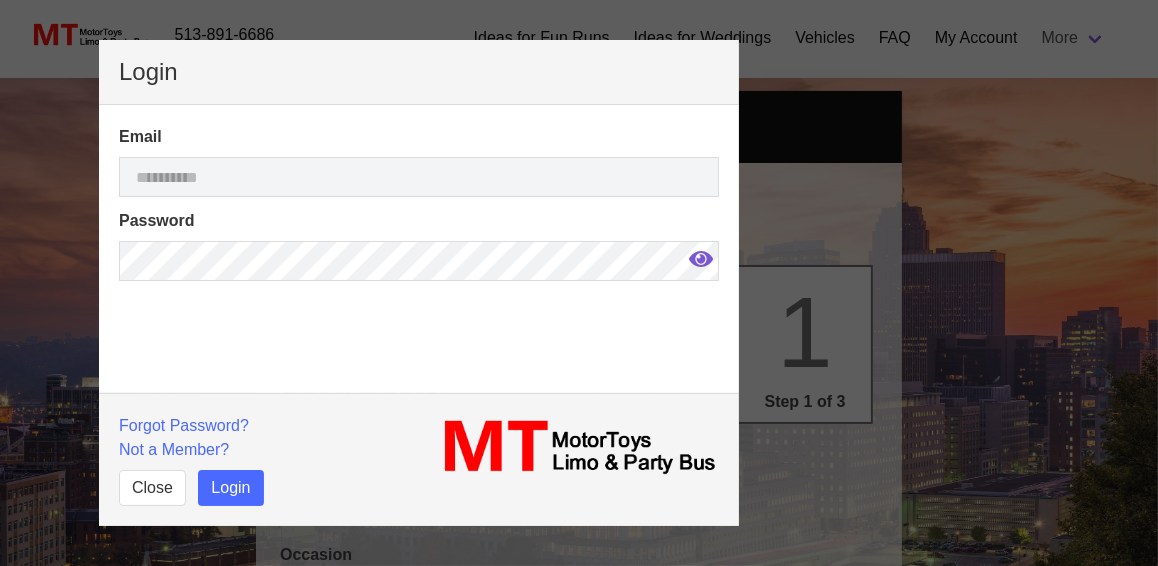 type on "********" 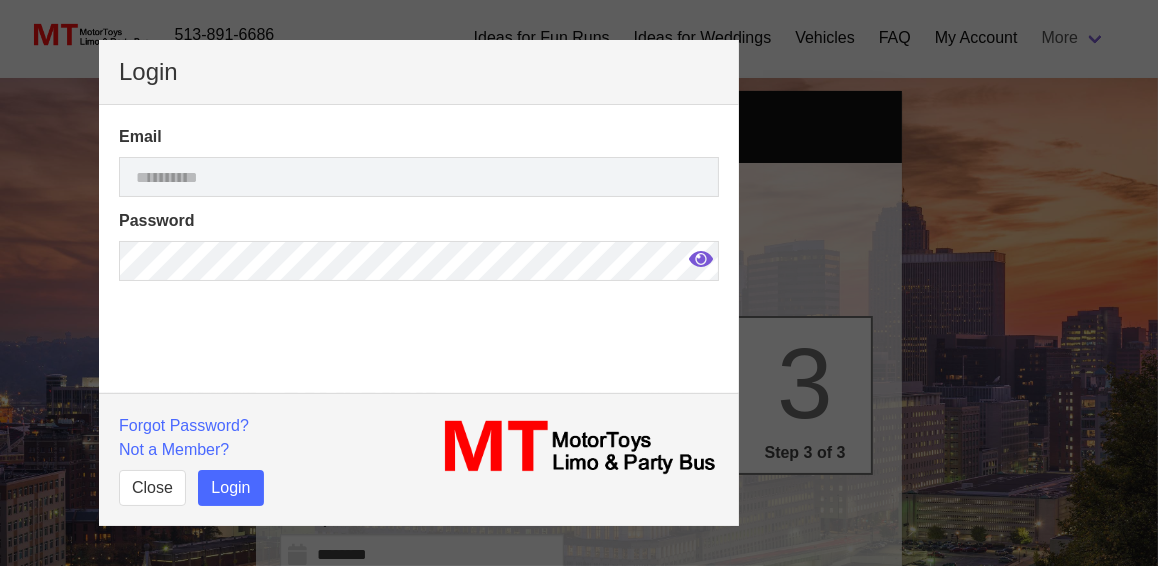 select 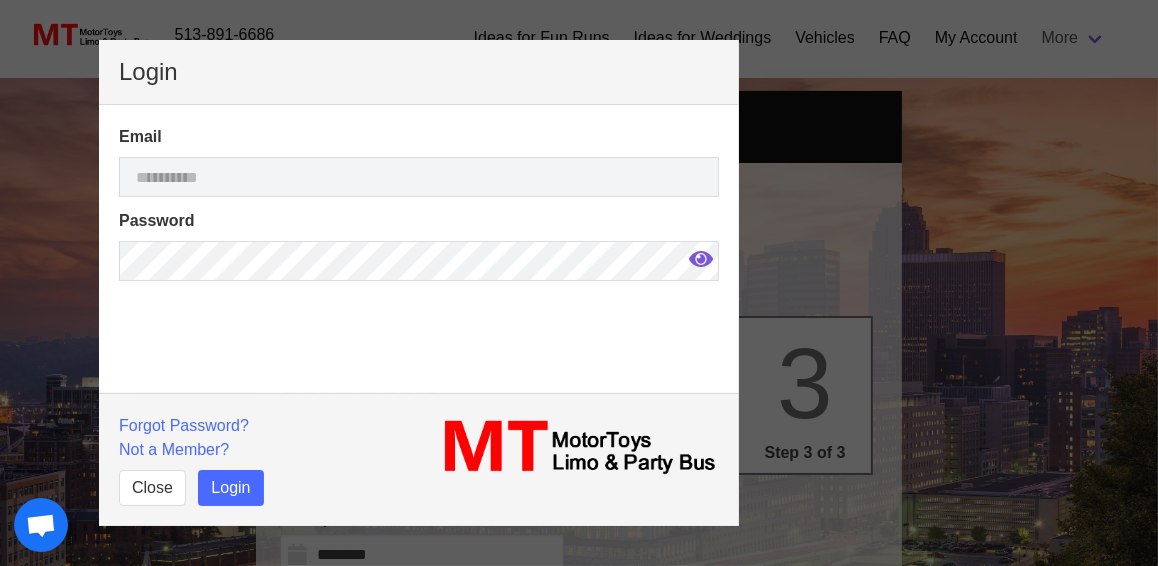select 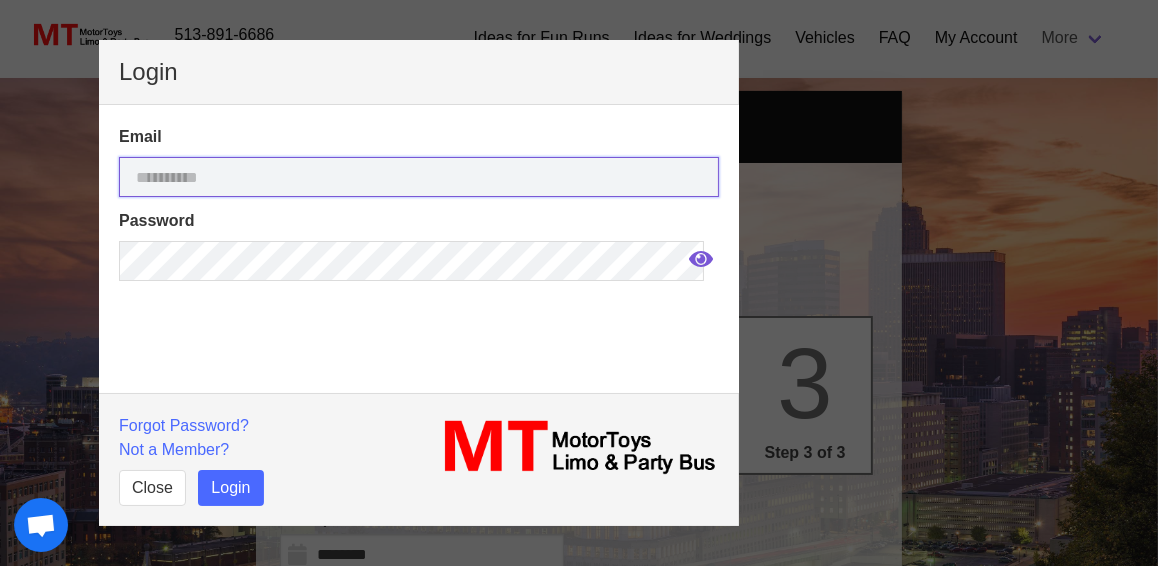 type on "**********" 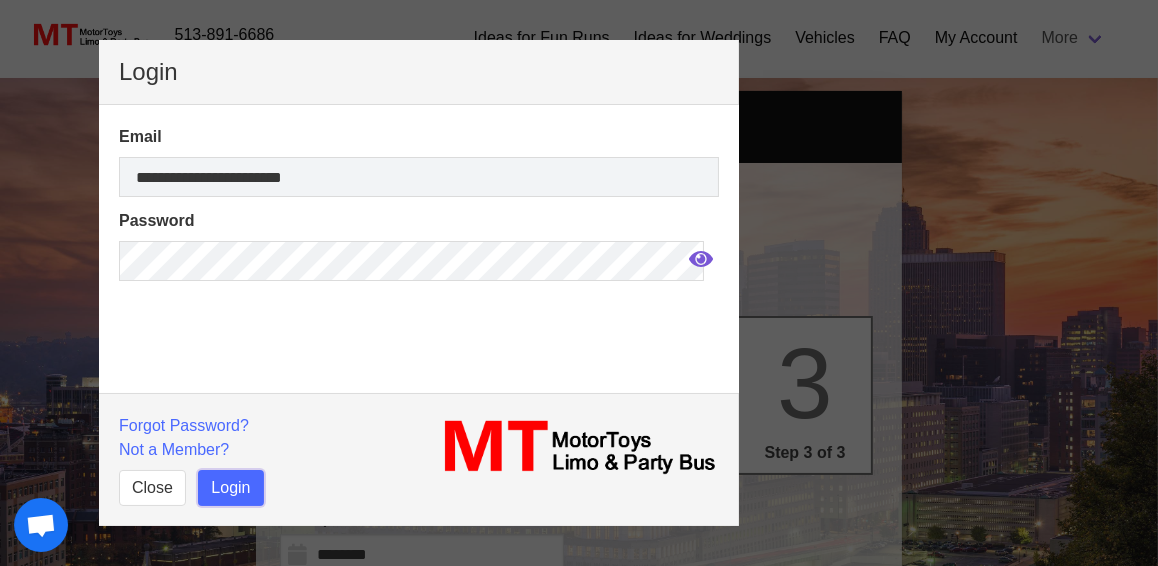 click on "Login" at bounding box center (230, 488) 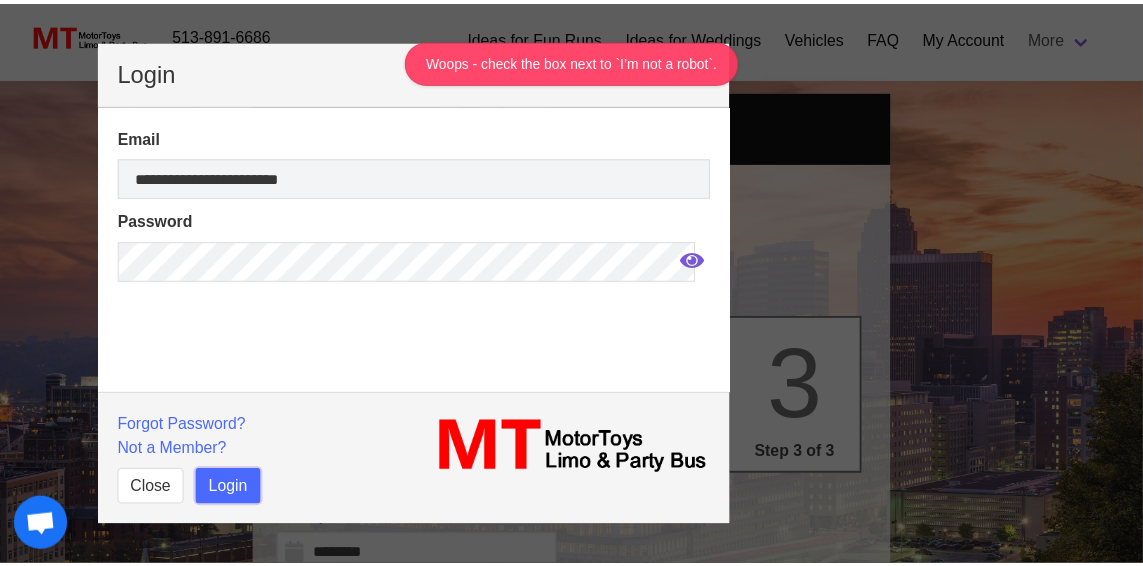 scroll, scrollTop: 55, scrollLeft: 0, axis: vertical 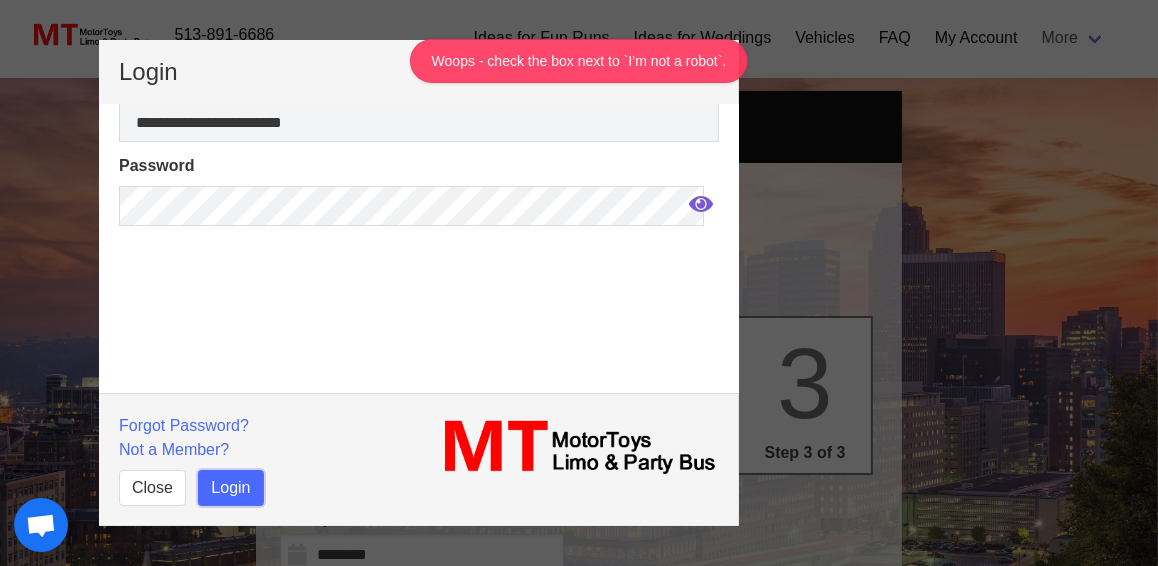 click on "Login" at bounding box center [230, 488] 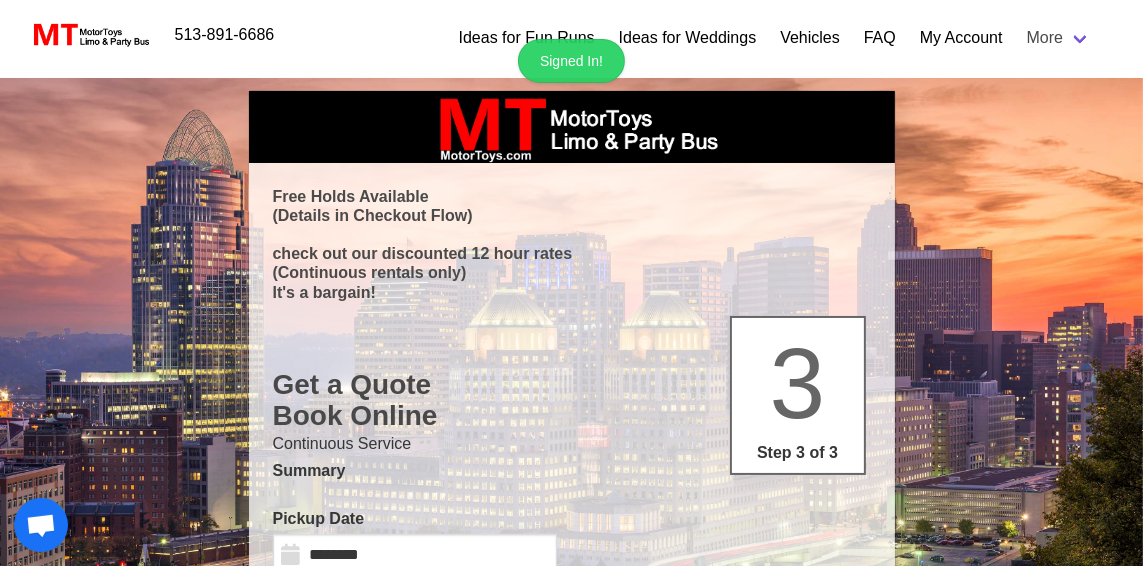 select 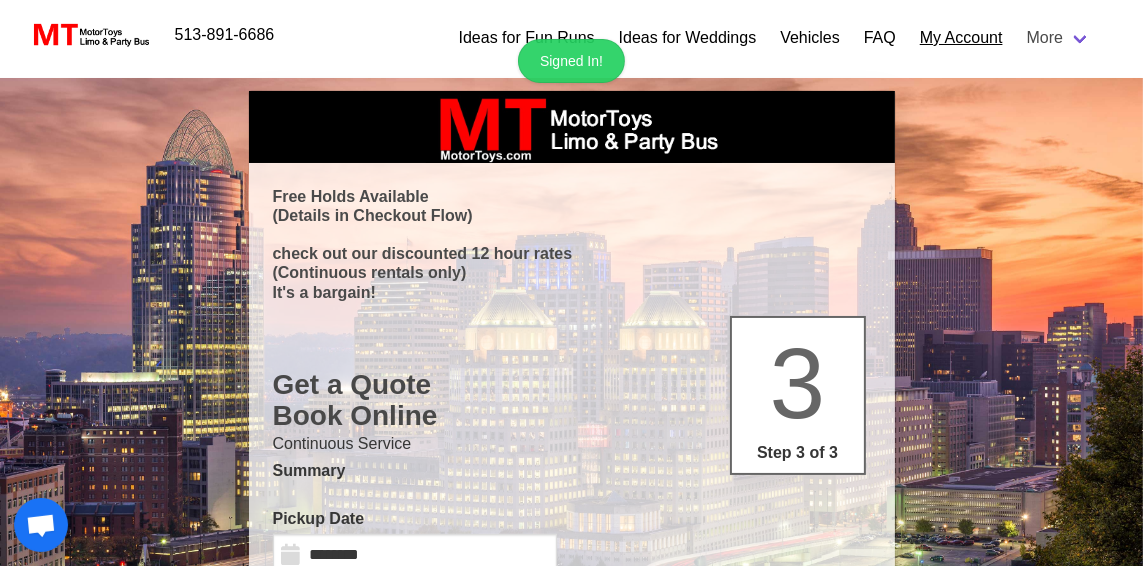 click on "My Account" at bounding box center (961, 38) 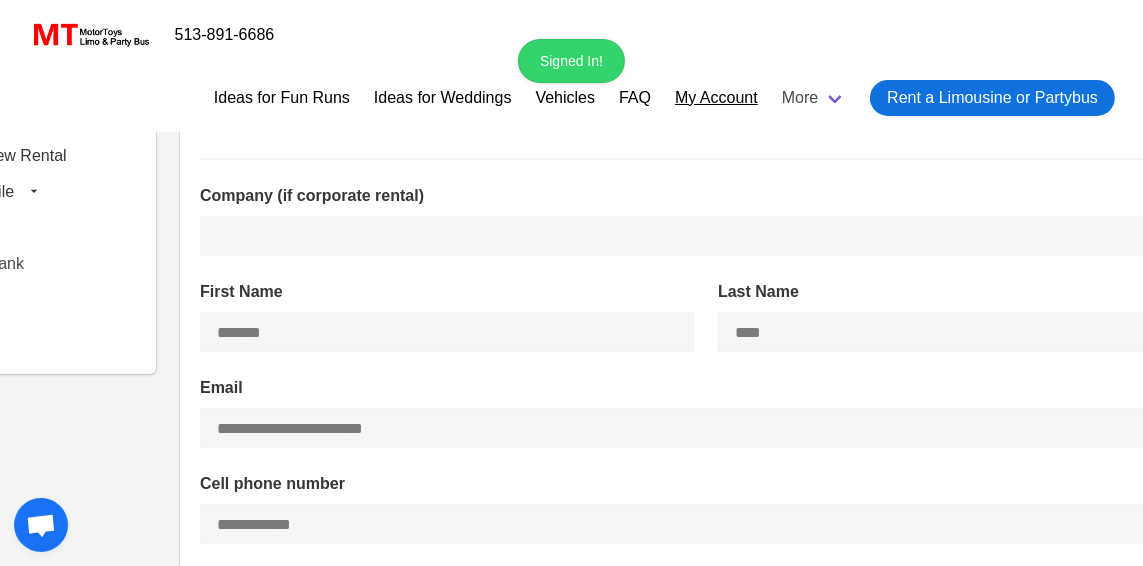 type on "**********" 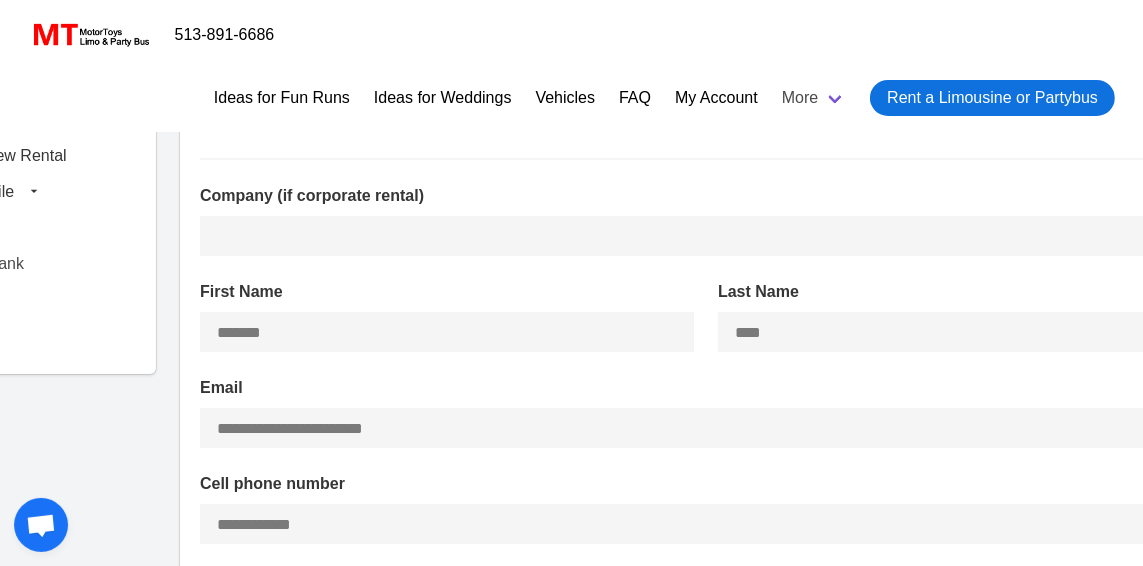 click on "Allison Ryan    Book New Rental      My Profile         Profile   Change Password   Important Dates   Rentals Piggy Bank Wallet Logout" at bounding box center (33, 452) 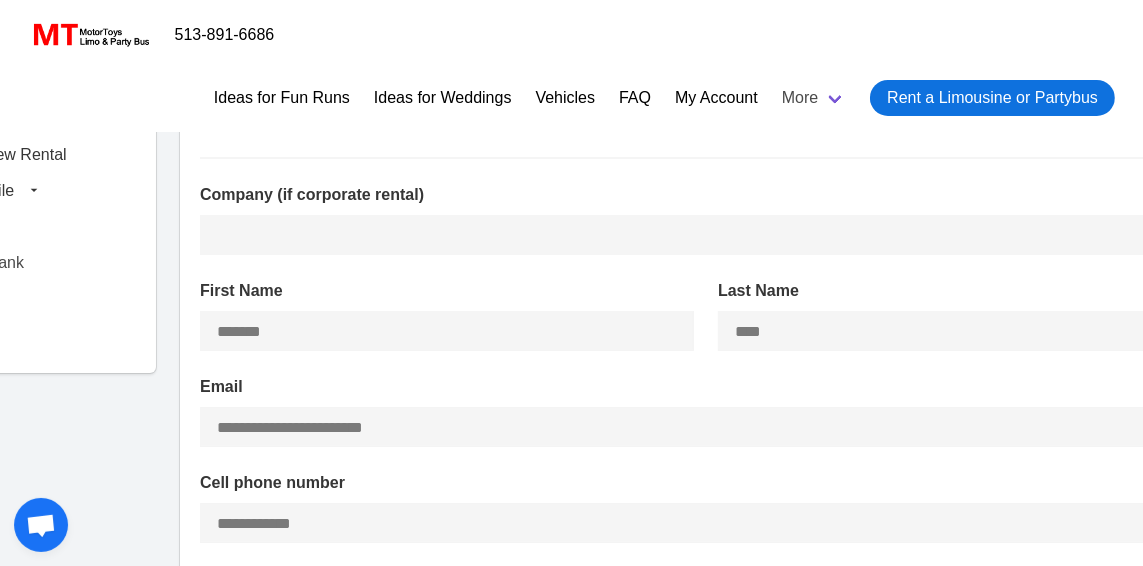 scroll, scrollTop: 0, scrollLeft: 0, axis: both 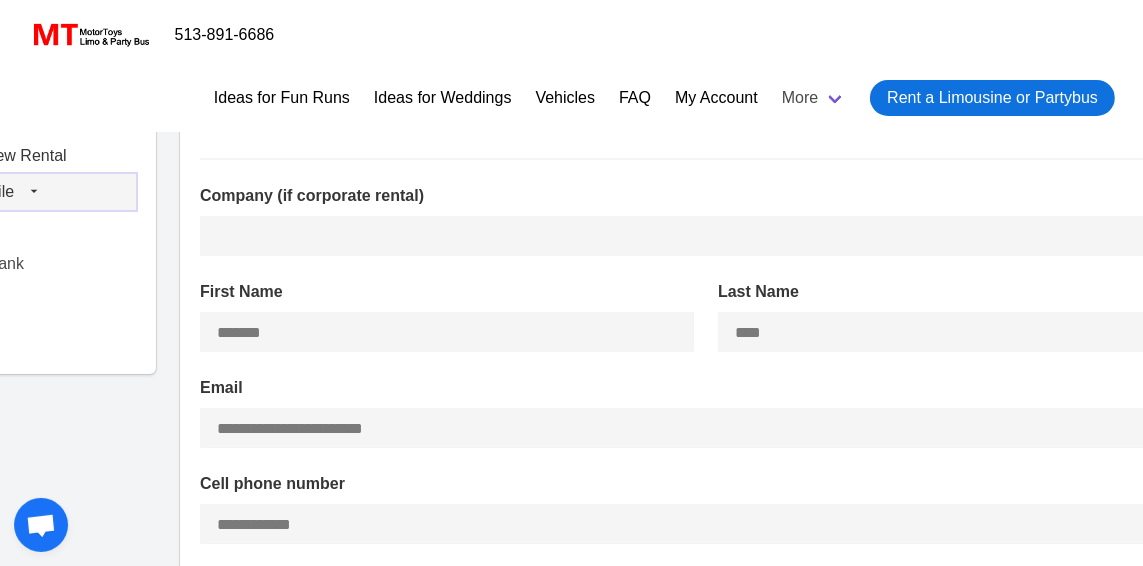 click at bounding box center [34, 191] 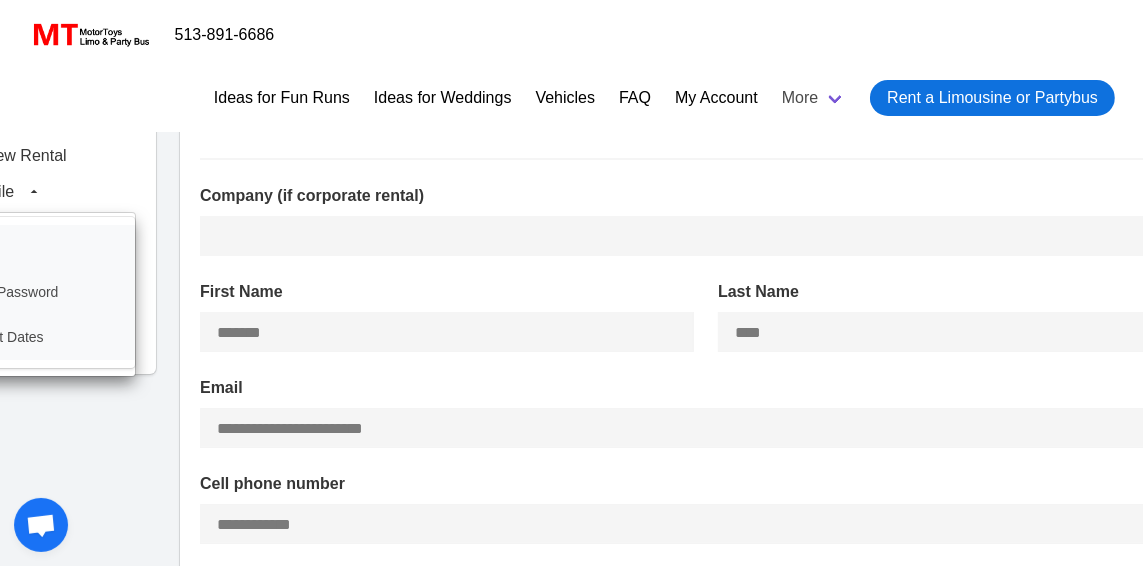 click on "Allison Ryan    Book New Rental      My Profile         Profile   Change Password   Important Dates   Rentals Piggy Bank Wallet Logout" at bounding box center (33, 452) 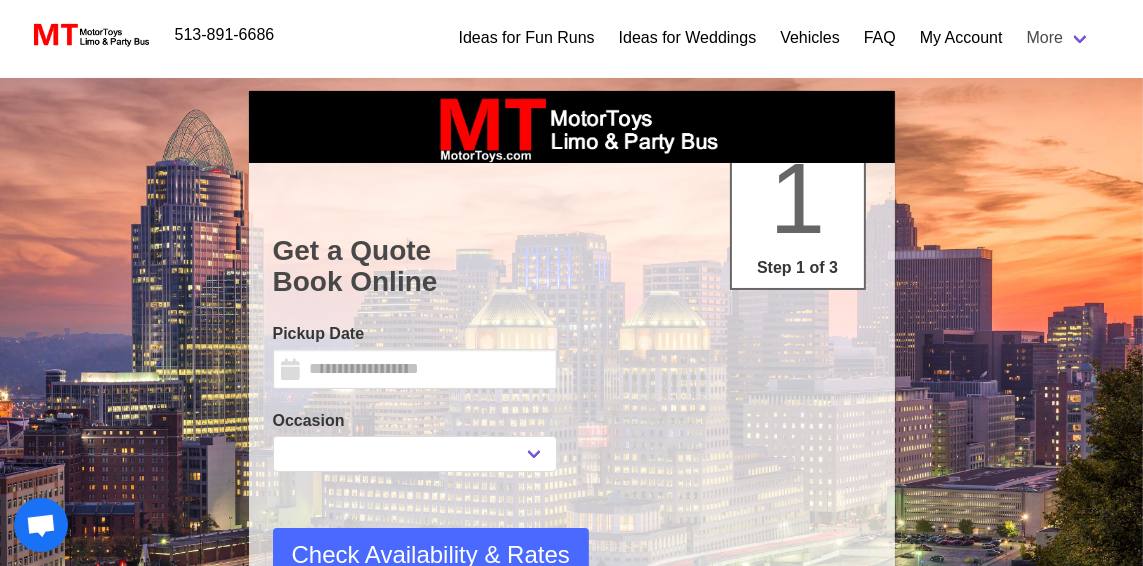 select 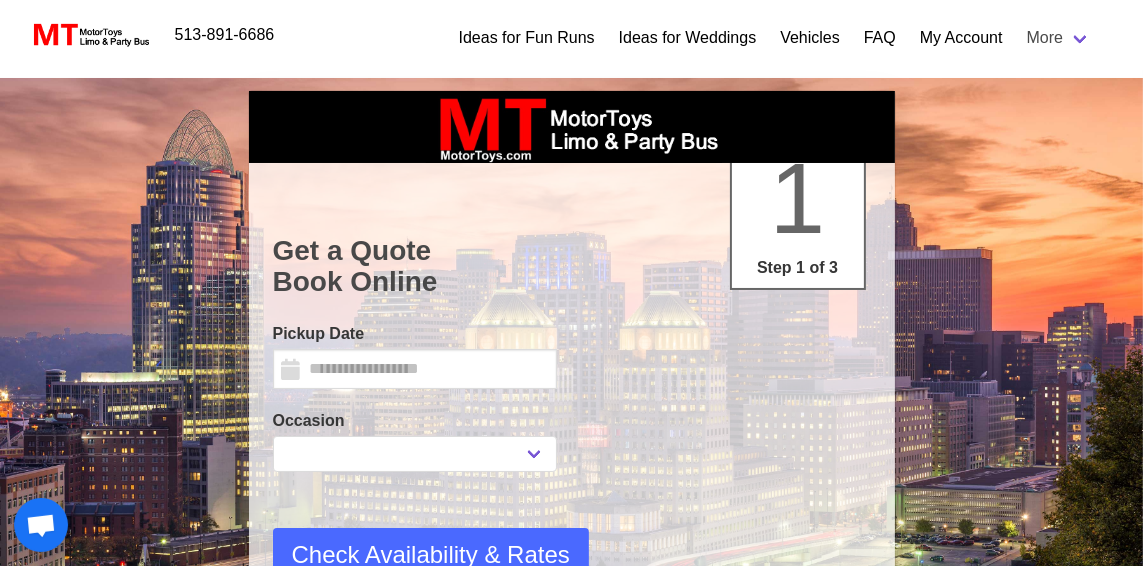 type on "********" 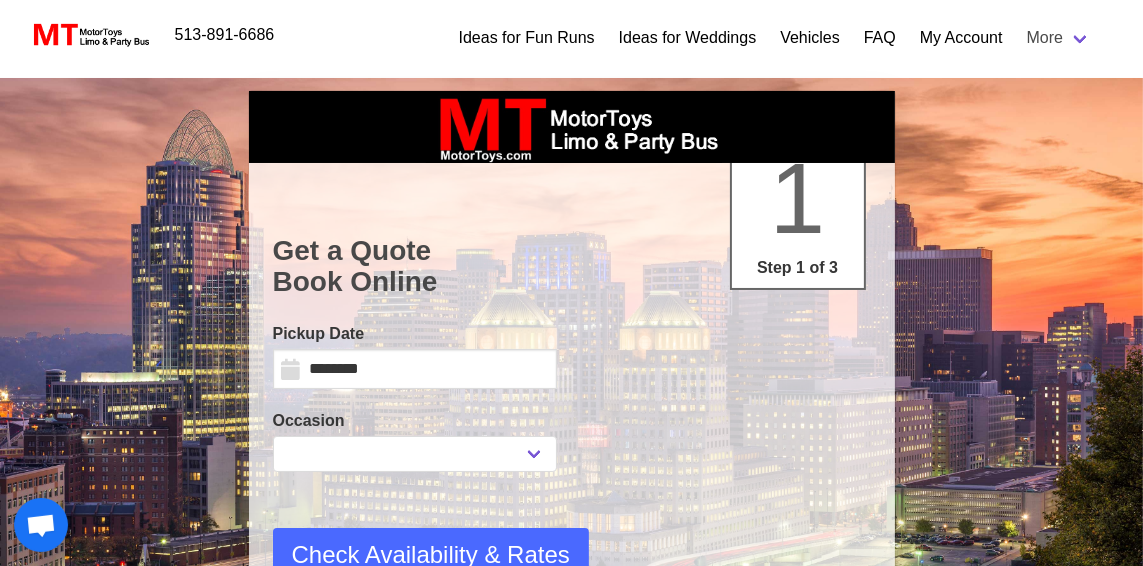 select 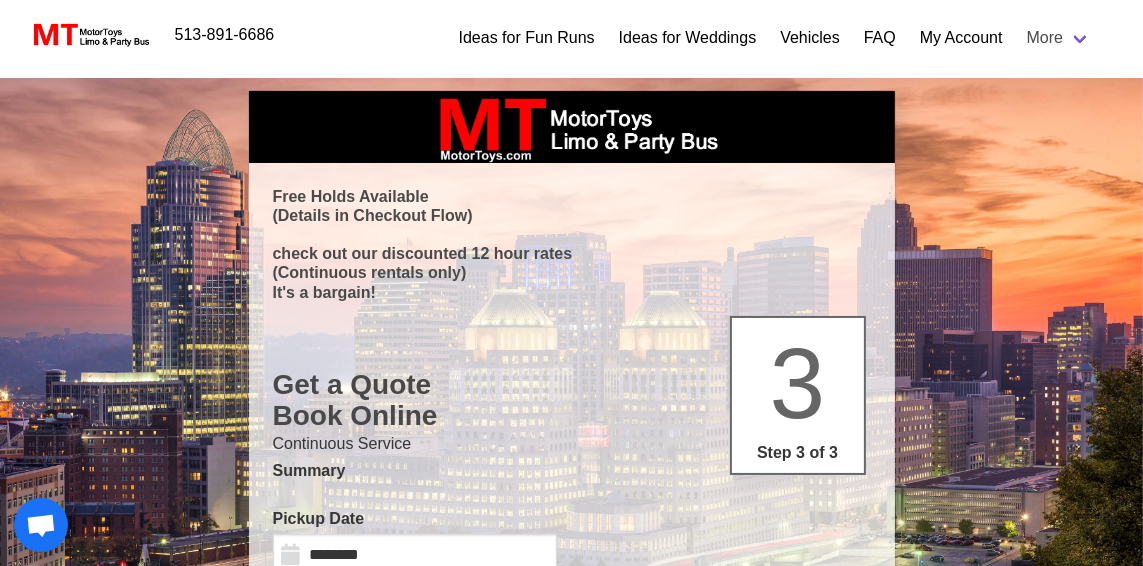 select 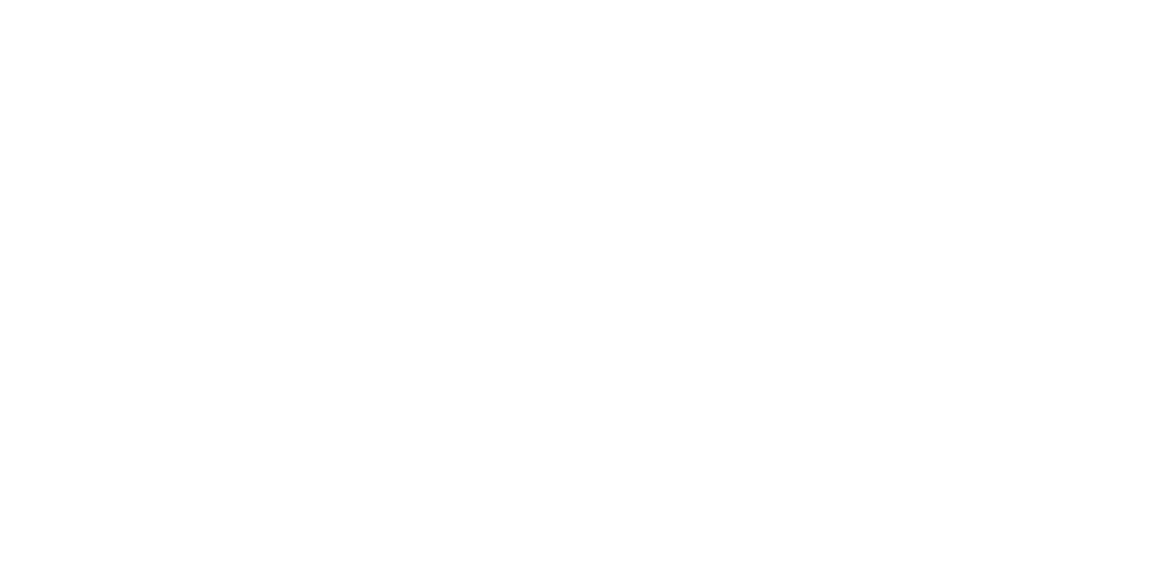 scroll, scrollTop: 0, scrollLeft: 0, axis: both 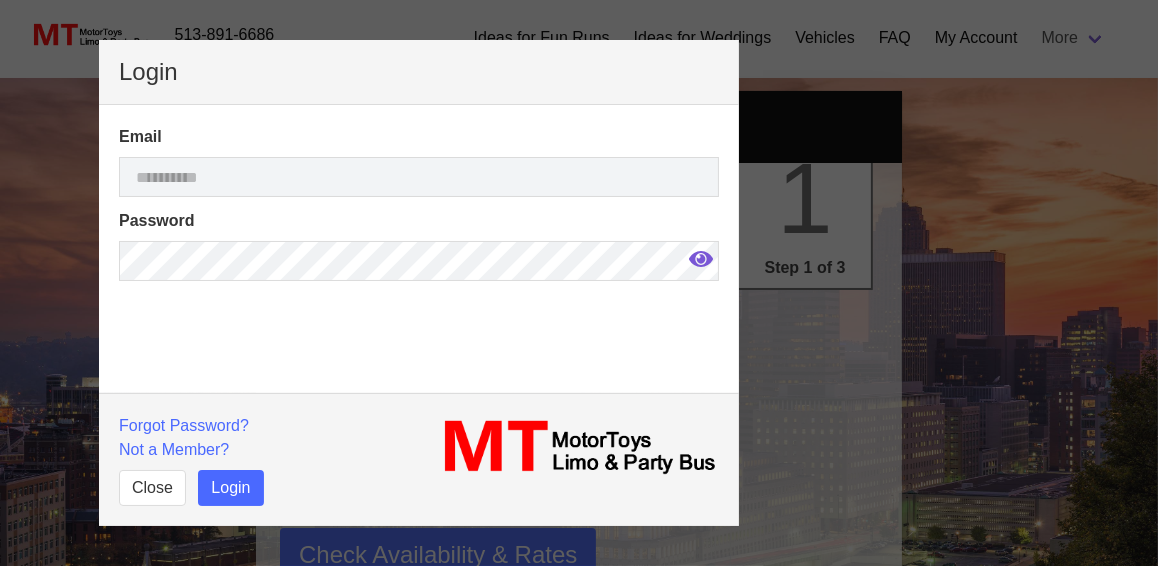 select 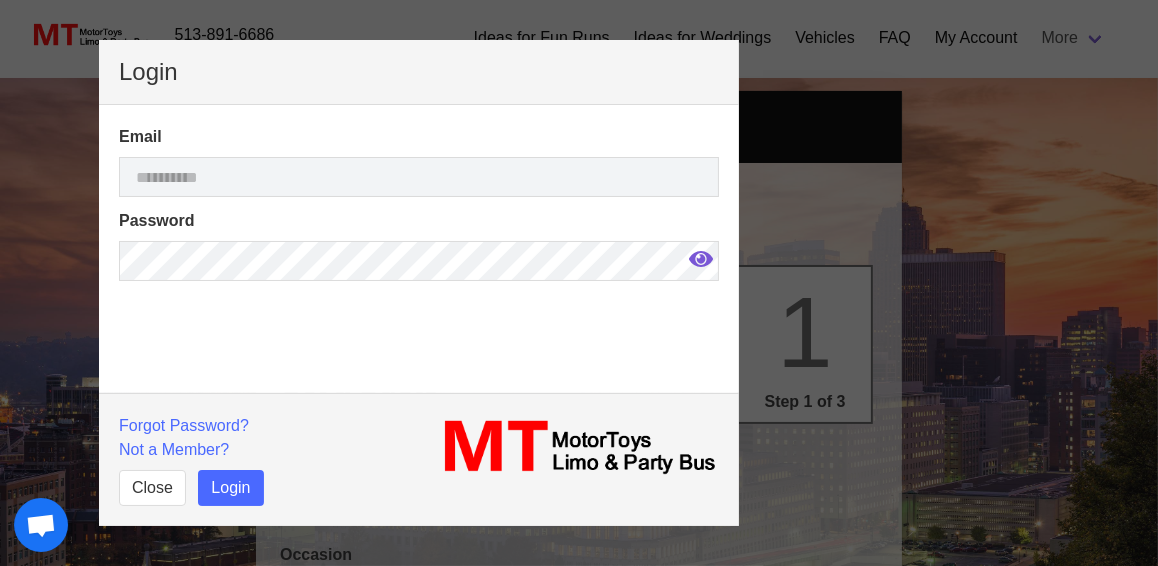 select 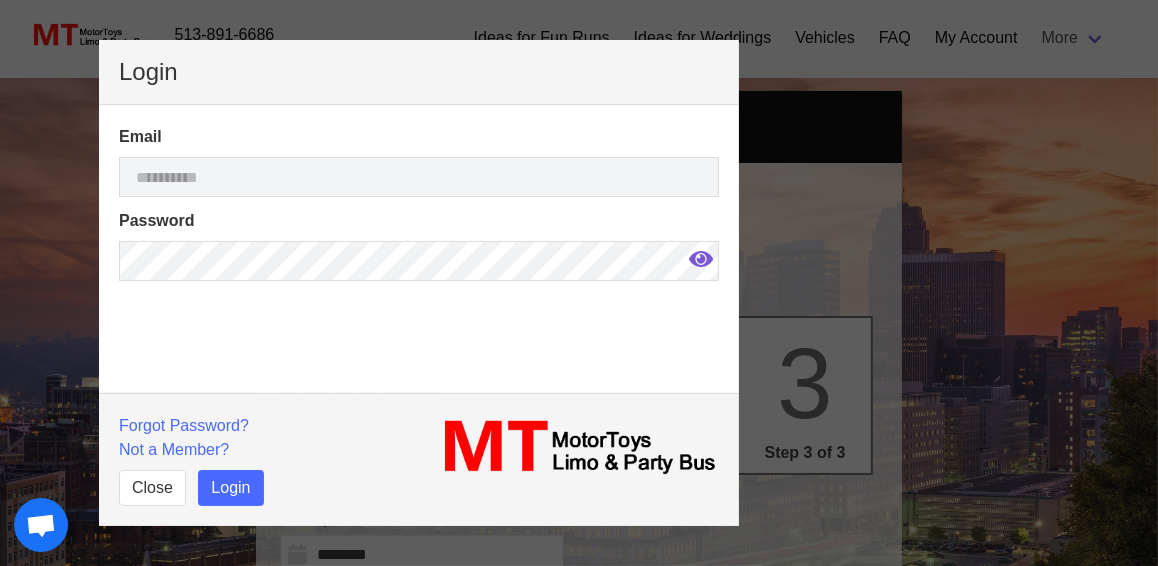 type on "**********" 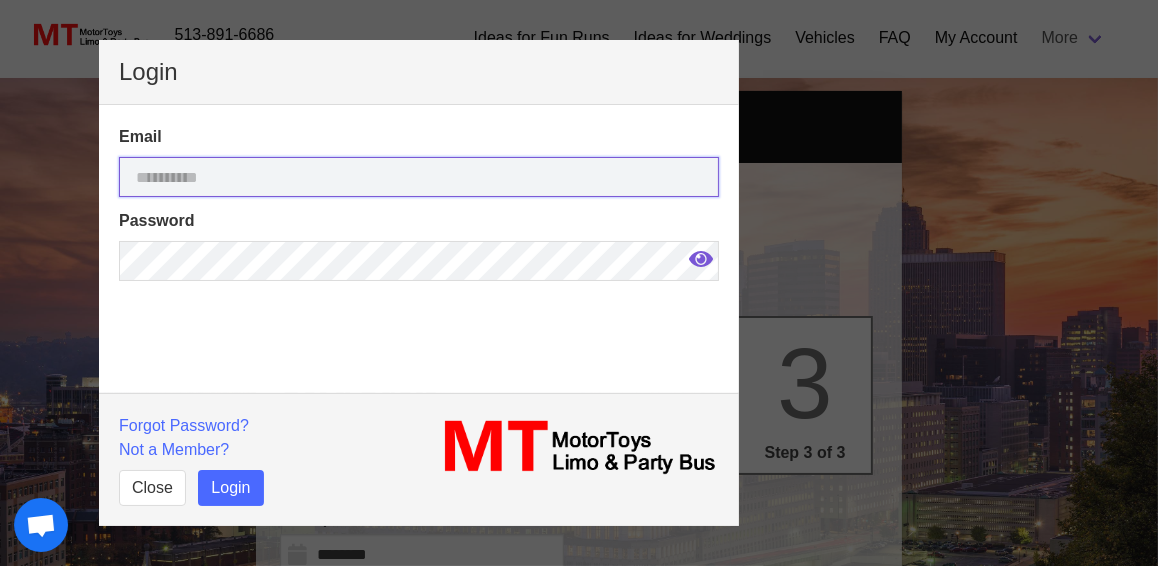type on "**********" 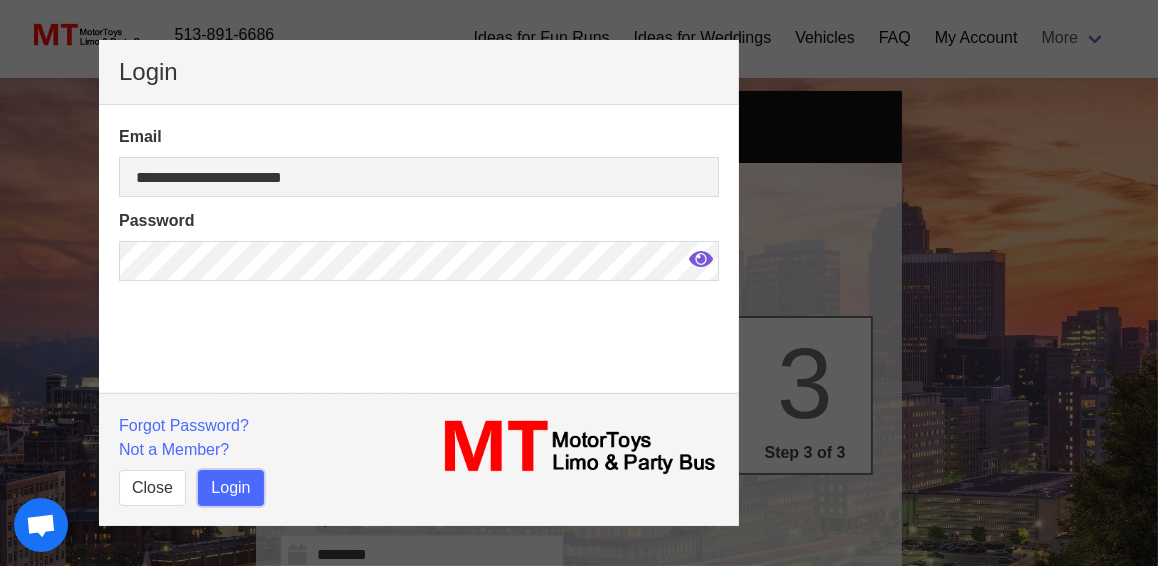 click on "Login" at bounding box center [230, 488] 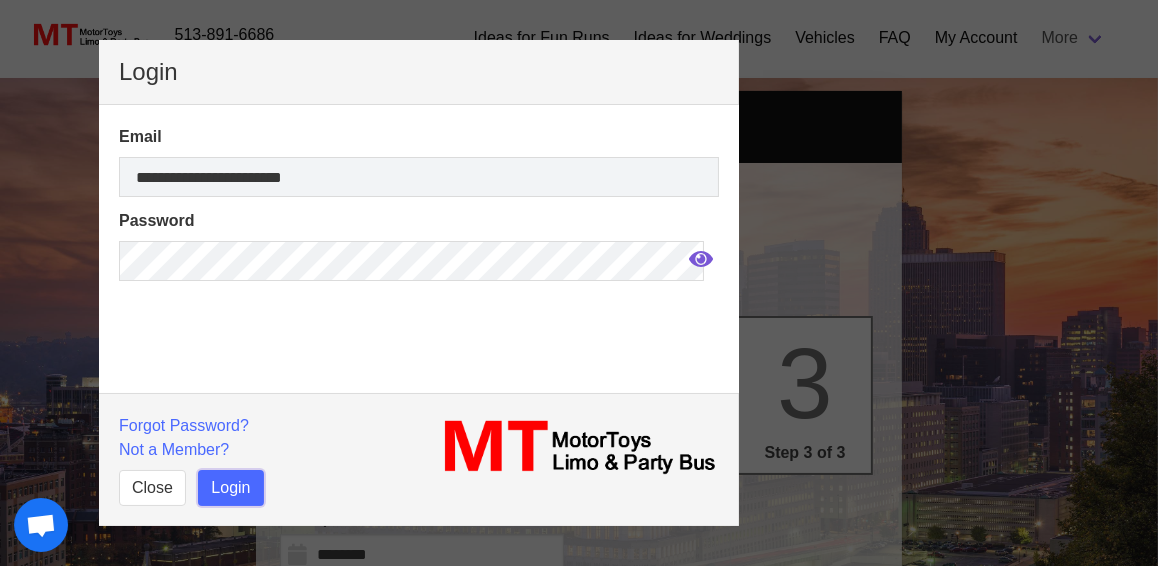 click on "Login" at bounding box center [230, 488] 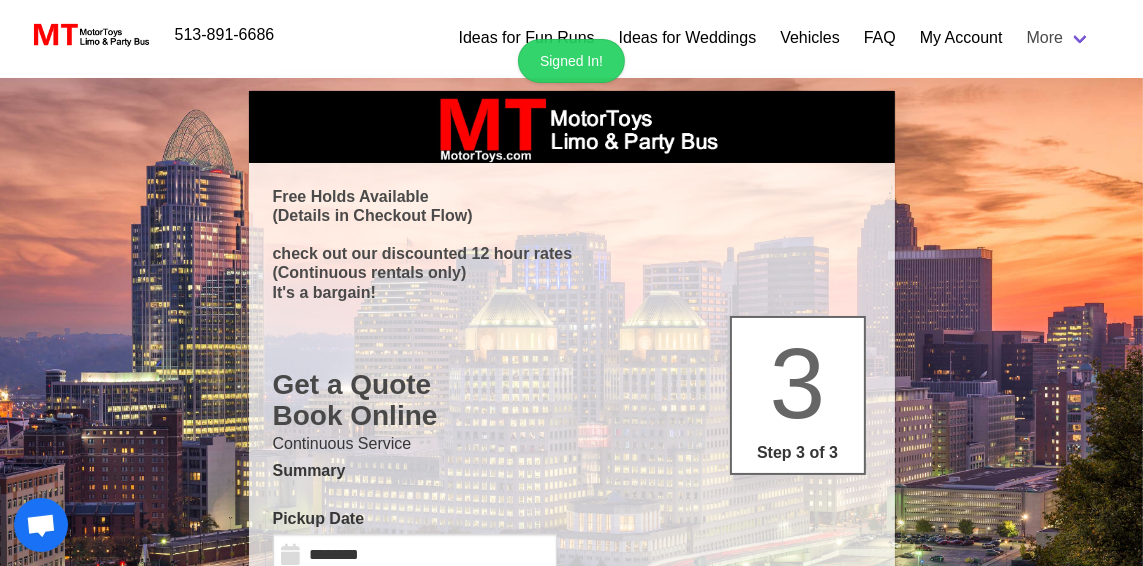 select 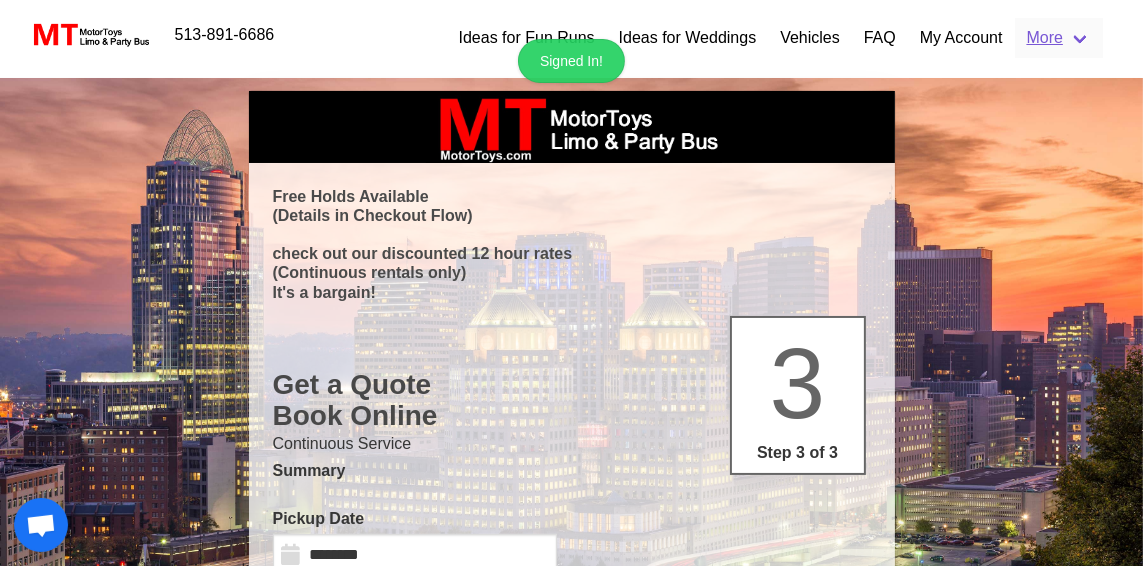 click on "More" at bounding box center (1059, 38) 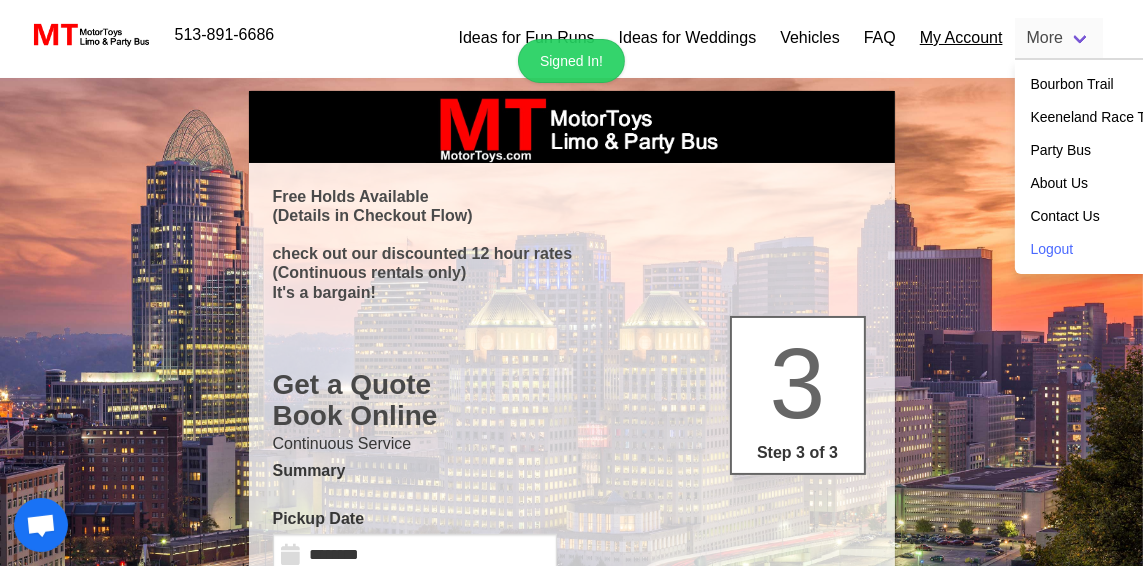 click on "My Account" at bounding box center (961, 38) 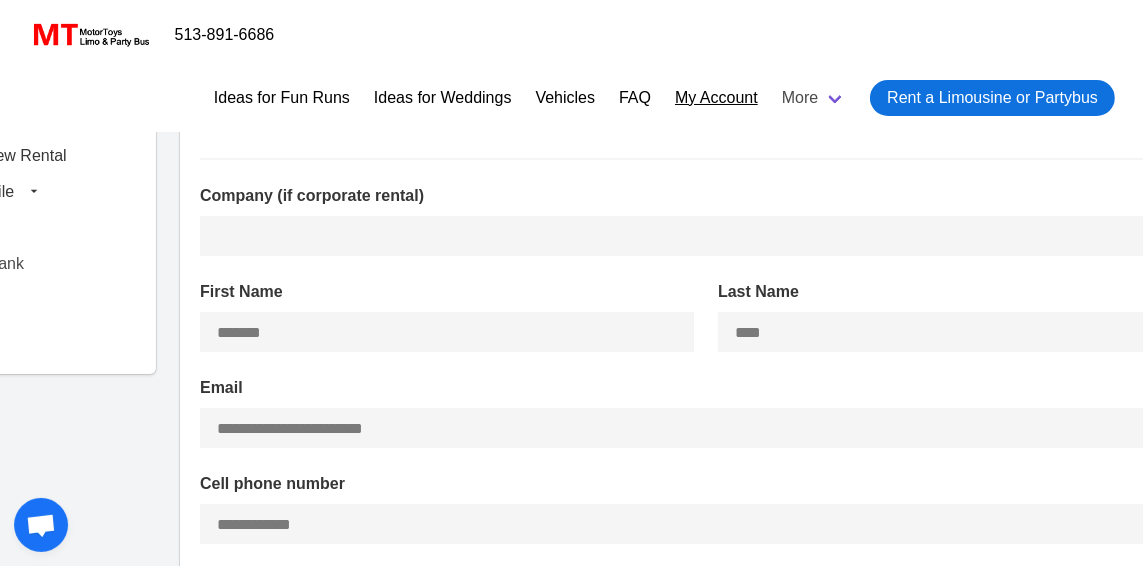 type on "**********" 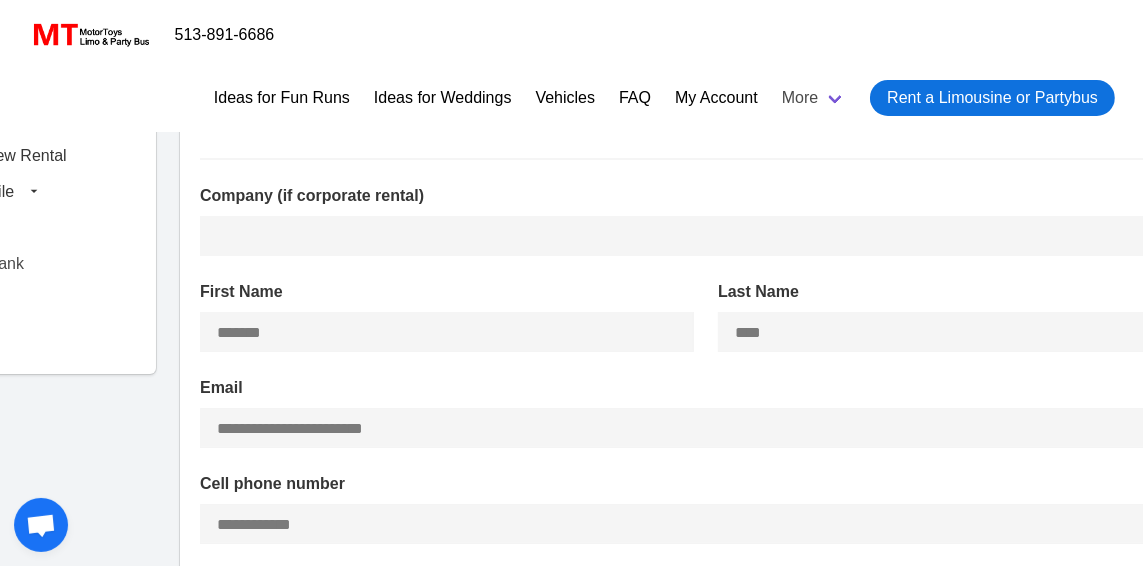 click on "513-891-6686     Ideas for Fun Runs   Ideas for Weddings   Vehicles   FAQ   My Account   More   Bourbon Trail   Keeneland Race Track   Party Bus   About Us   Contact Us         Logout     Rent a Limousine or Partybus" at bounding box center [571, 66] 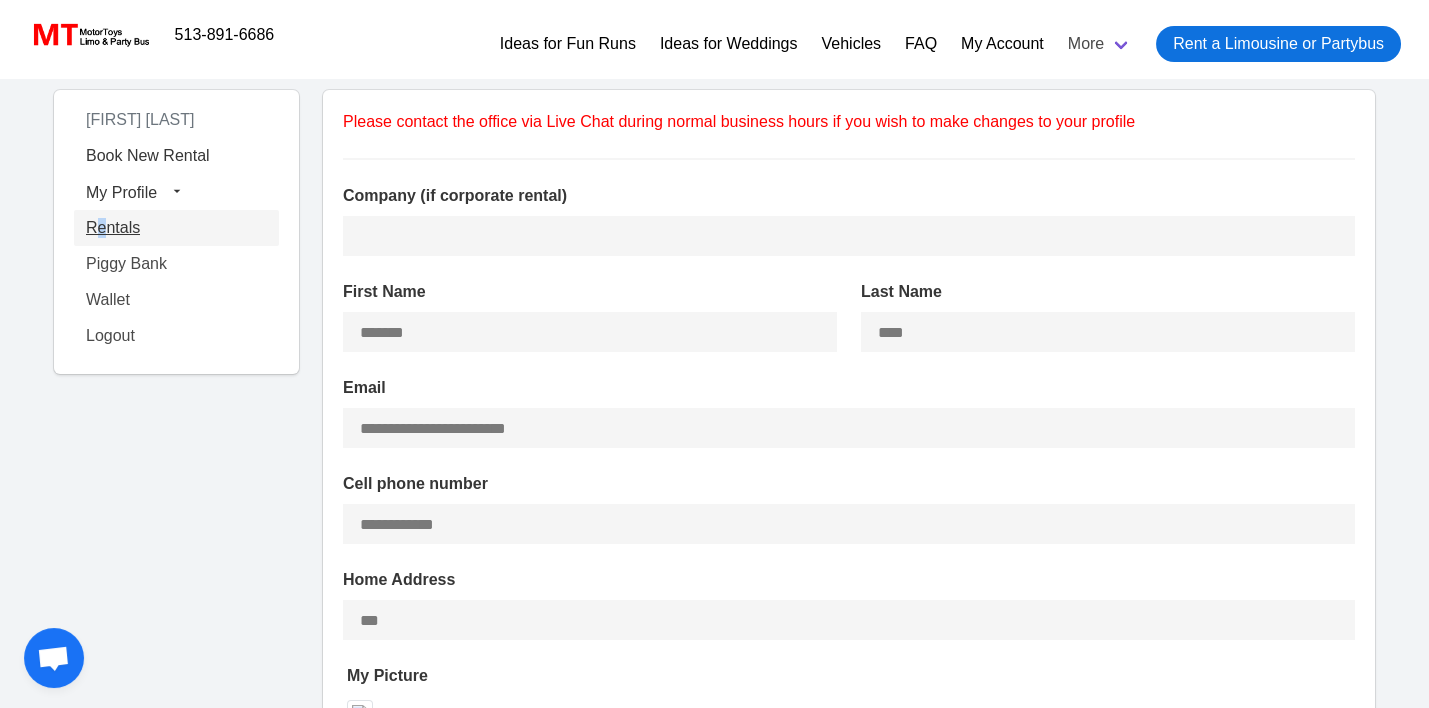 drag, startPoint x: 1060, startPoint y: 3, endPoint x: 100, endPoint y: 227, distance: 985.787 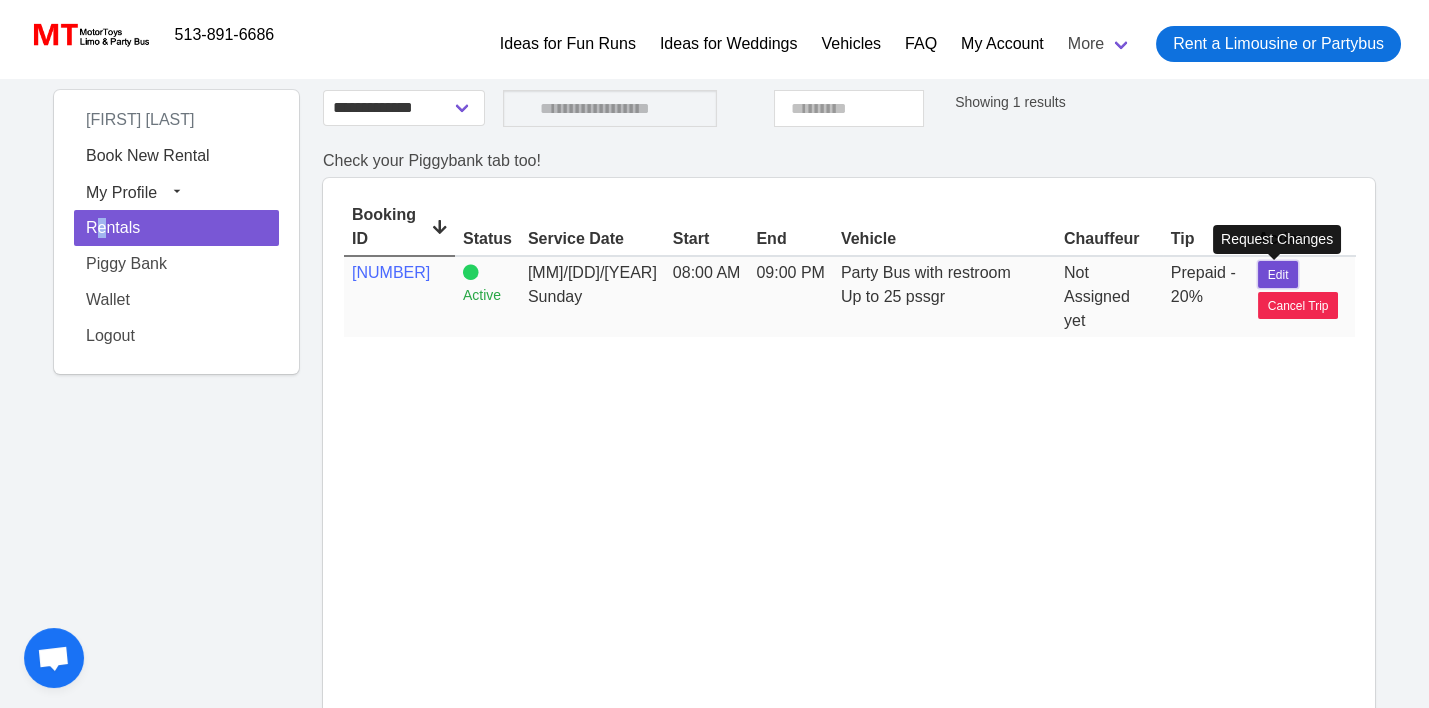 click on "Edit" at bounding box center (1278, 275) 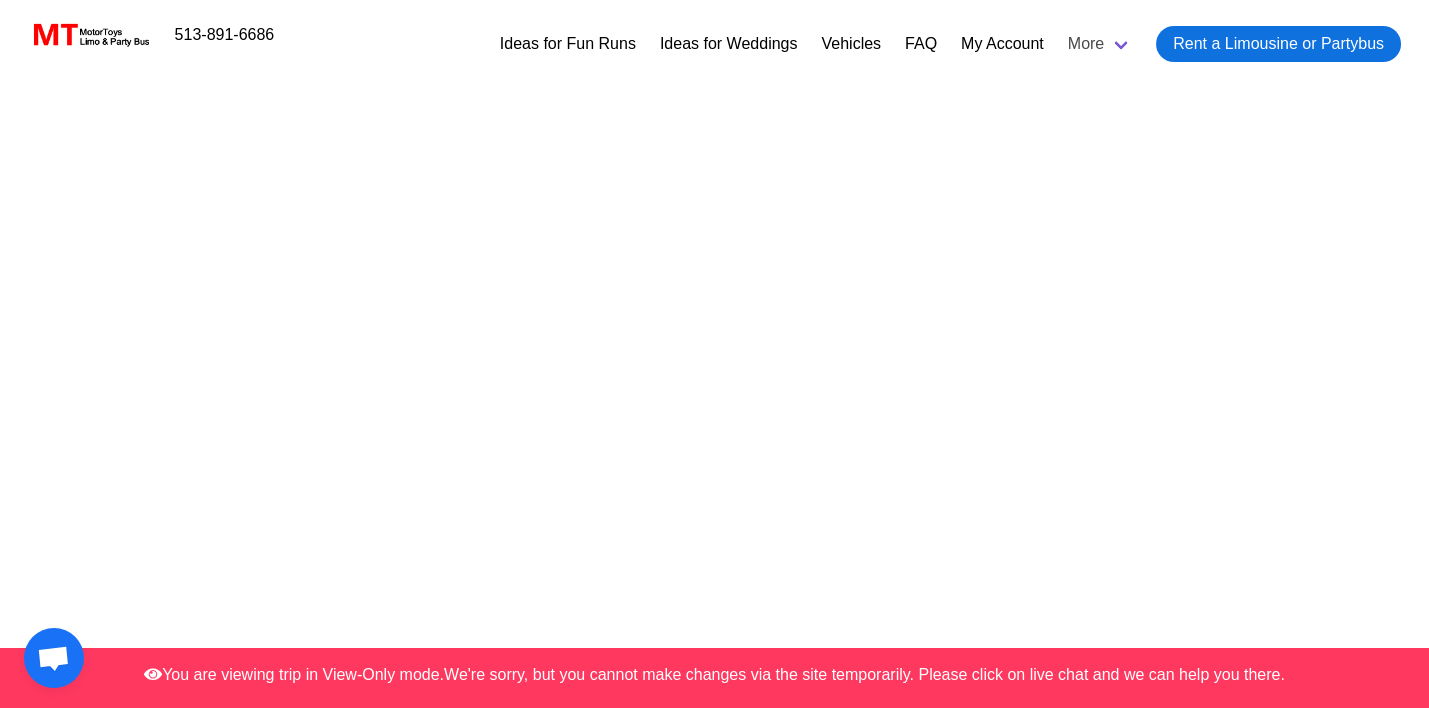 select on "**" 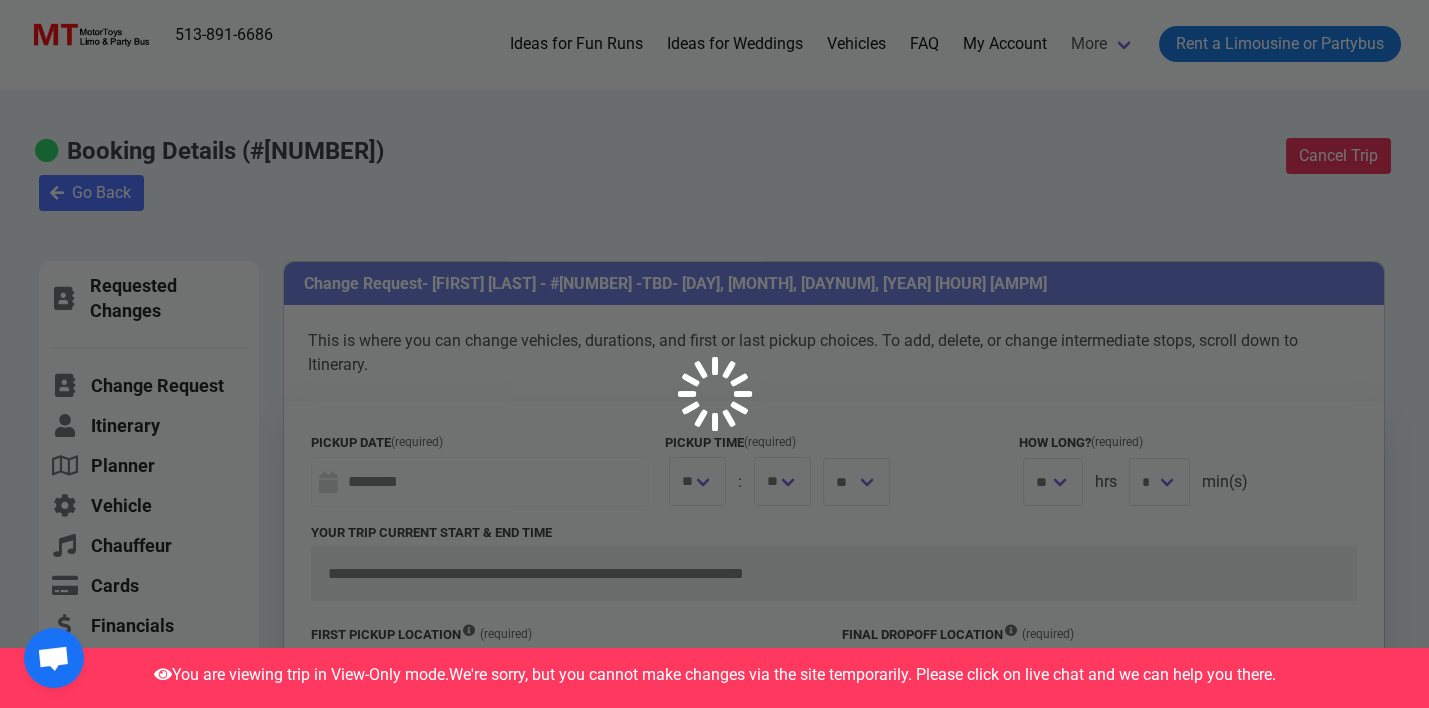type on "********" 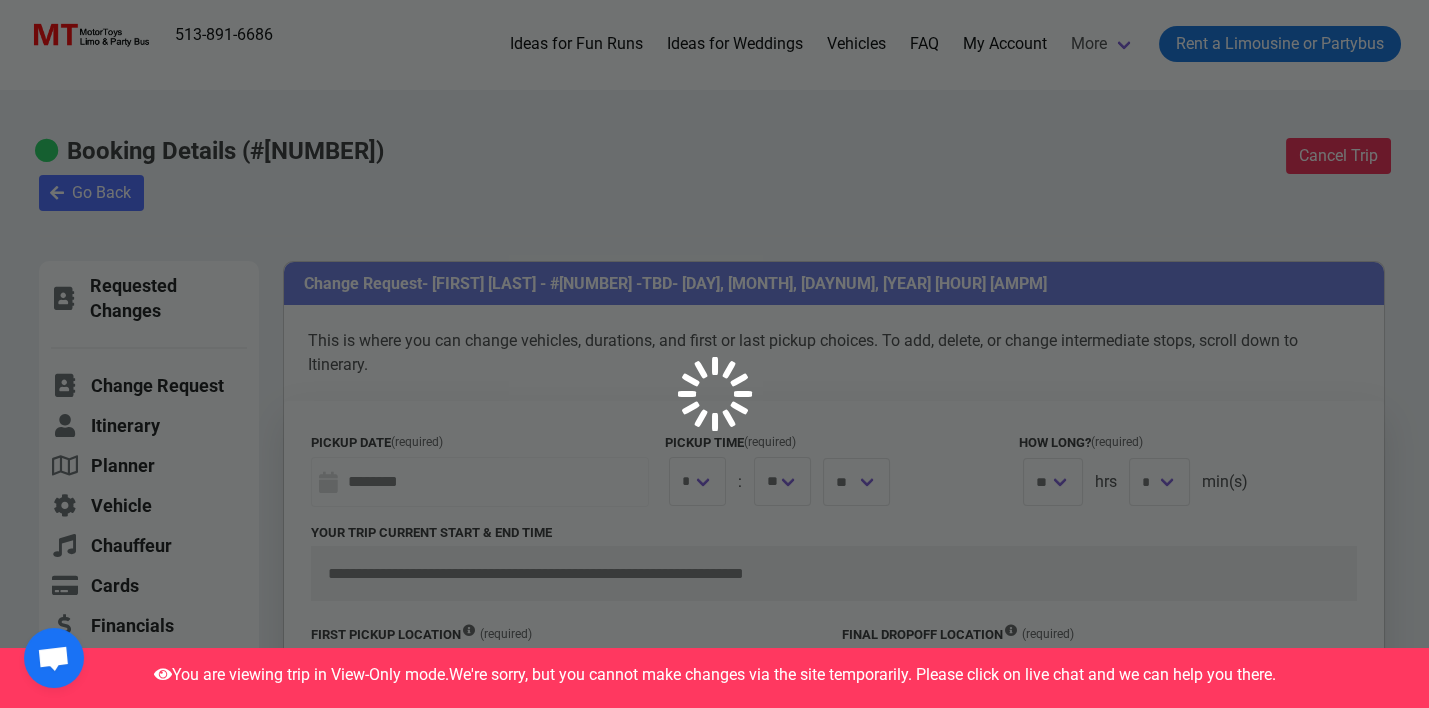 type on "**********" 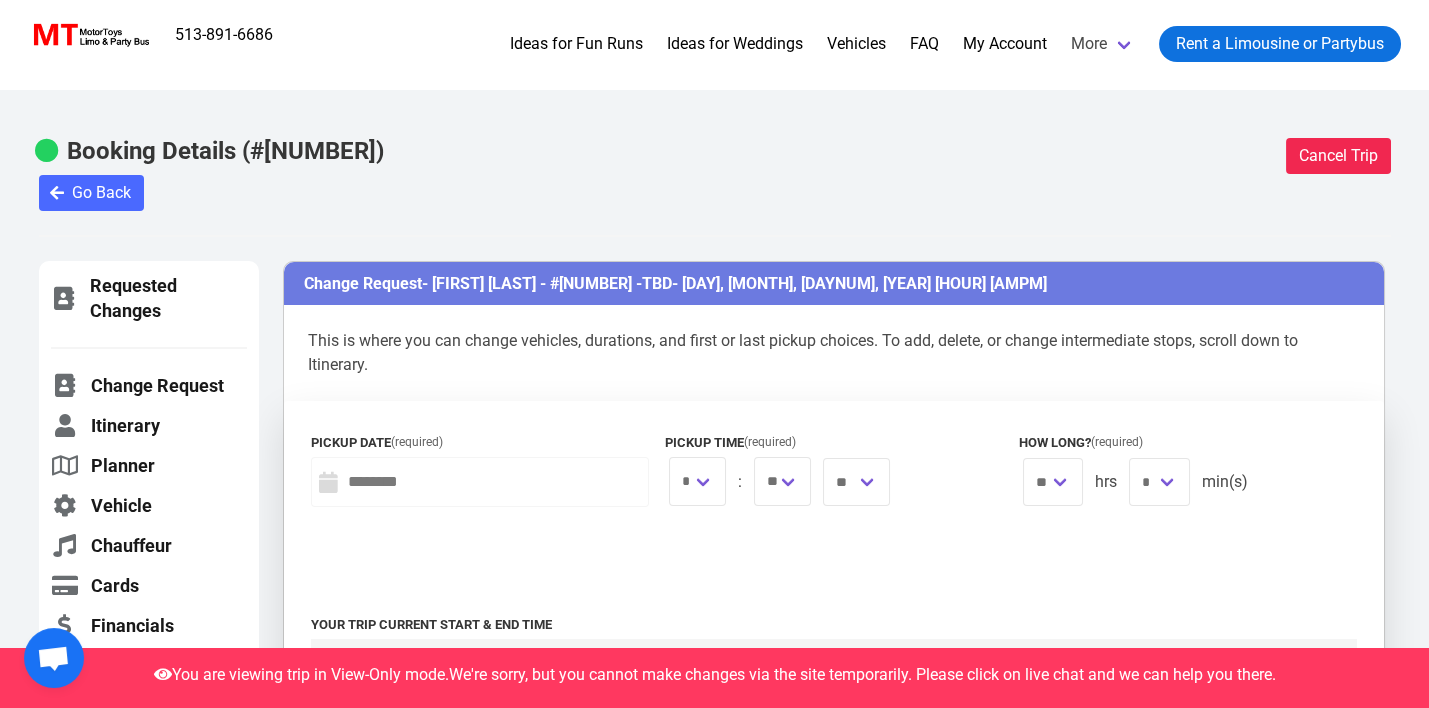 type on "**********" 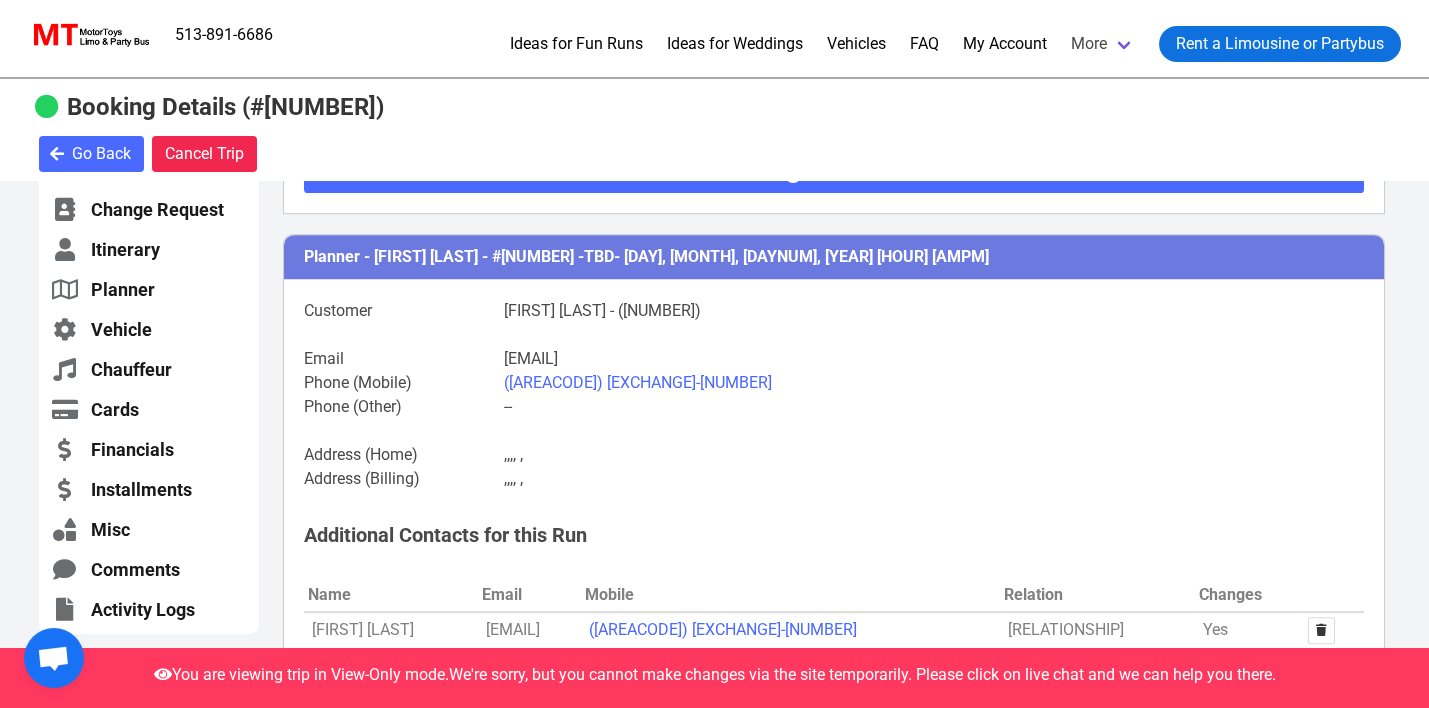 scroll, scrollTop: 2844, scrollLeft: 0, axis: vertical 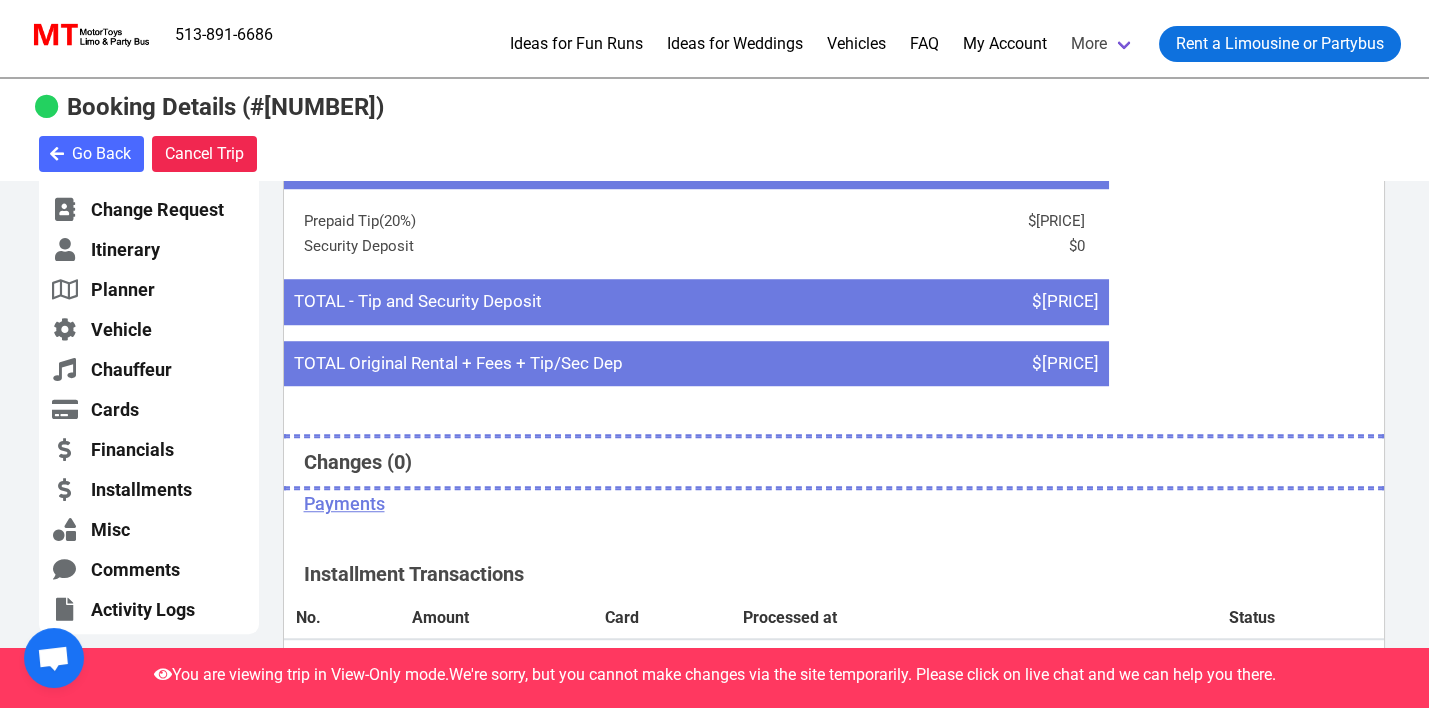 click on "Financials   - Allison Ryan - #7092 -
TBD
- Sunday, September 7, 2025 8:00 AM      Original Charges   Allison Ryan   Booking ID 7092   Reservation created Tuesday, August 05, 2025 1:46pm   Date of Service Sunday, September 07, 2025 8:00am   Base Rental Fee (for Sun 7 Sep, 2025, for duration of 13.00 hrs)   $1960.00   Travel Fee   $0.00           Rental Fee   $1960.00   Less Discount    ($0.00)   TOTAL - Rental Fee   $1960.00   Installment Fee  – 2 installment payments   $0.00   Fuel Surcharge   $55.00   TOTAL – including fees   $2015.00   Sales Tax/Processing Fee (7.80%)   $157.17
TOTAL – Including fees and taxes
$2172.17     Prepaid Tip  (20%)   $392.00   Security Deposit   $0
TOTAL -  Tip and Security Deposit
$392.00
TOTAL Original Rental + Fees + Tip/Sec Dep
$2564.17           Changes ( 0 )      Payments         Installment Transactions       No." at bounding box center (834, 212) 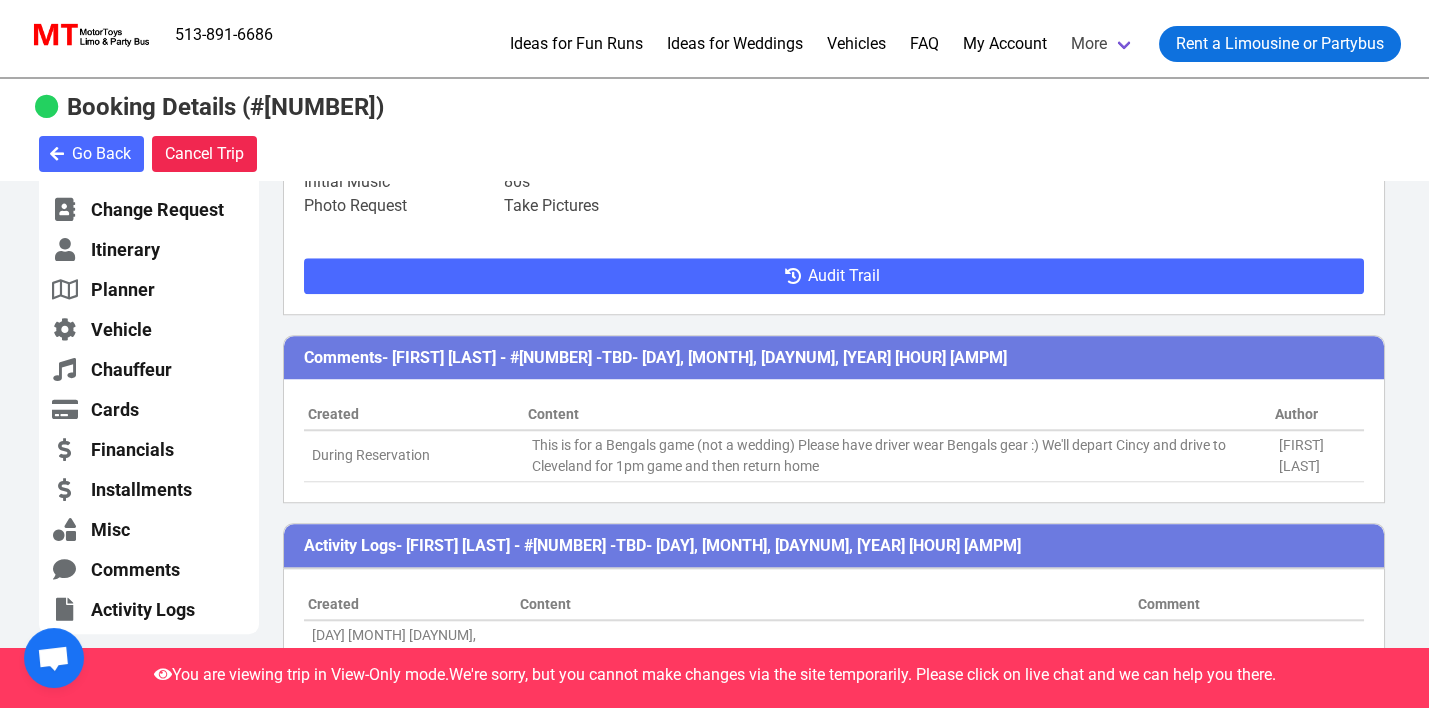 scroll, scrollTop: 6510, scrollLeft: 0, axis: vertical 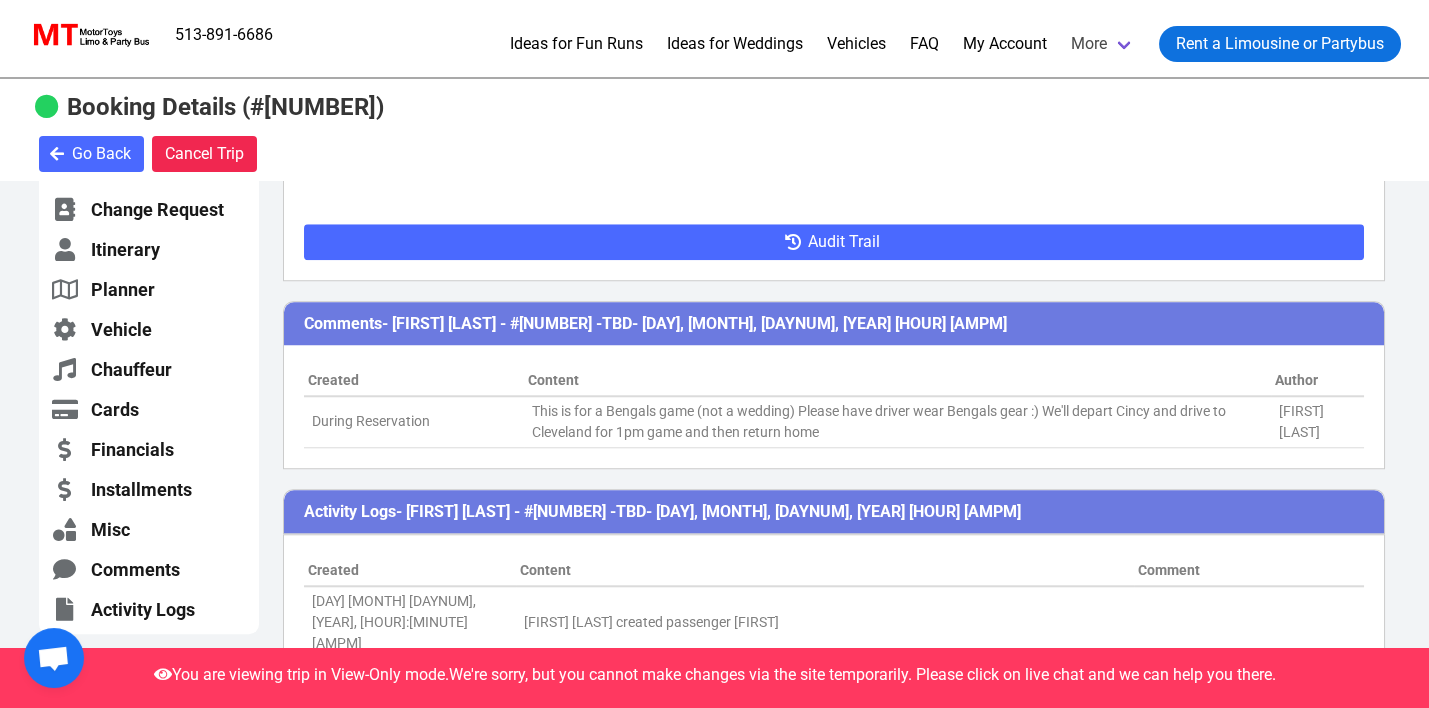 click on "Booking Details (#7092)
Go Back
Cancel Trip" at bounding box center (714, 128) 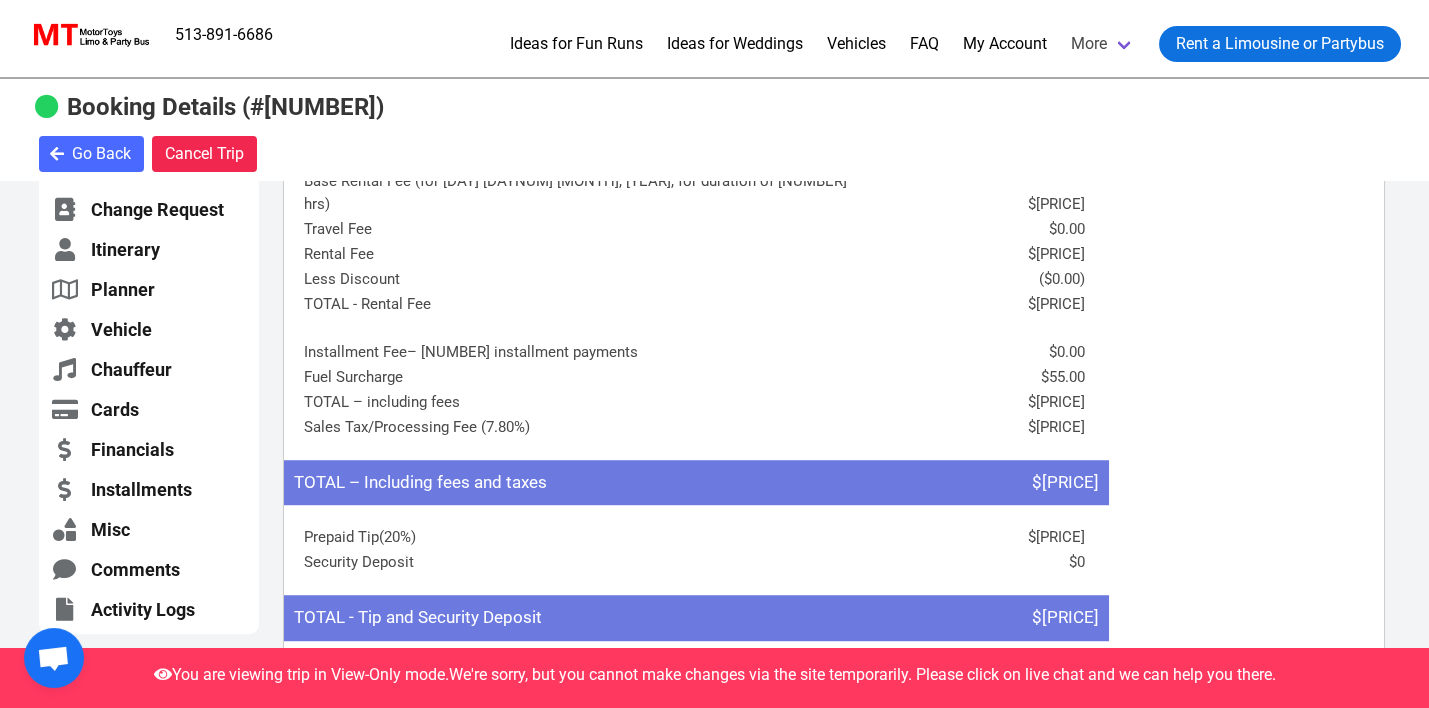 scroll, scrollTop: 5018, scrollLeft: 0, axis: vertical 